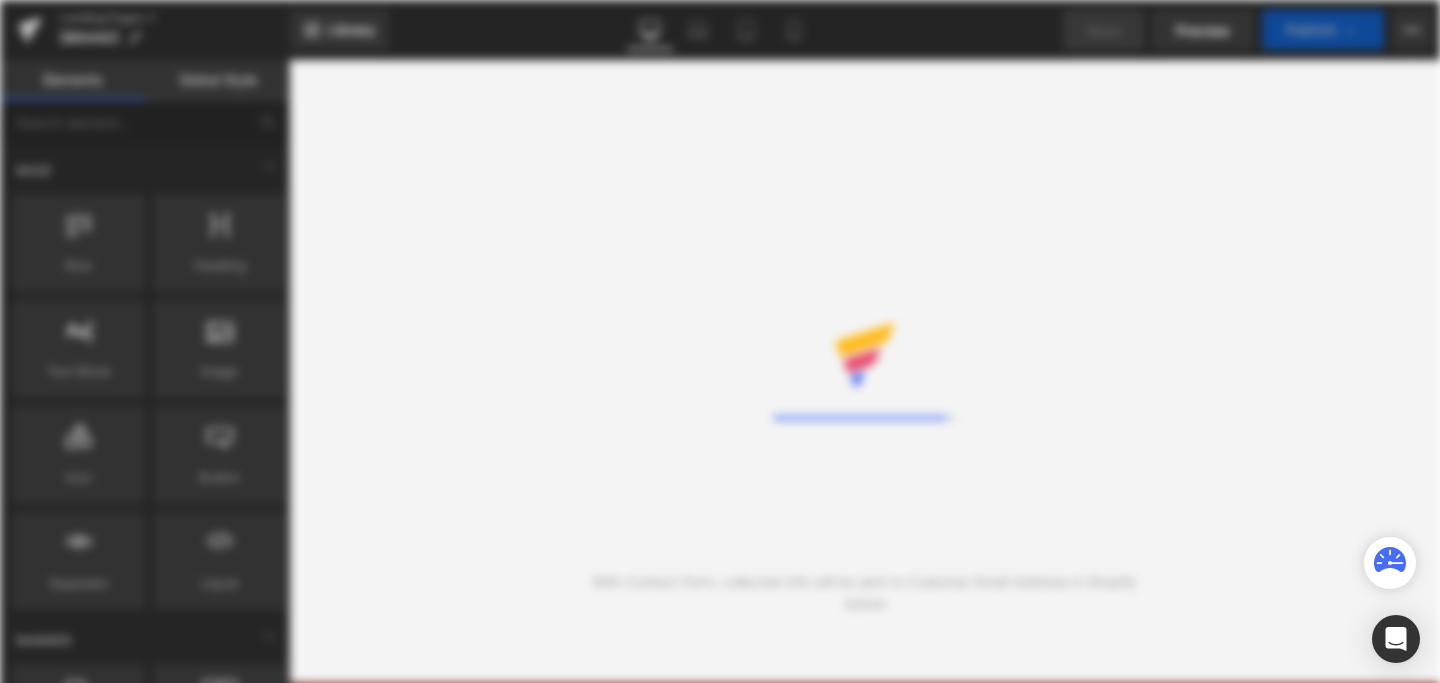 scroll, scrollTop: 0, scrollLeft: 0, axis: both 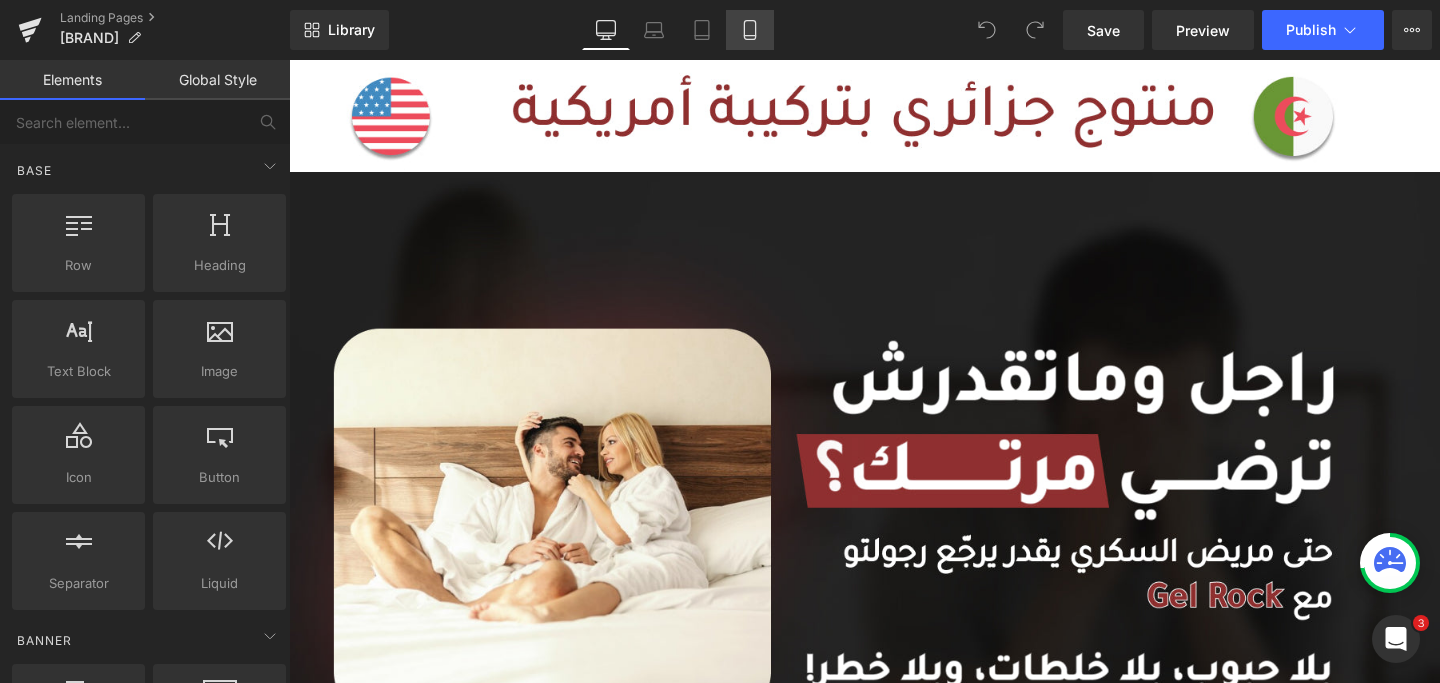 click 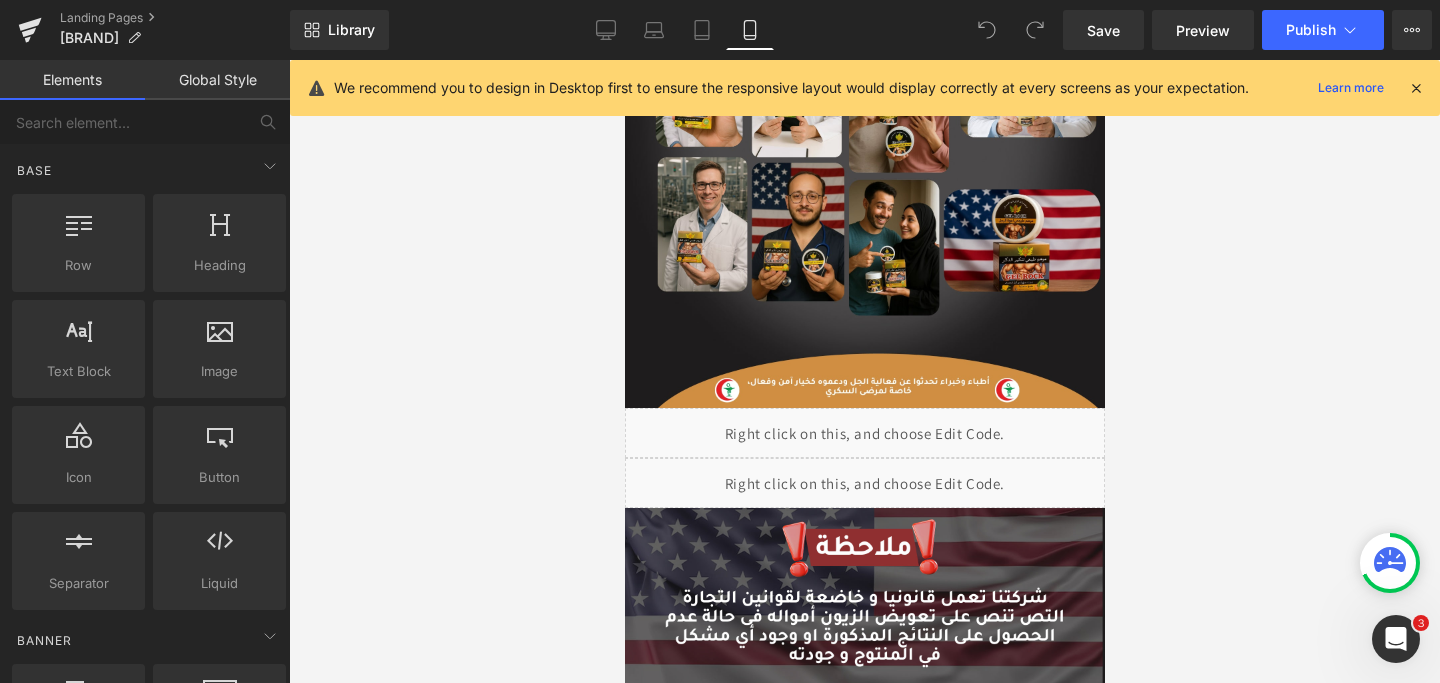 scroll, scrollTop: 3330, scrollLeft: 0, axis: vertical 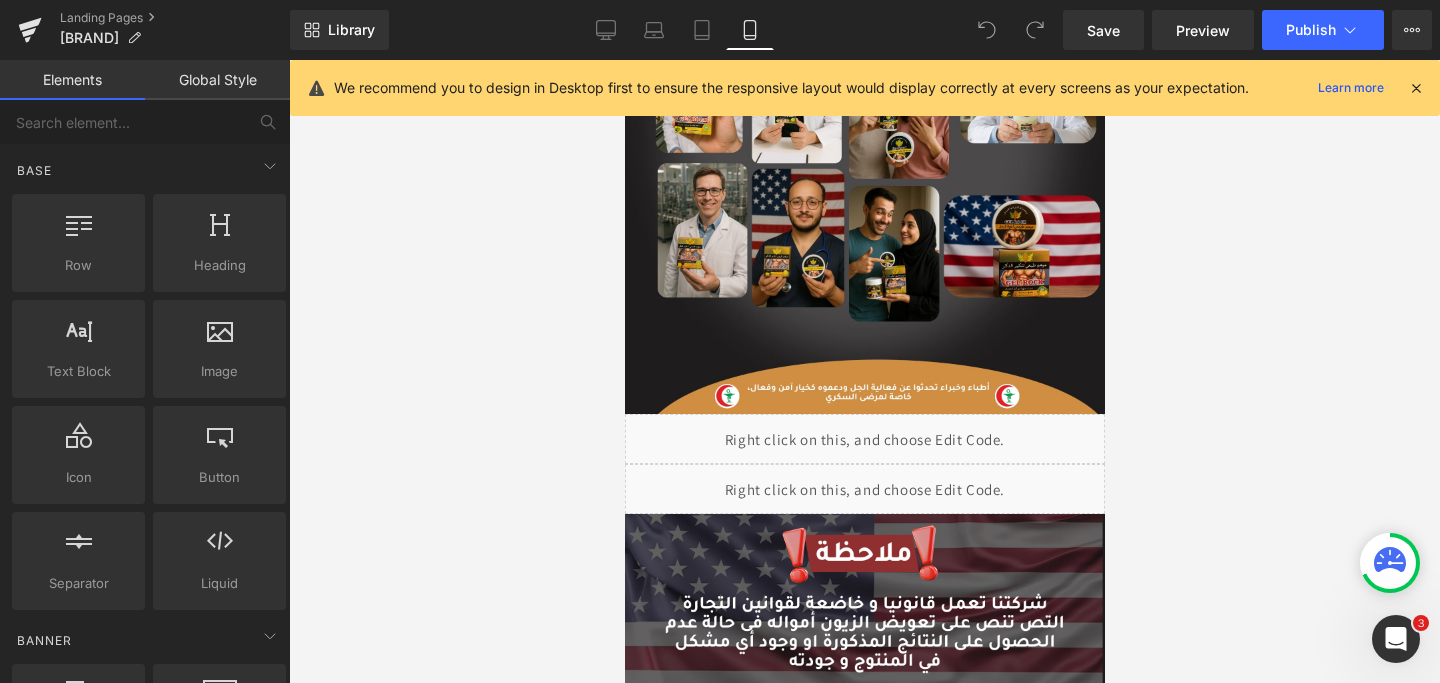 click on "Liquid" at bounding box center (864, 439) 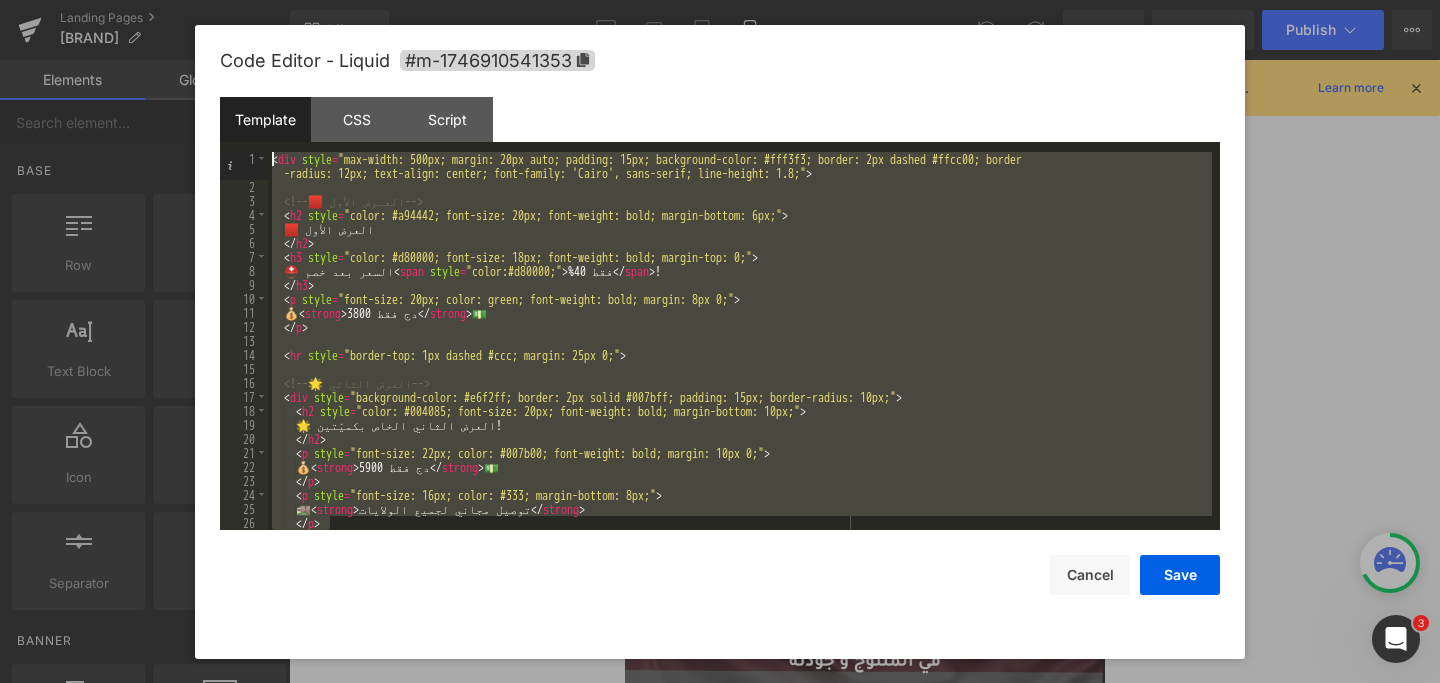 drag, startPoint x: 668, startPoint y: 517, endPoint x: 297, endPoint y: 106, distance: 553.6804 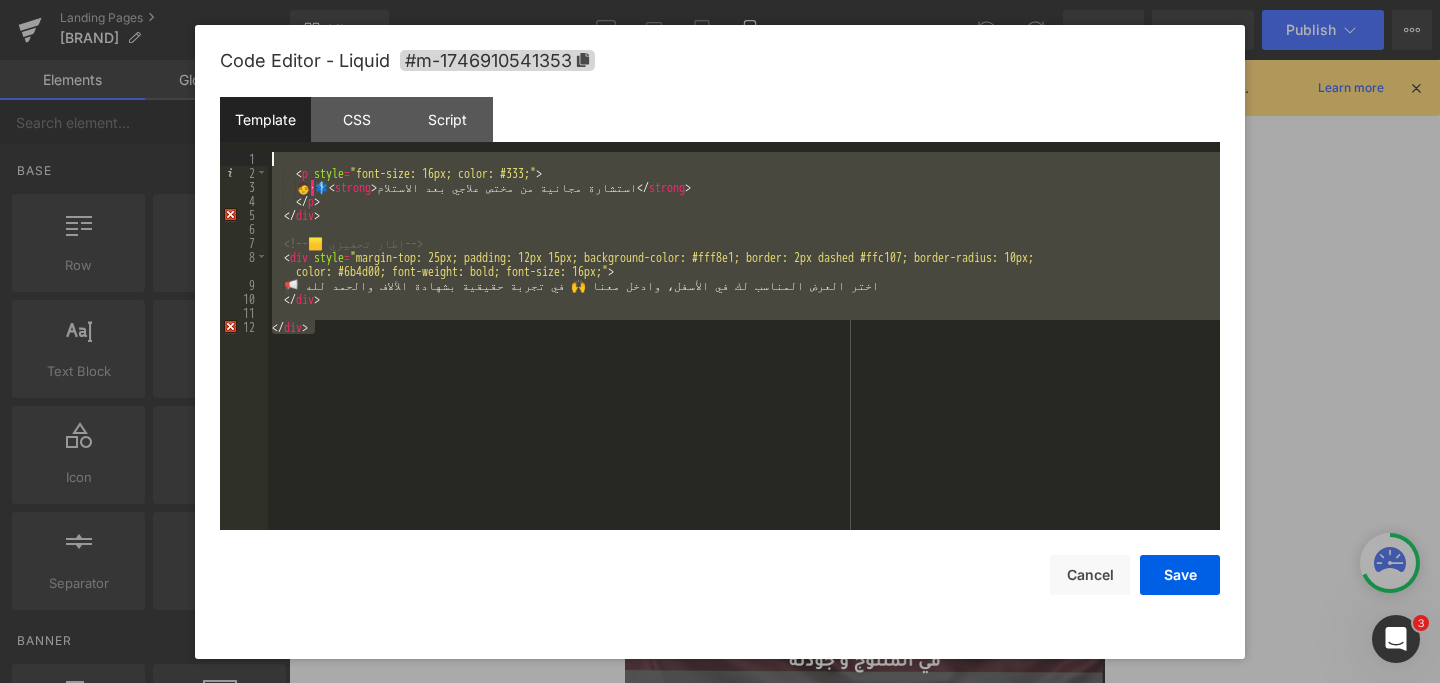 drag, startPoint x: 358, startPoint y: 334, endPoint x: 178, endPoint y: 90, distance: 303.2095 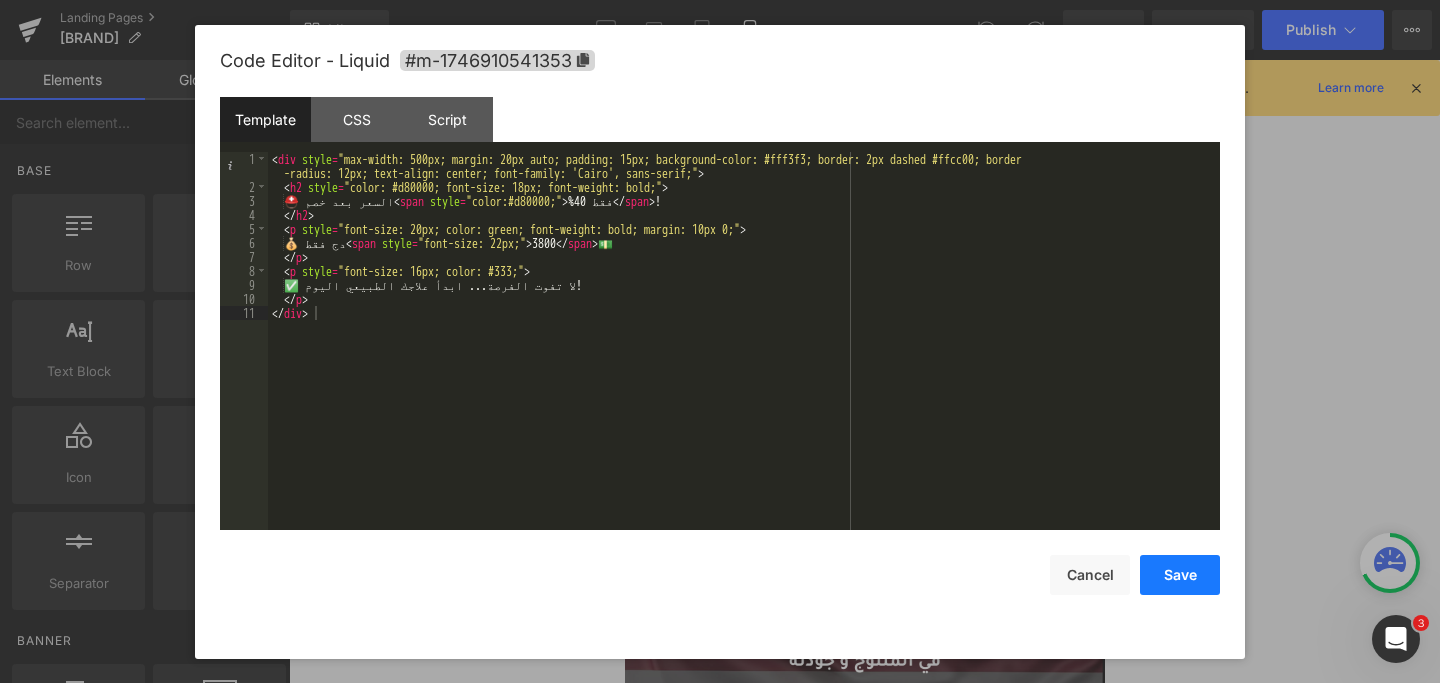 click on "Save" at bounding box center [1180, 575] 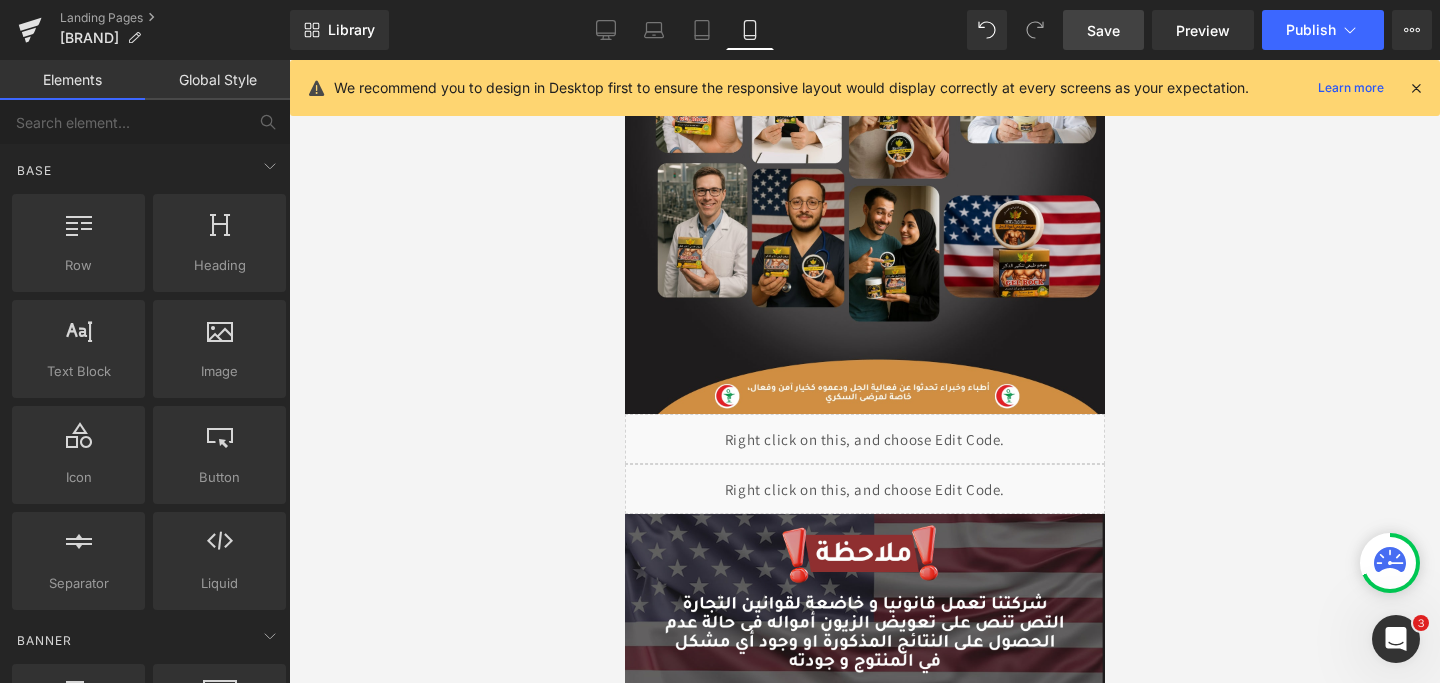 click on "Save" at bounding box center (1103, 30) 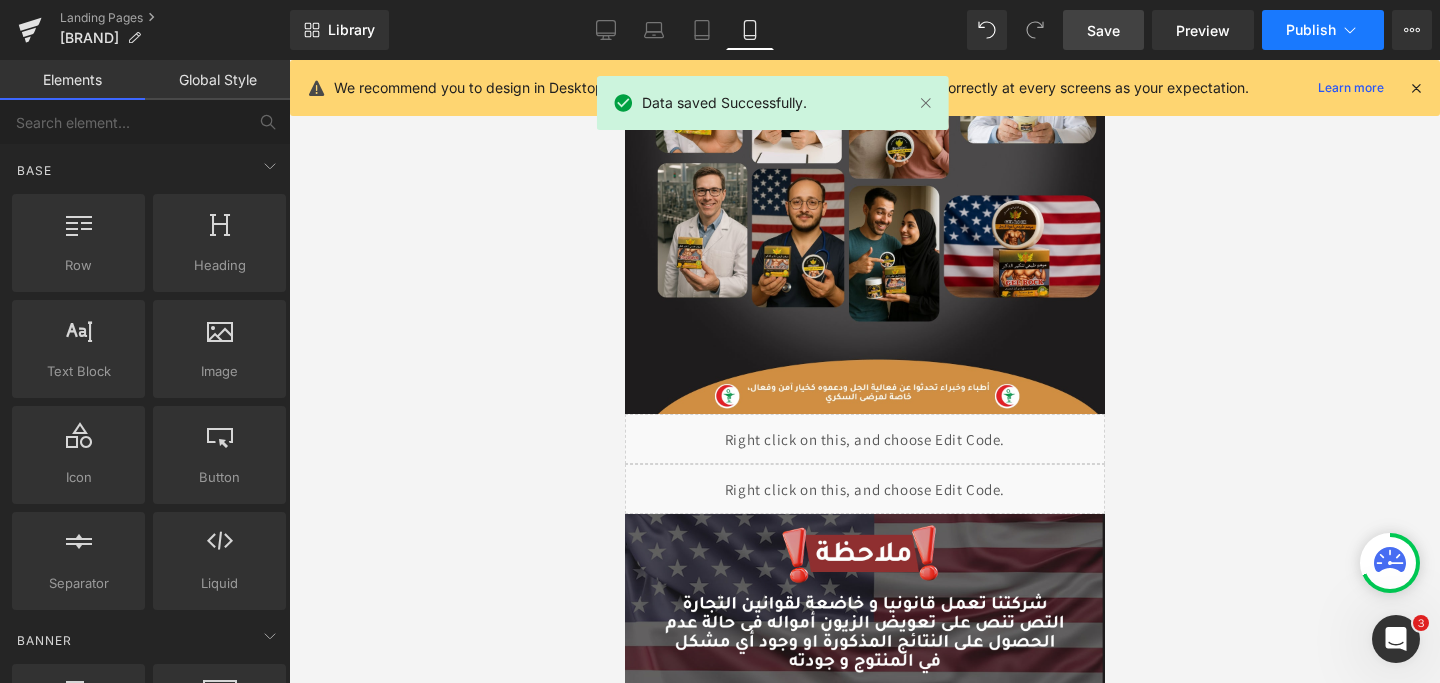 click on "Publish" at bounding box center (1311, 30) 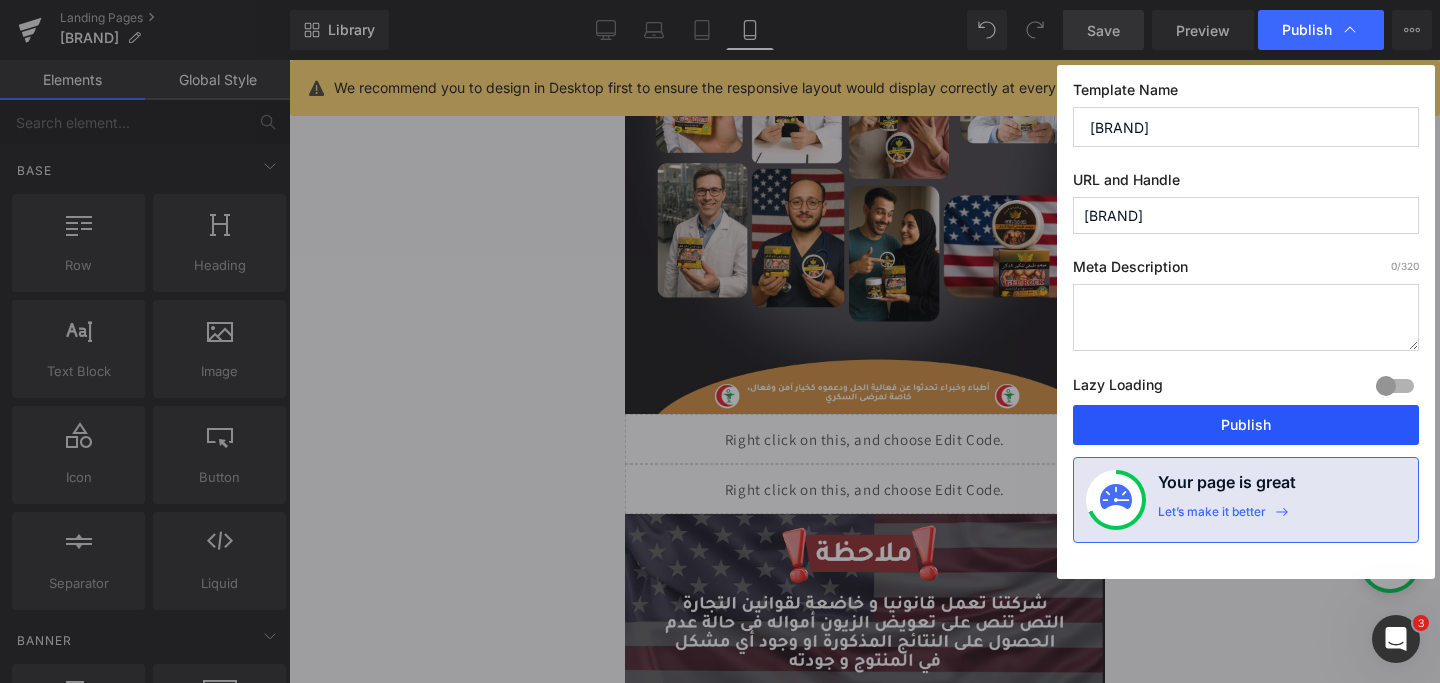 click on "Publish" at bounding box center (1246, 425) 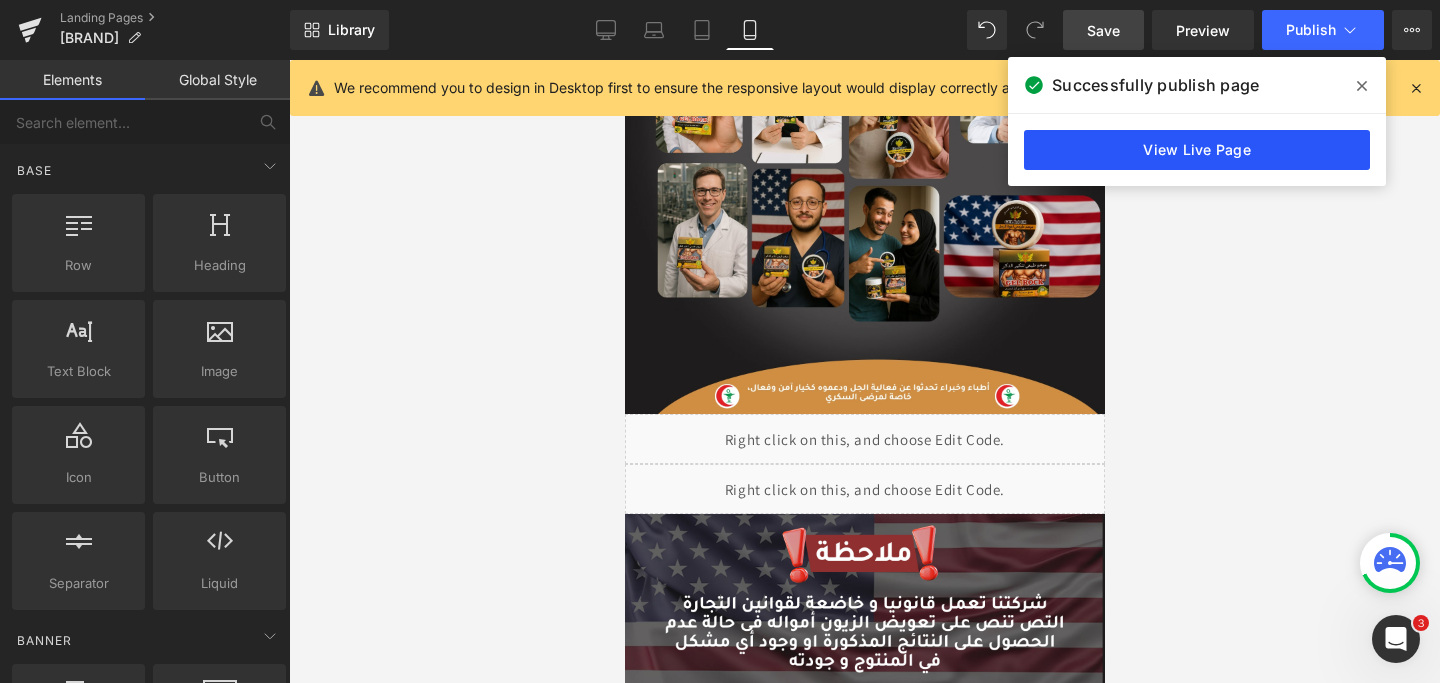 click on "View Live Page" at bounding box center (1197, 150) 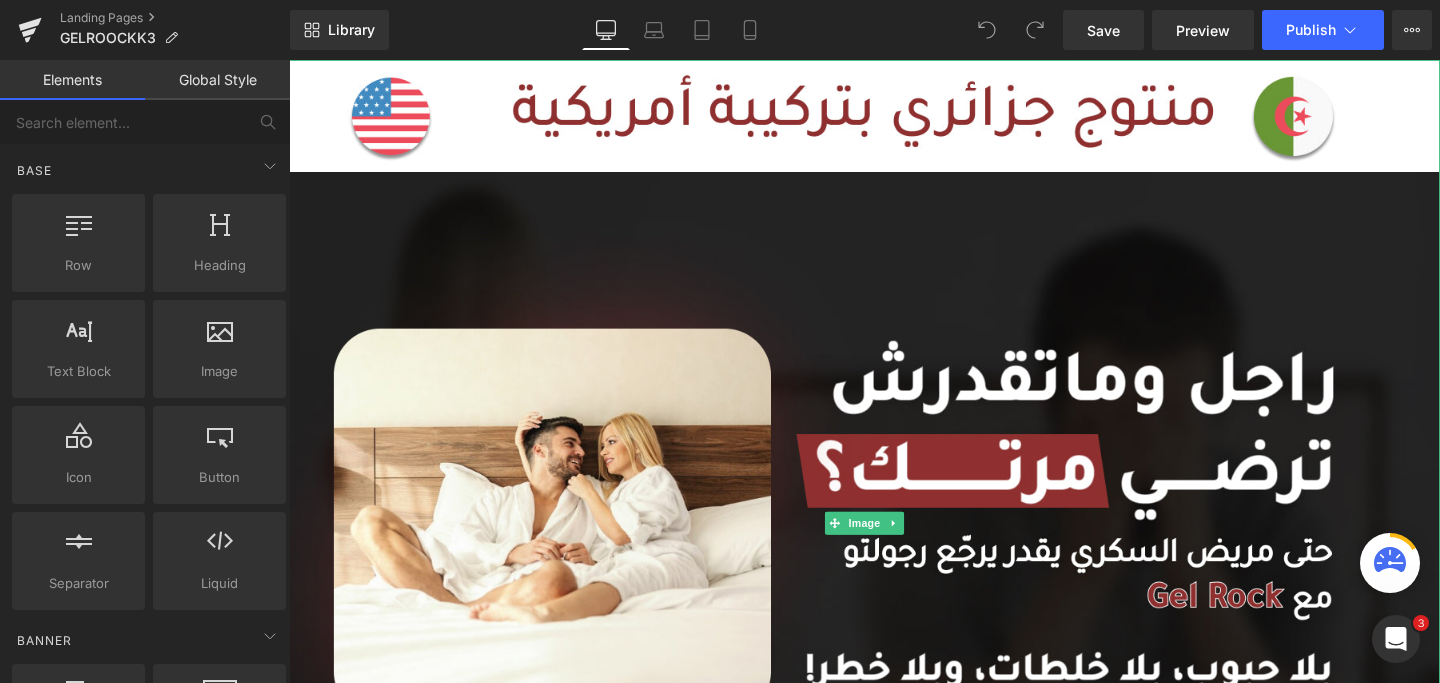 scroll, scrollTop: 0, scrollLeft: 0, axis: both 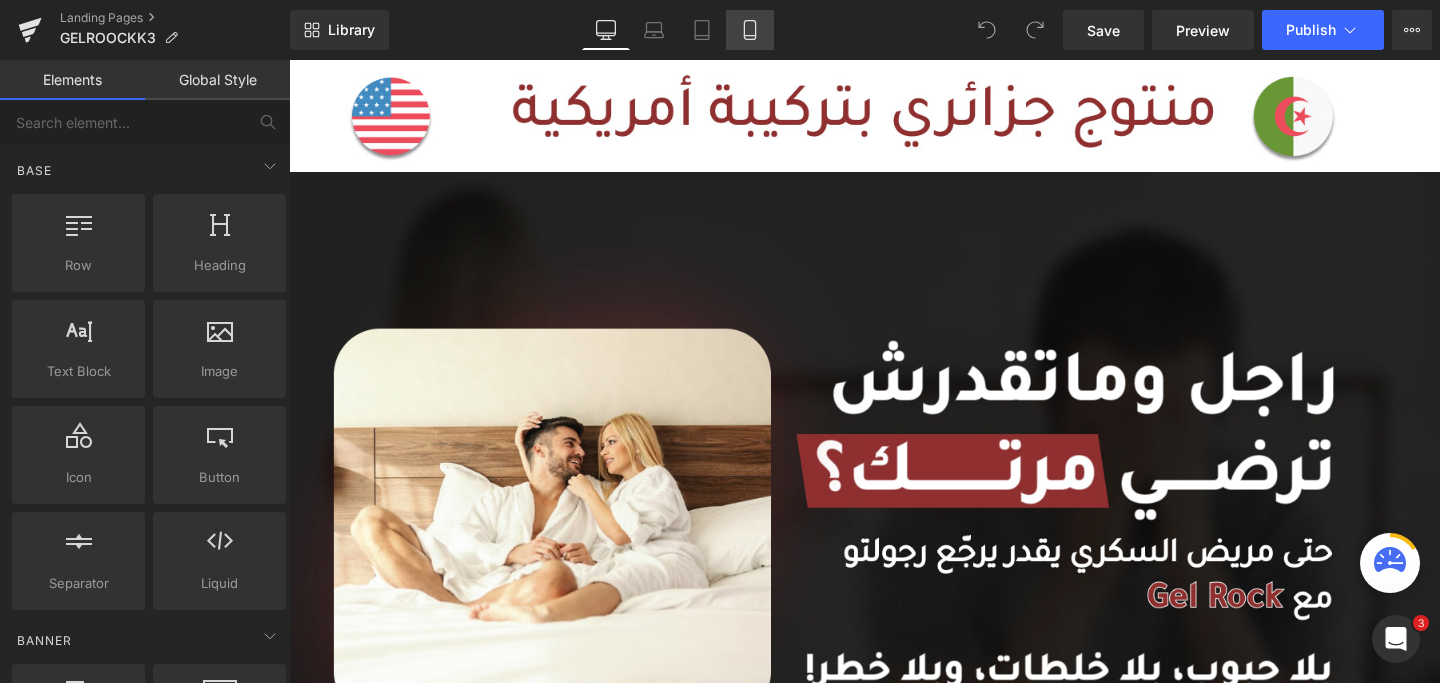click on "Mobile" at bounding box center [750, 30] 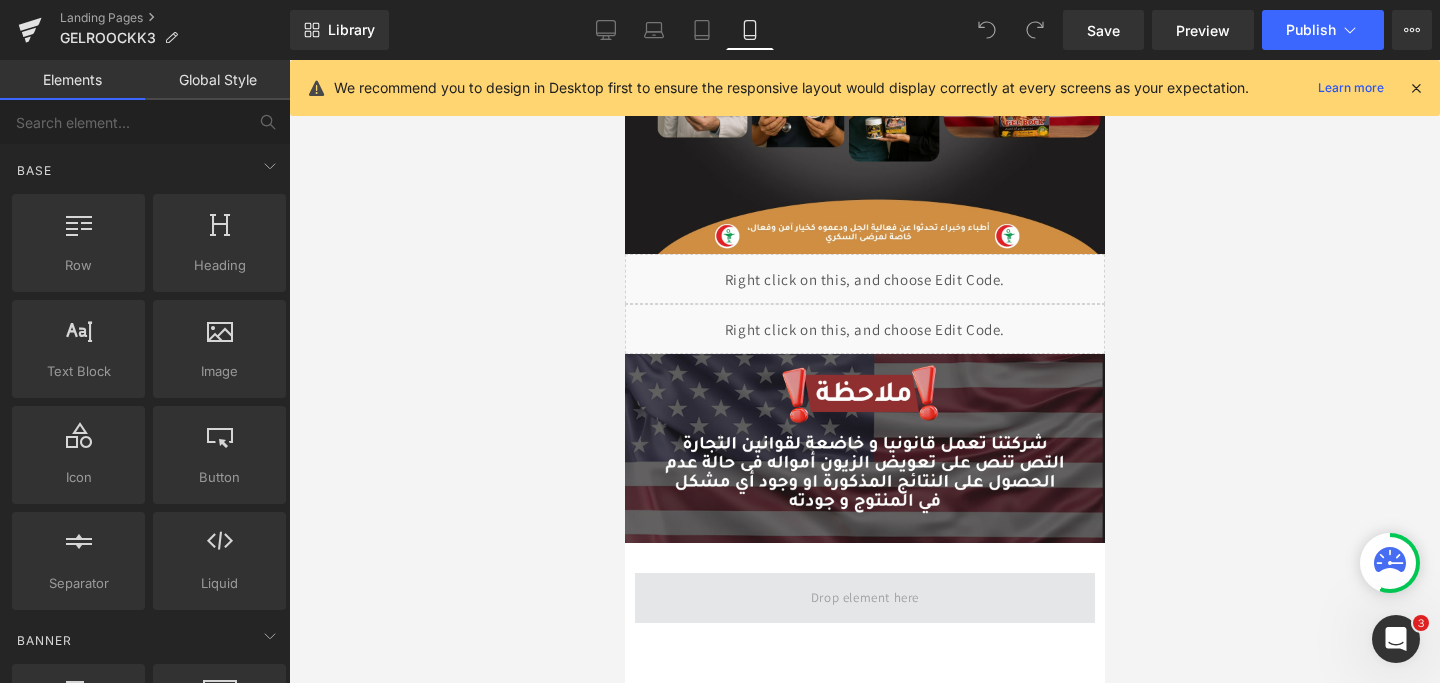 scroll, scrollTop: 3372, scrollLeft: 0, axis: vertical 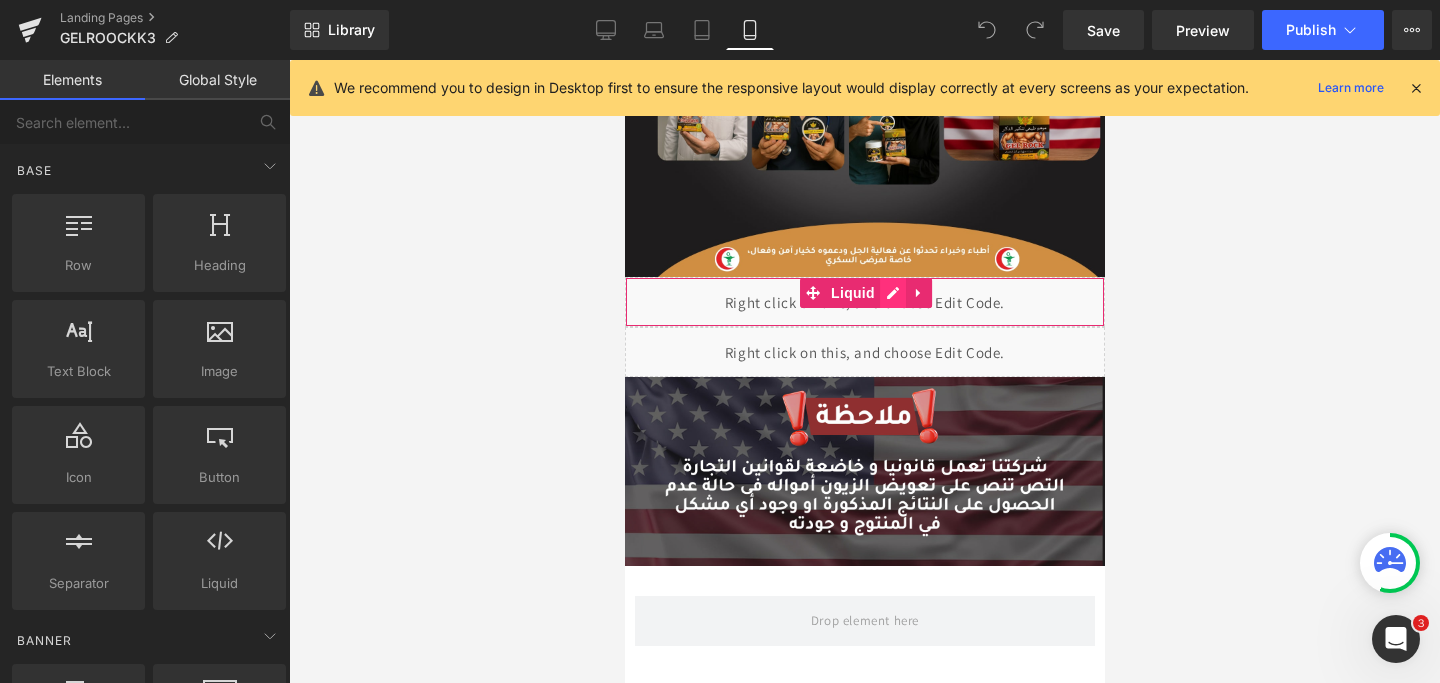 click on "Liquid" at bounding box center [864, 302] 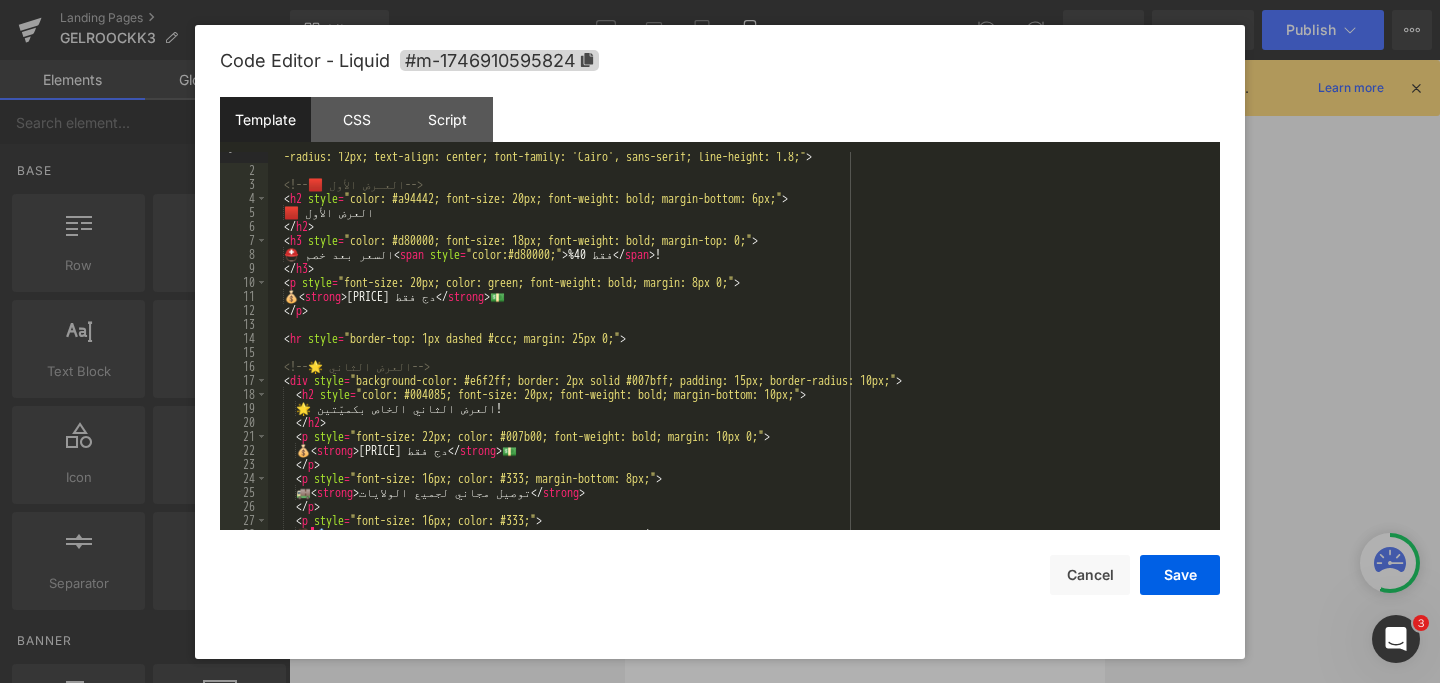 scroll, scrollTop: 168, scrollLeft: 0, axis: vertical 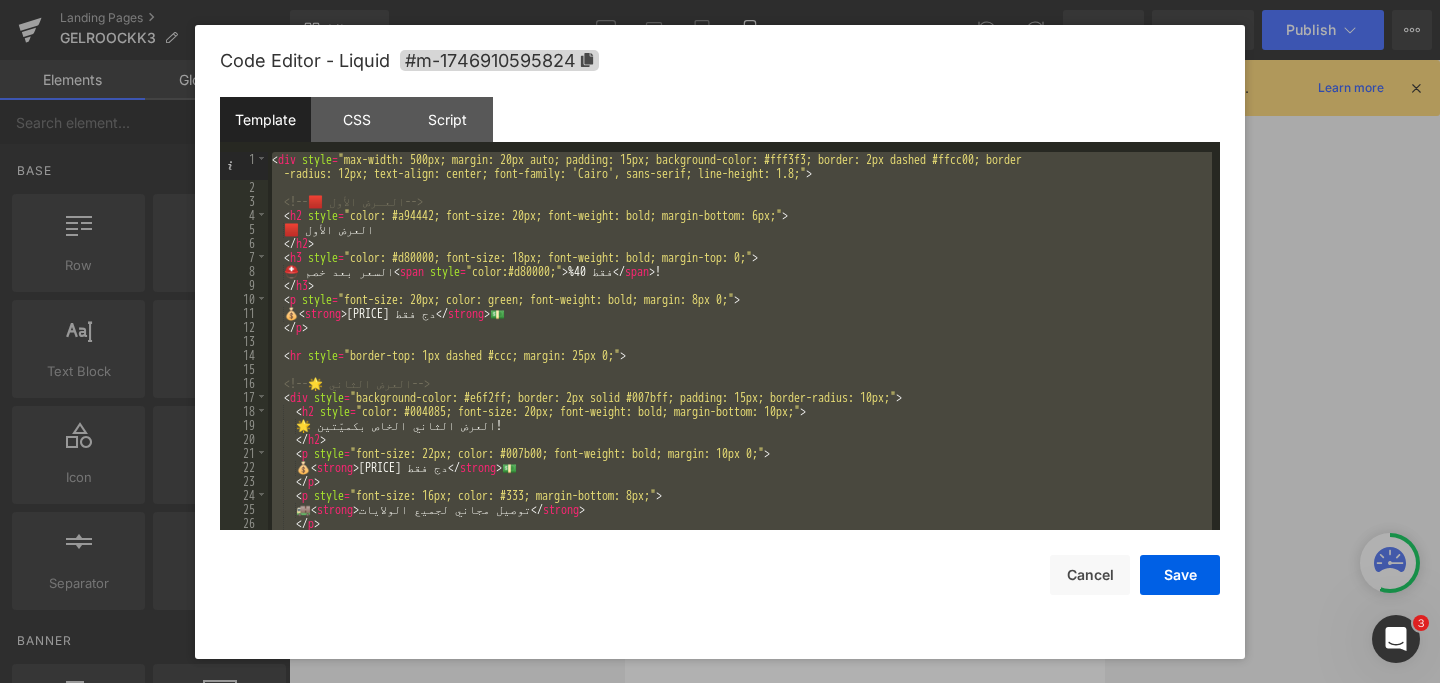drag, startPoint x: 346, startPoint y: 521, endPoint x: 277, endPoint y: 145, distance: 382.2787 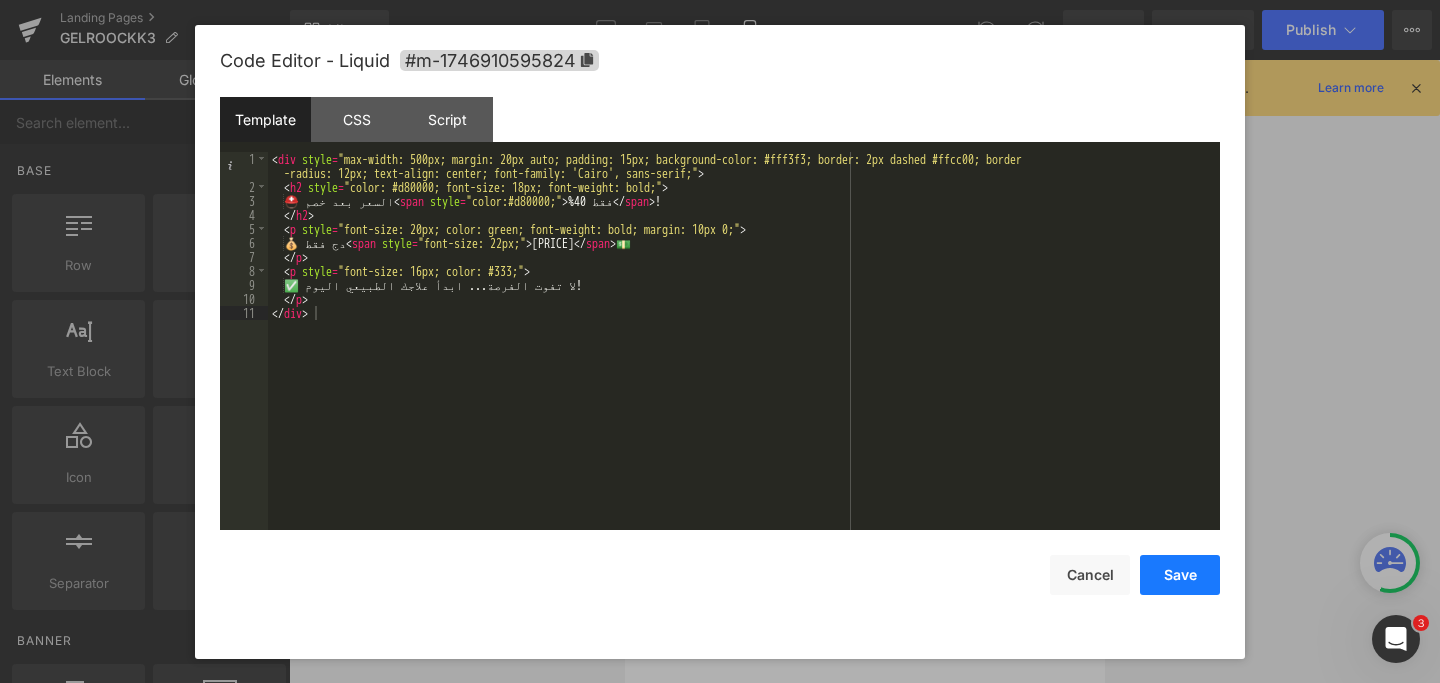 click on "Save" at bounding box center (1180, 575) 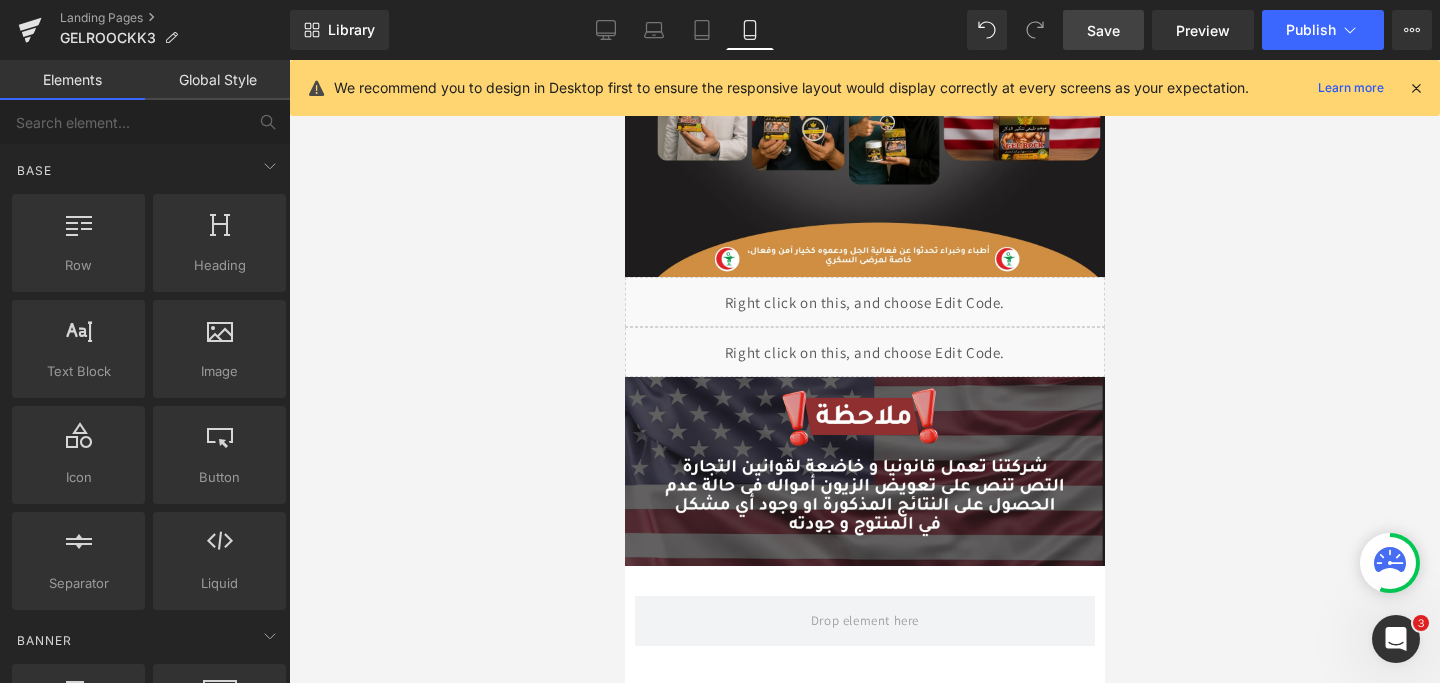 click on "Save" at bounding box center (1103, 30) 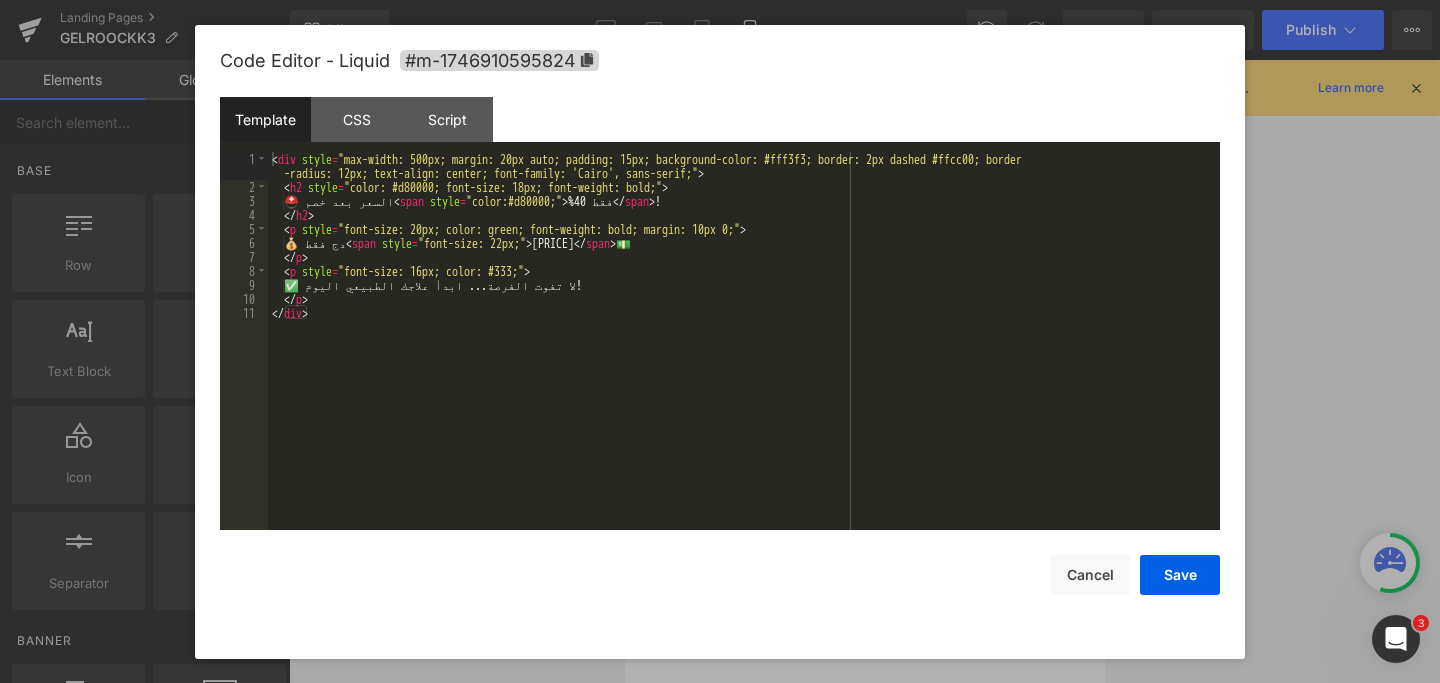 click on "Liquid" at bounding box center [864, 302] 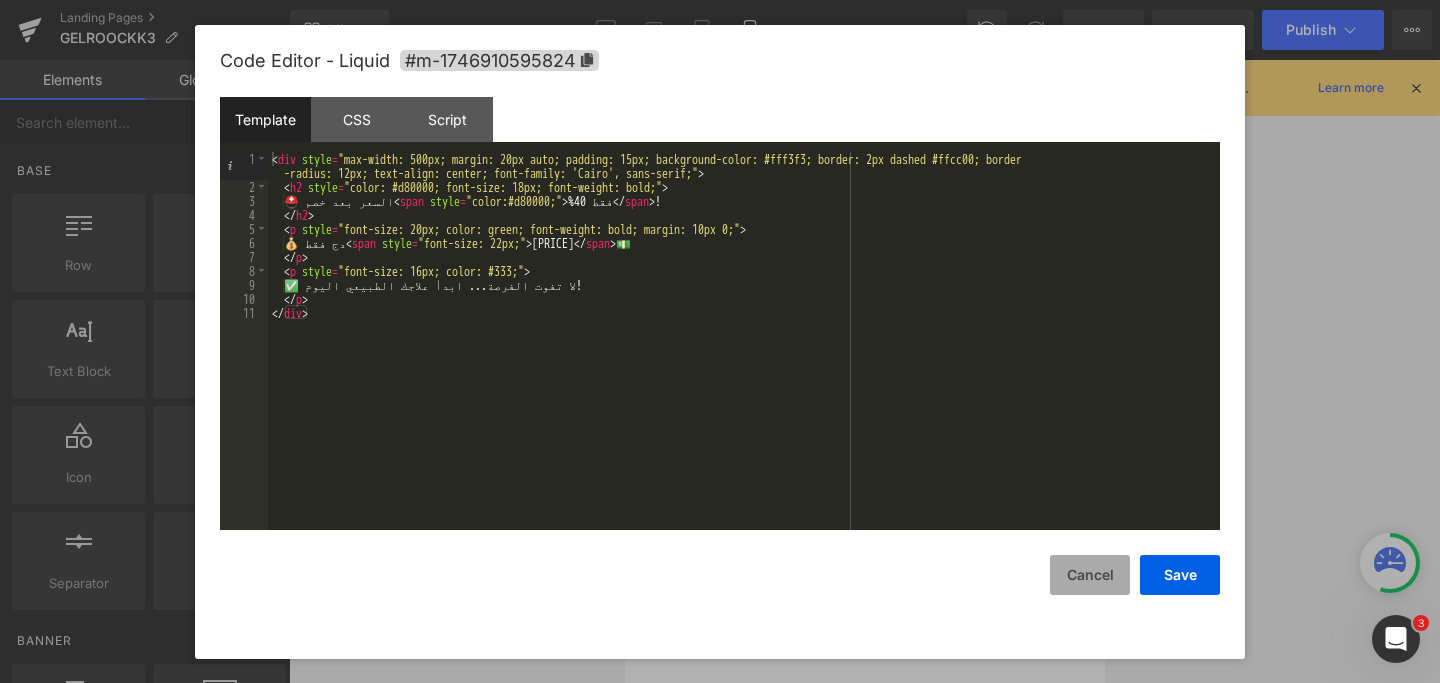 click on "Cancel" at bounding box center [1090, 575] 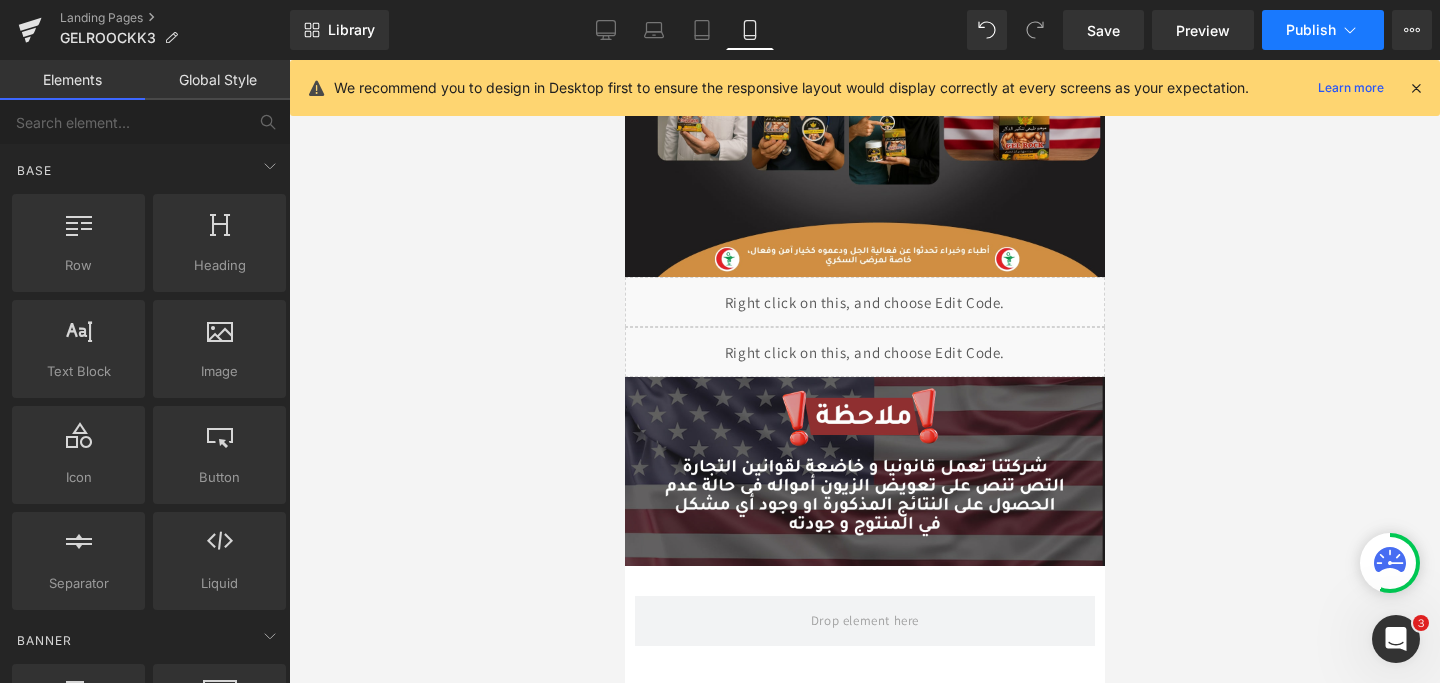 click on "Publish" at bounding box center (1323, 30) 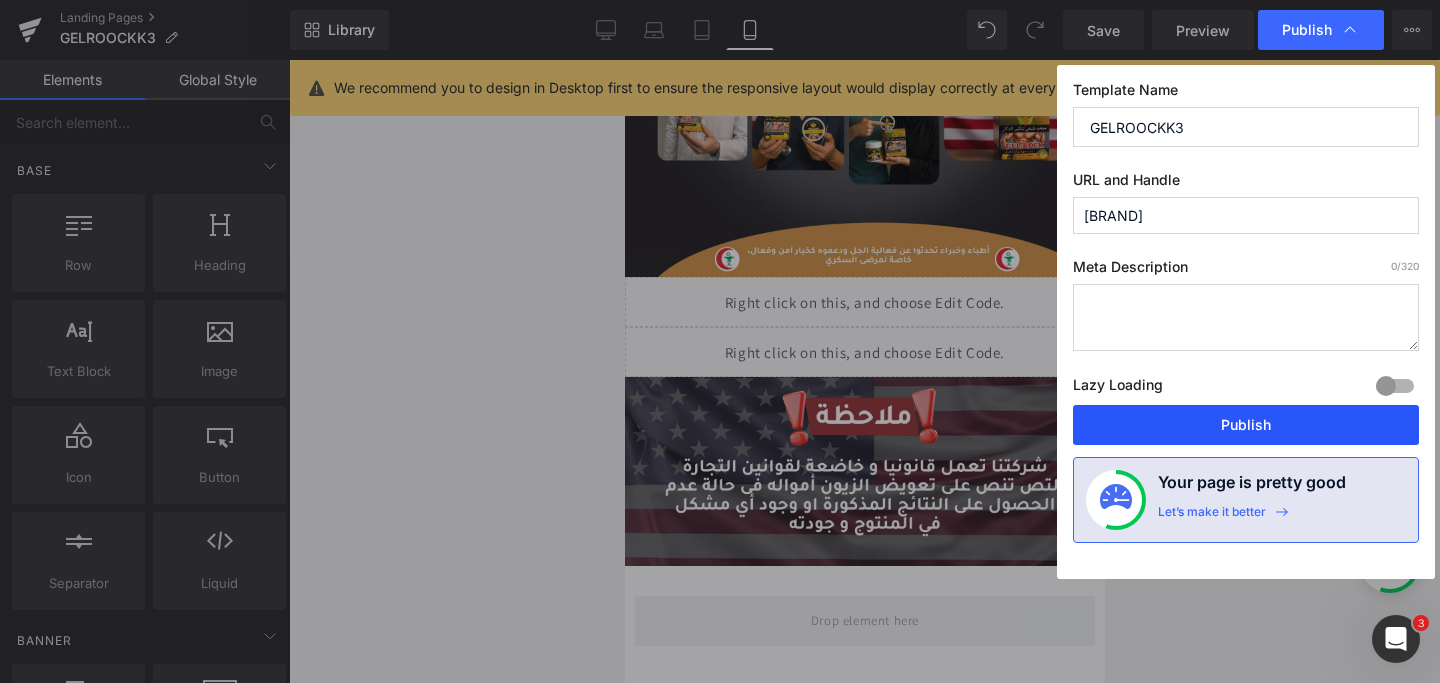 click on "Publish" at bounding box center [1246, 425] 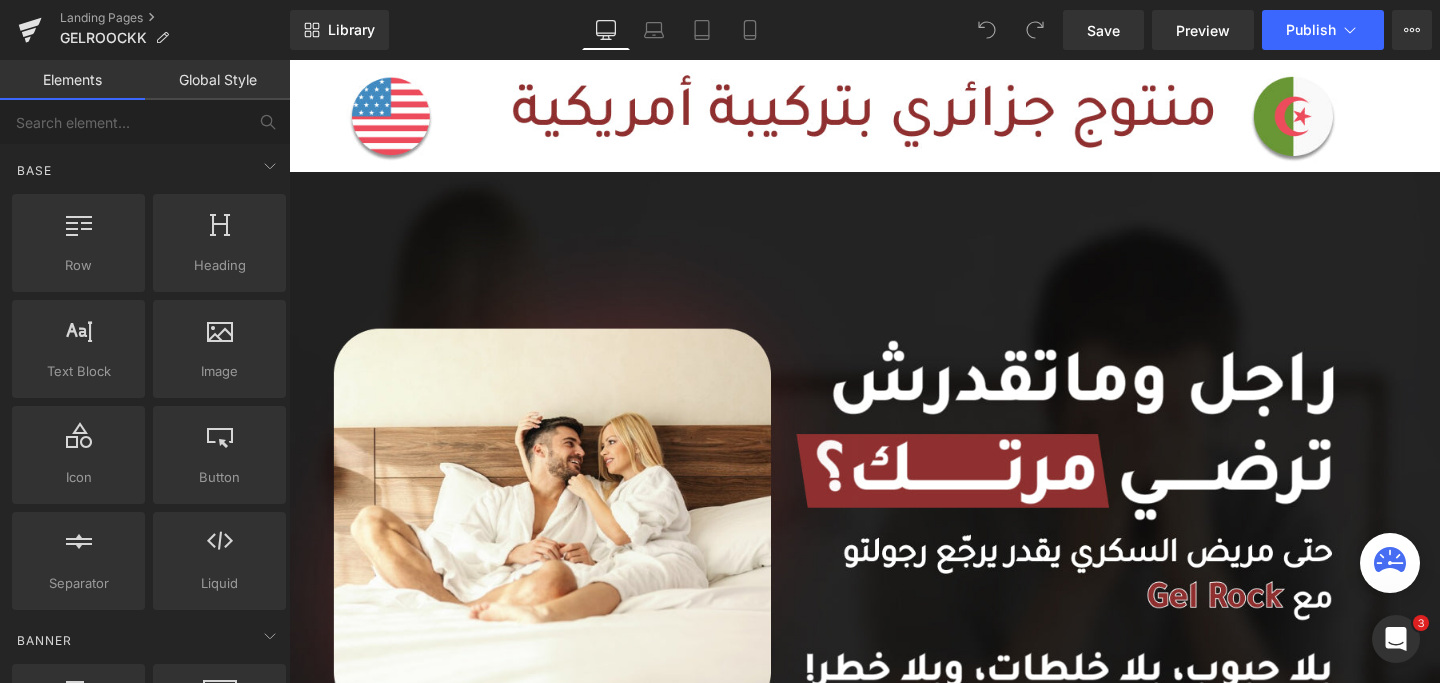 scroll, scrollTop: 0, scrollLeft: 0, axis: both 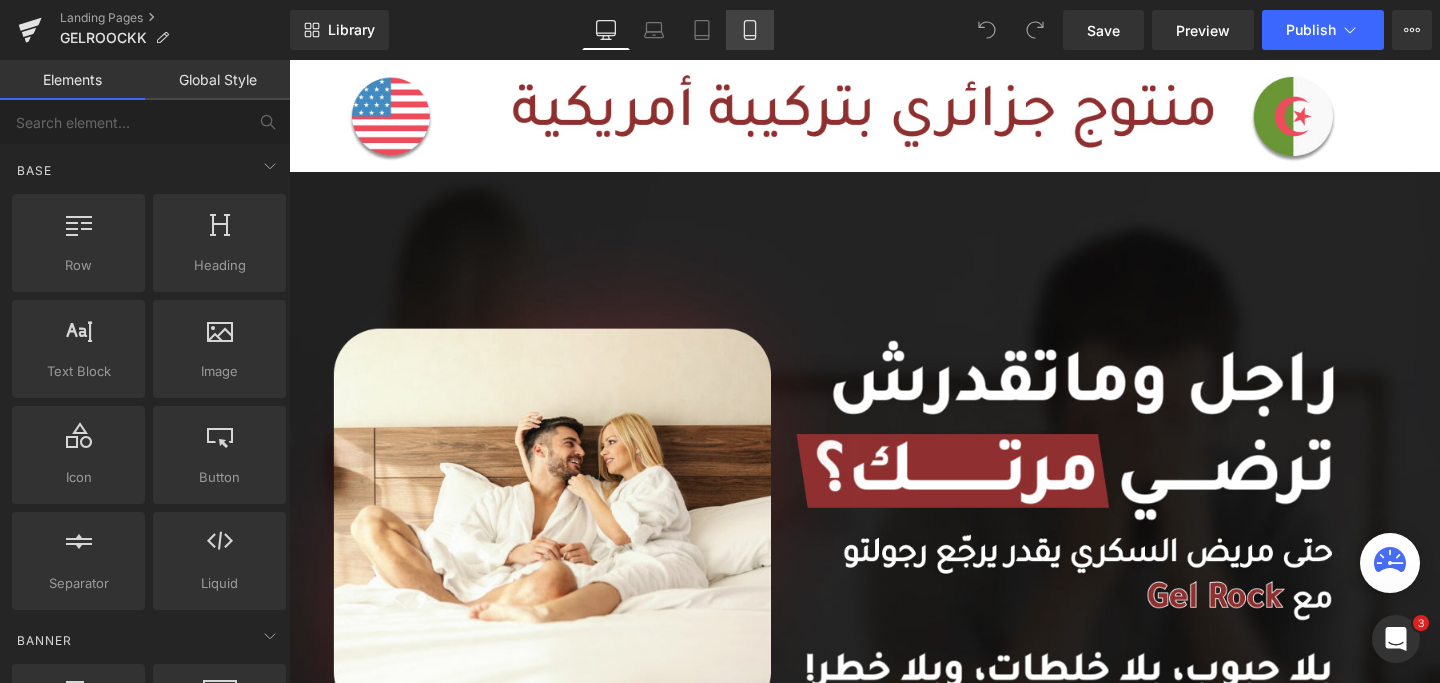 click 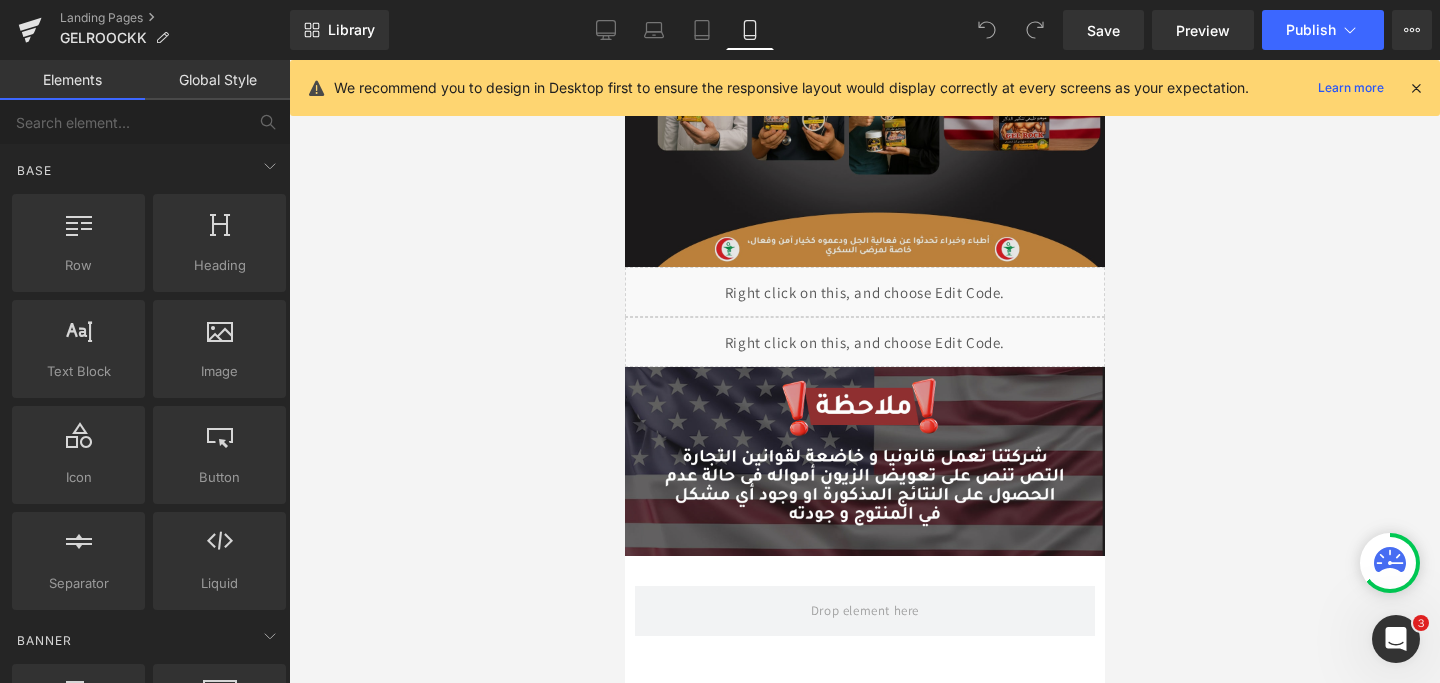 scroll, scrollTop: 3406, scrollLeft: 0, axis: vertical 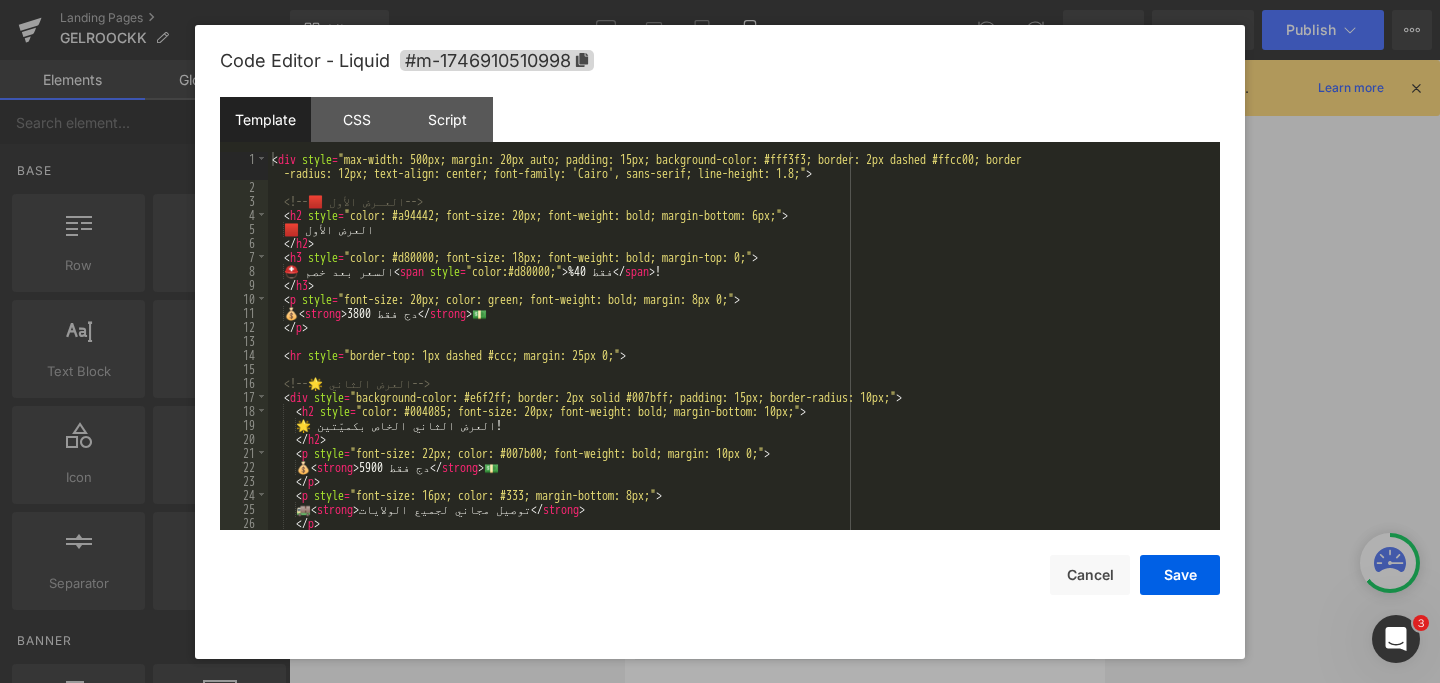 click on "Liquid" at bounding box center (864, 316) 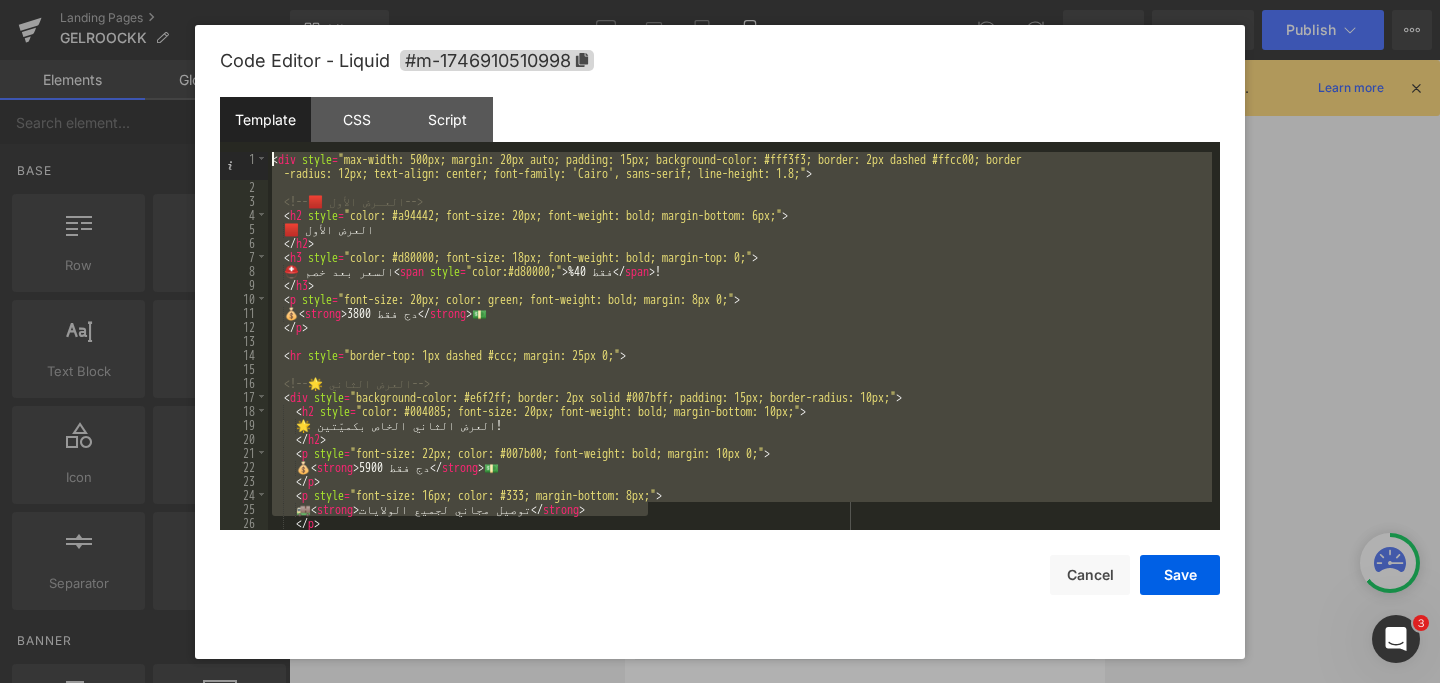 drag, startPoint x: 686, startPoint y: 514, endPoint x: 284, endPoint y: 126, distance: 558.7021 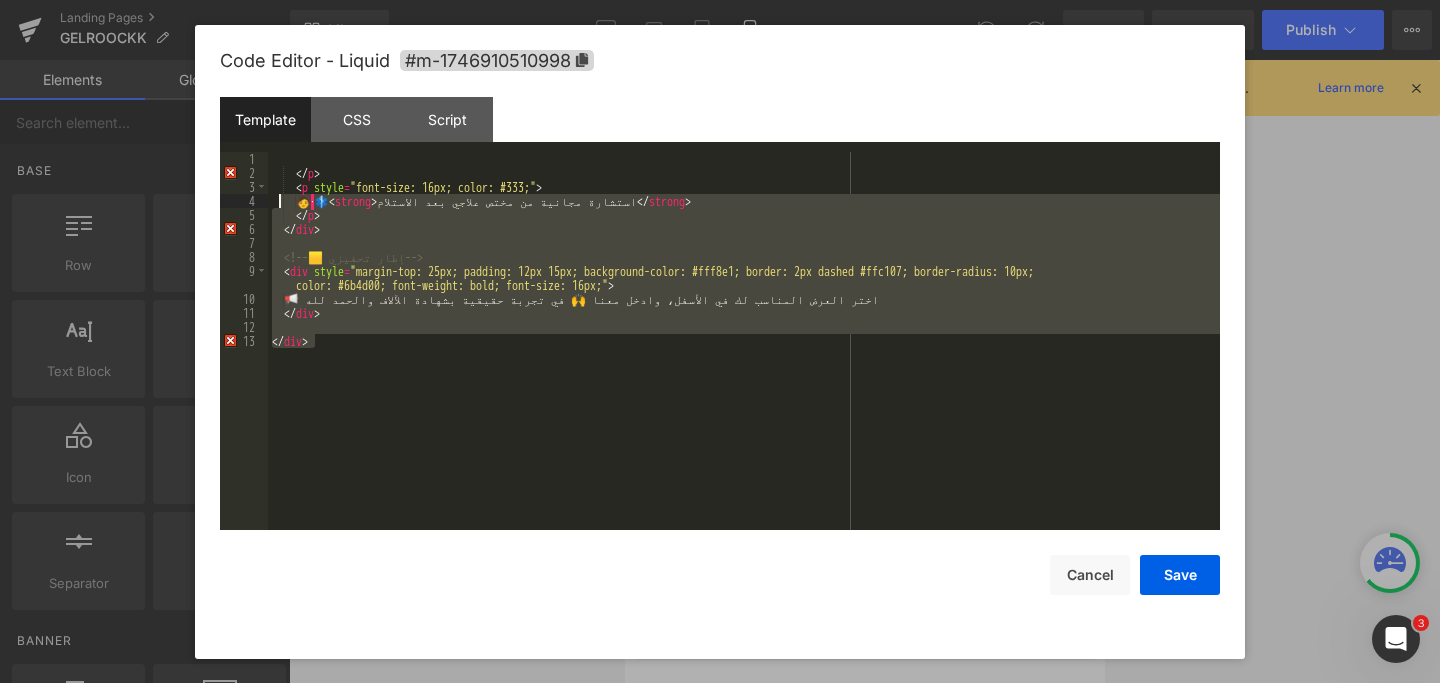 drag, startPoint x: 347, startPoint y: 414, endPoint x: 274, endPoint y: 41, distance: 380.0763 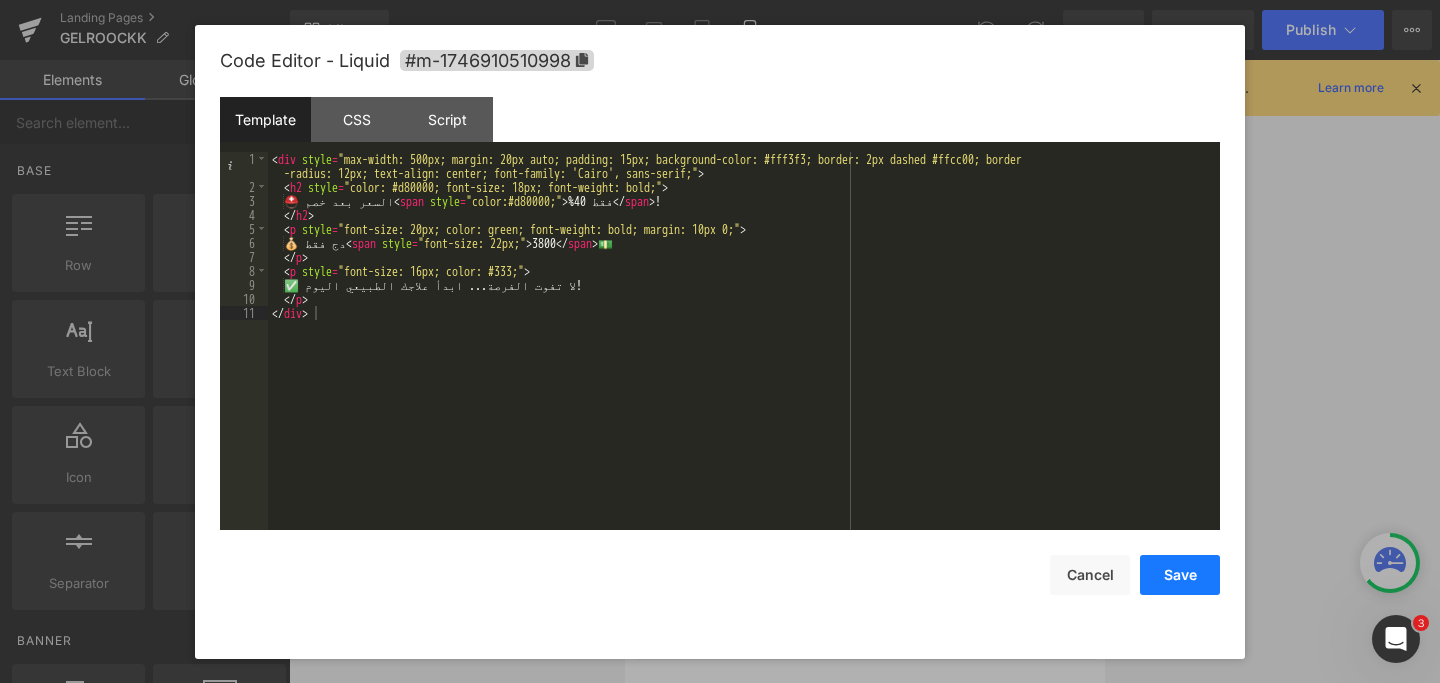 click on "Save" at bounding box center (1180, 575) 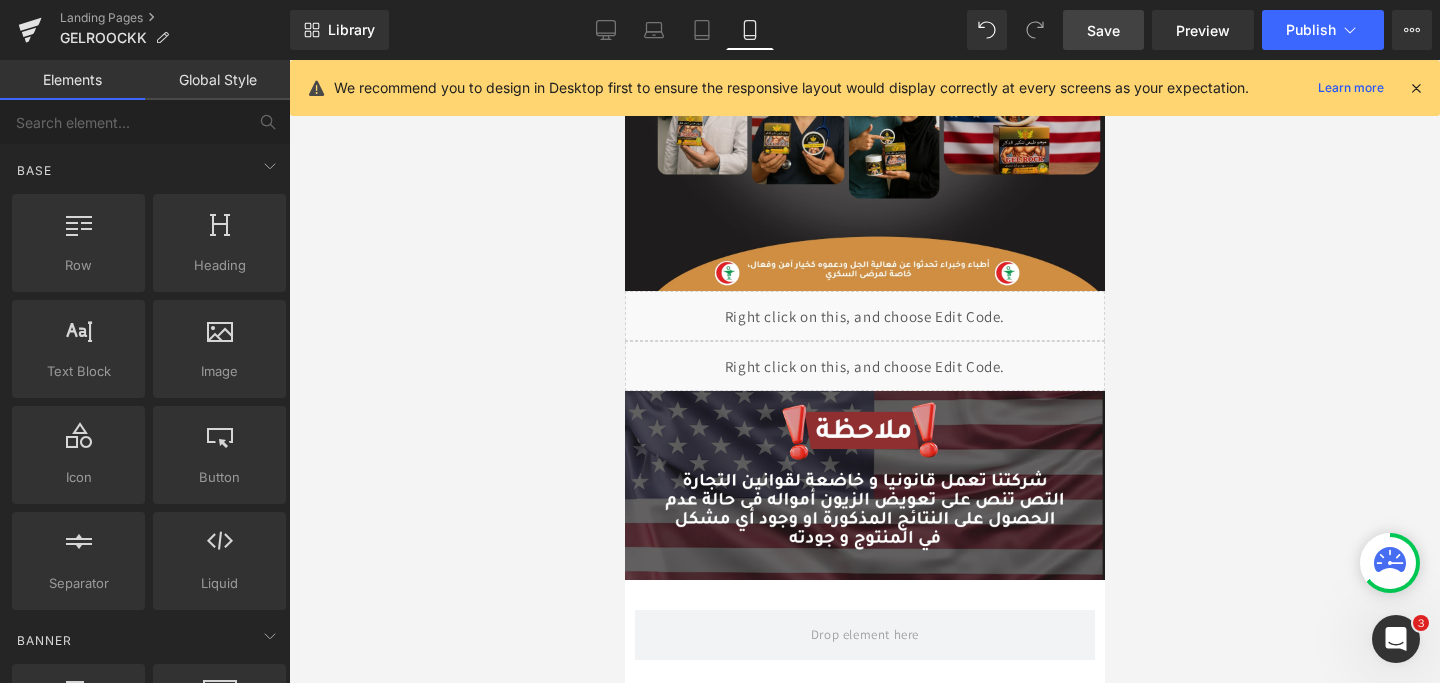 click on "Save" at bounding box center (1103, 30) 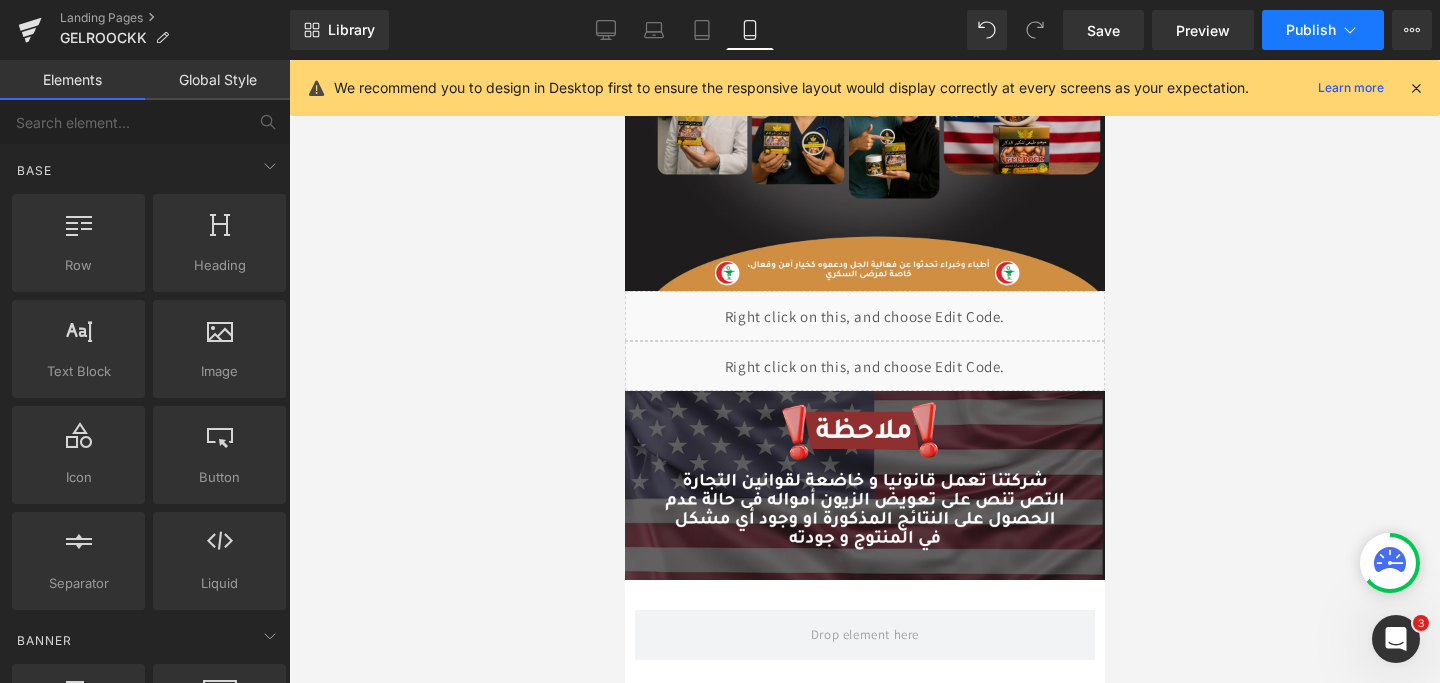 click on "Publish" at bounding box center (1311, 30) 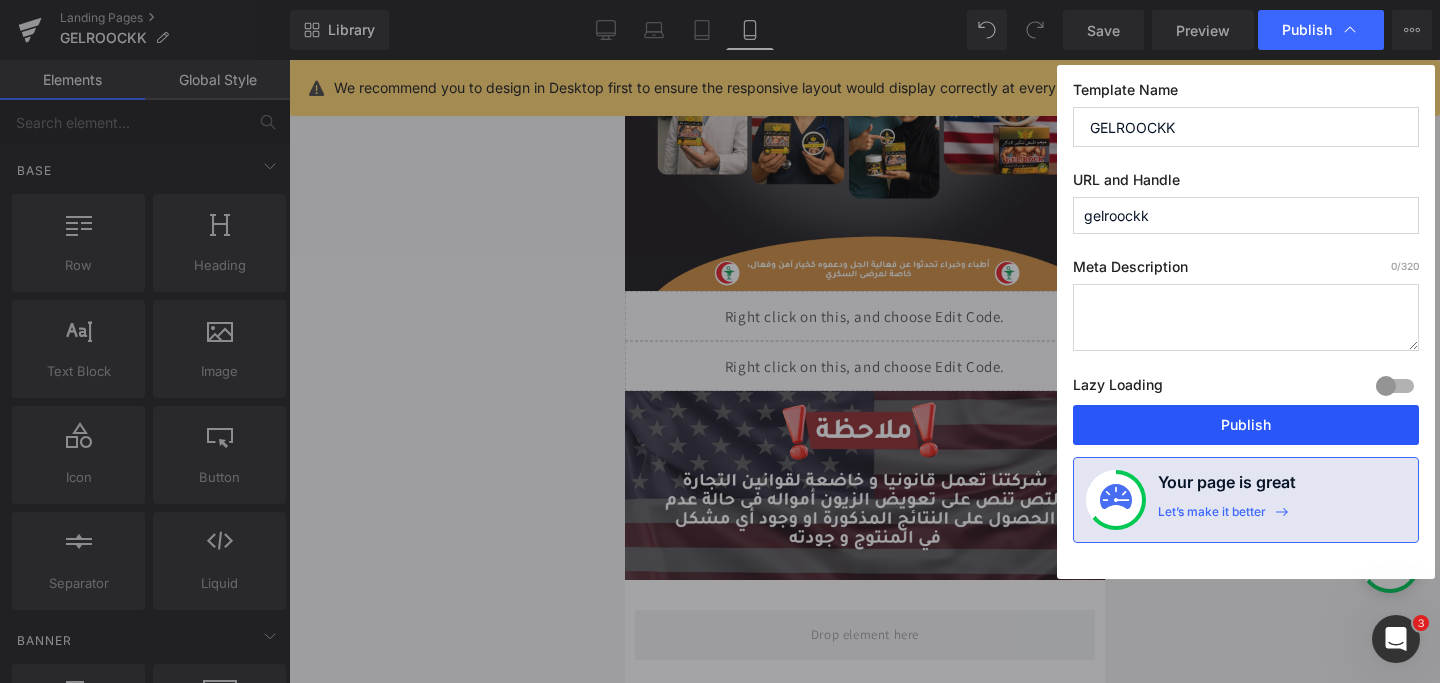 click on "Publish" at bounding box center (1246, 425) 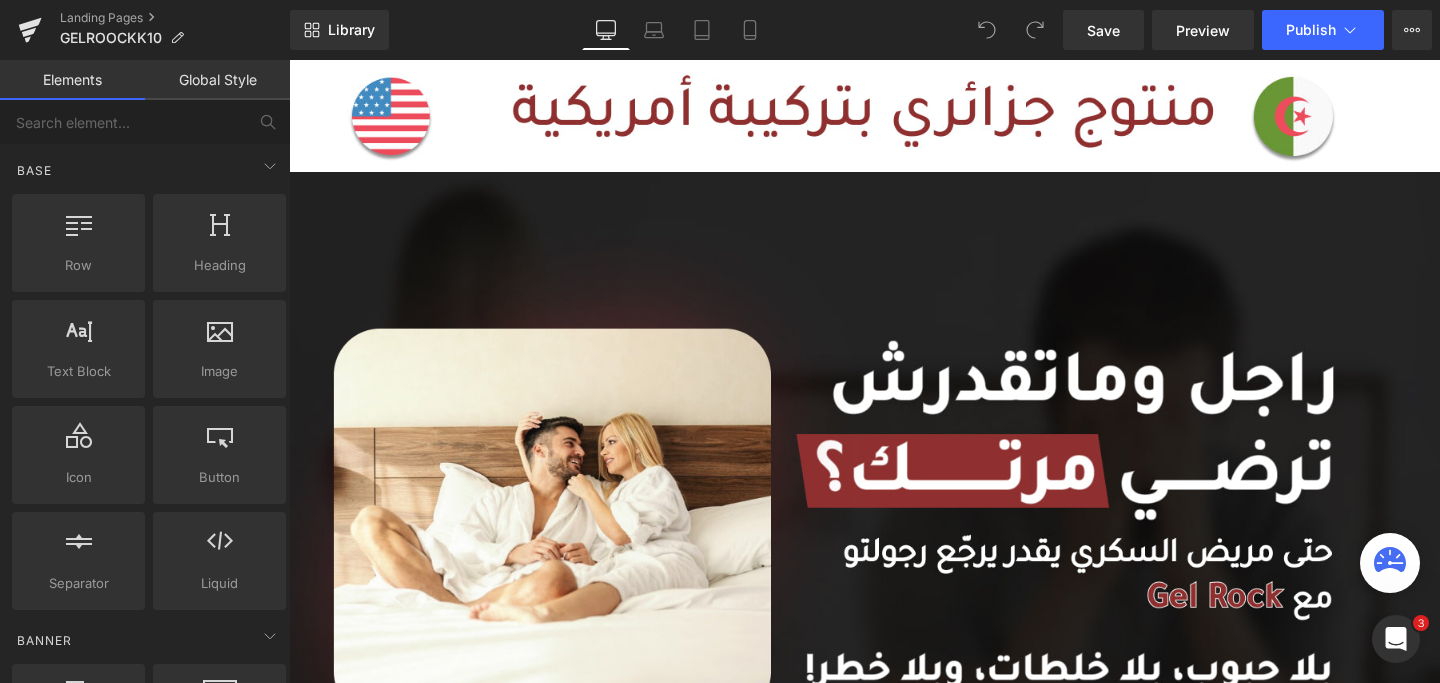 scroll, scrollTop: 0, scrollLeft: 0, axis: both 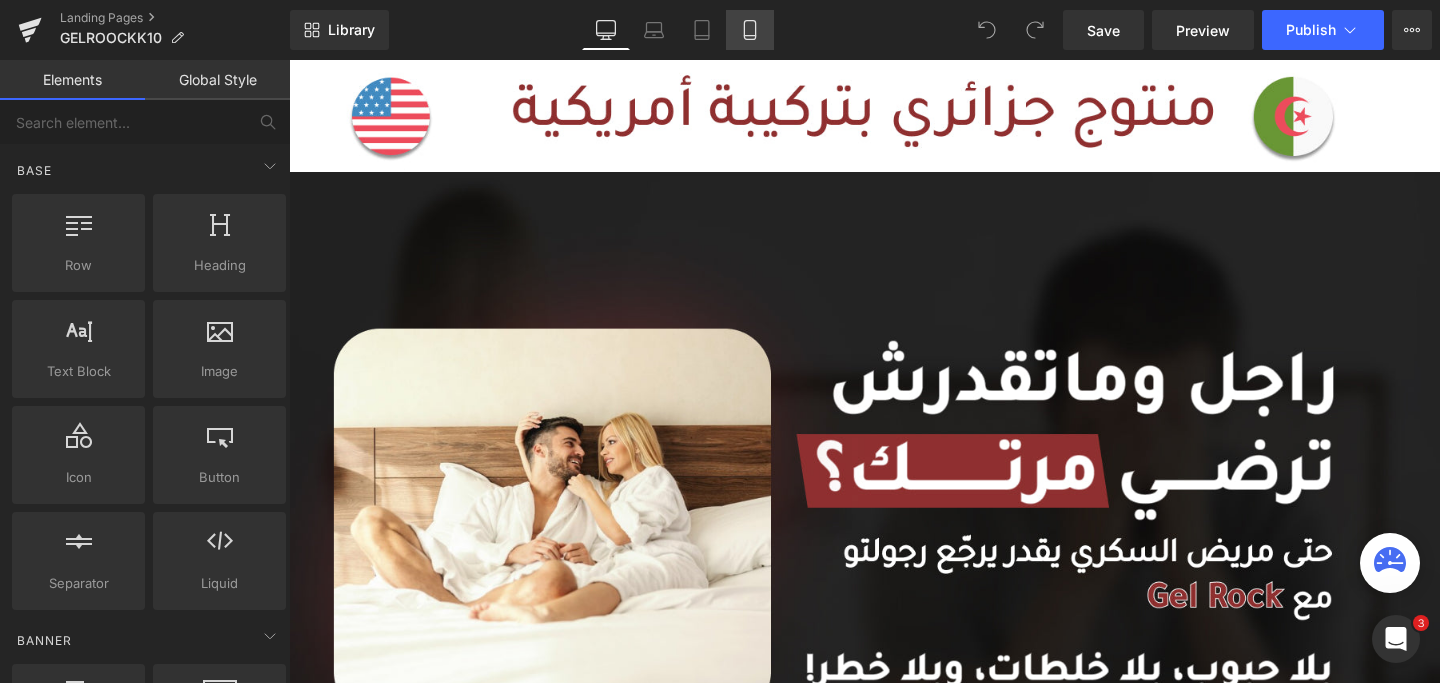 click on "Mobile" at bounding box center [750, 30] 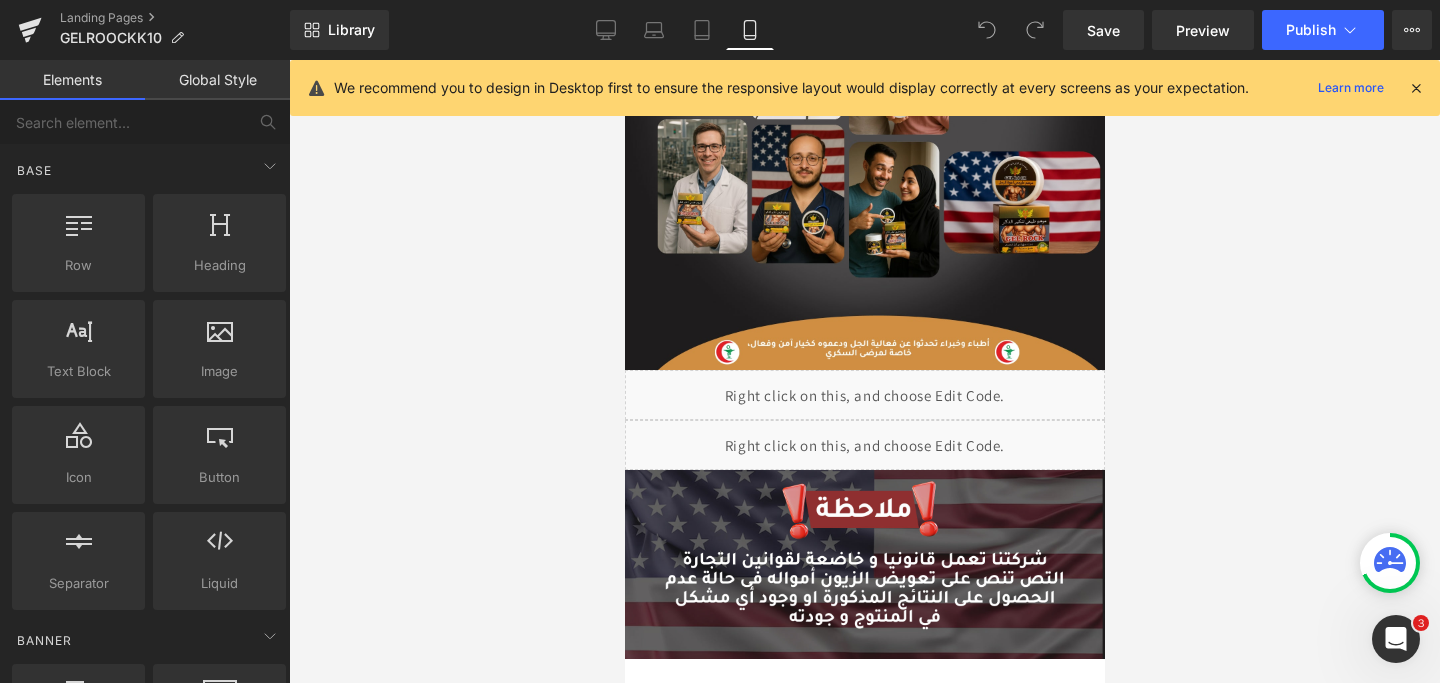 scroll, scrollTop: 3368, scrollLeft: 0, axis: vertical 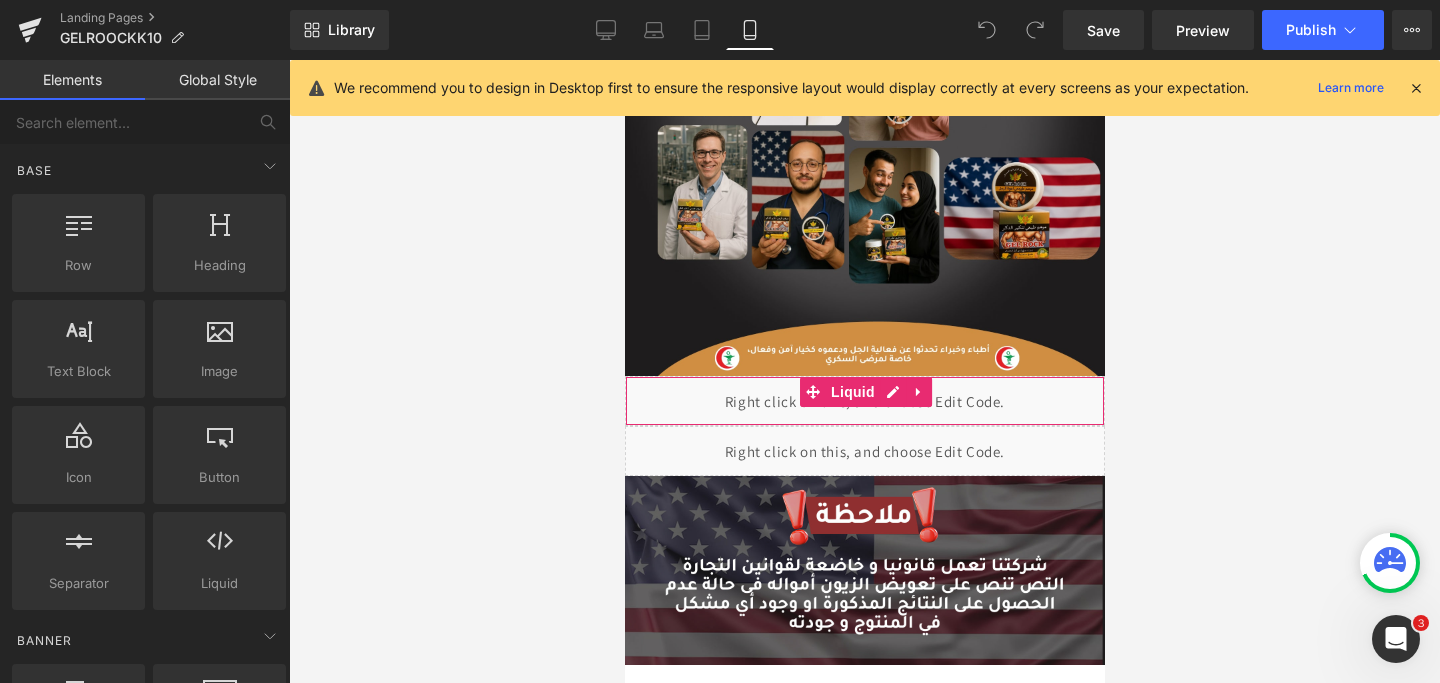 click on "Liquid" at bounding box center [864, 401] 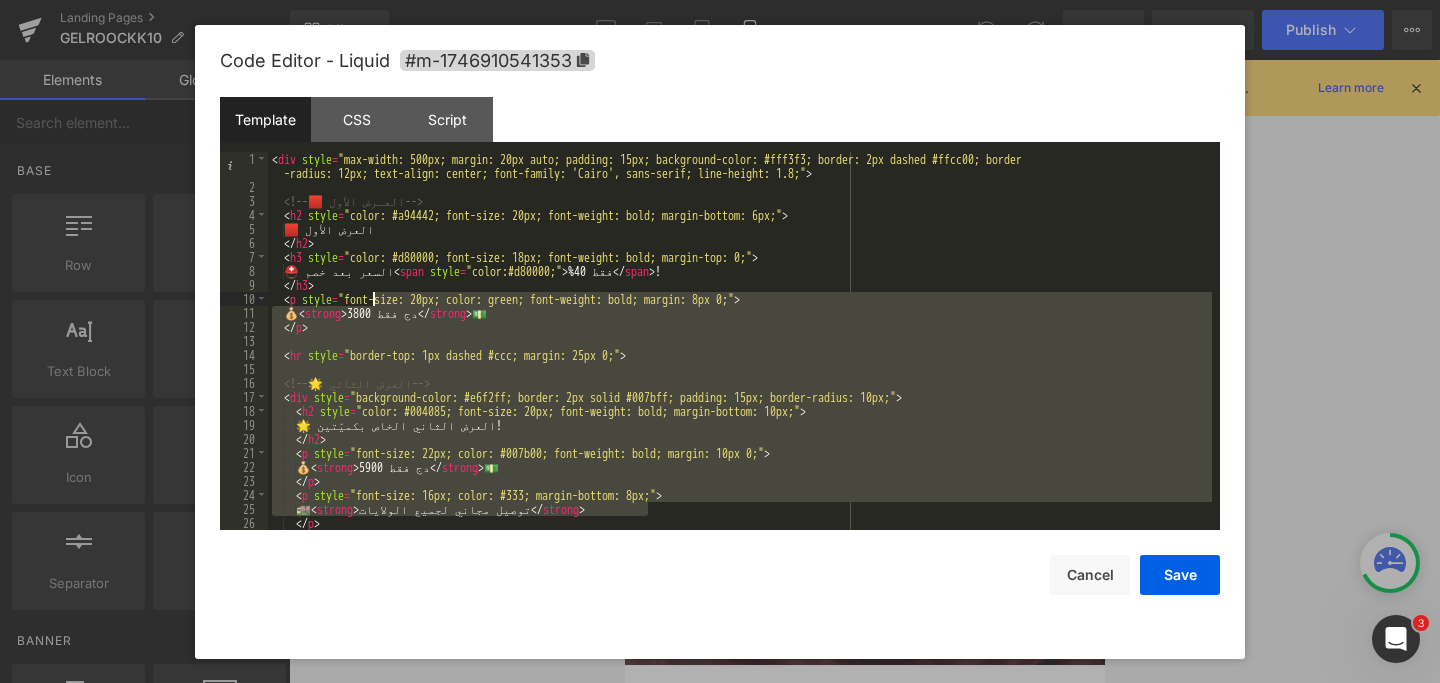 drag, startPoint x: 705, startPoint y: 511, endPoint x: 303, endPoint y: 276, distance: 465.64902 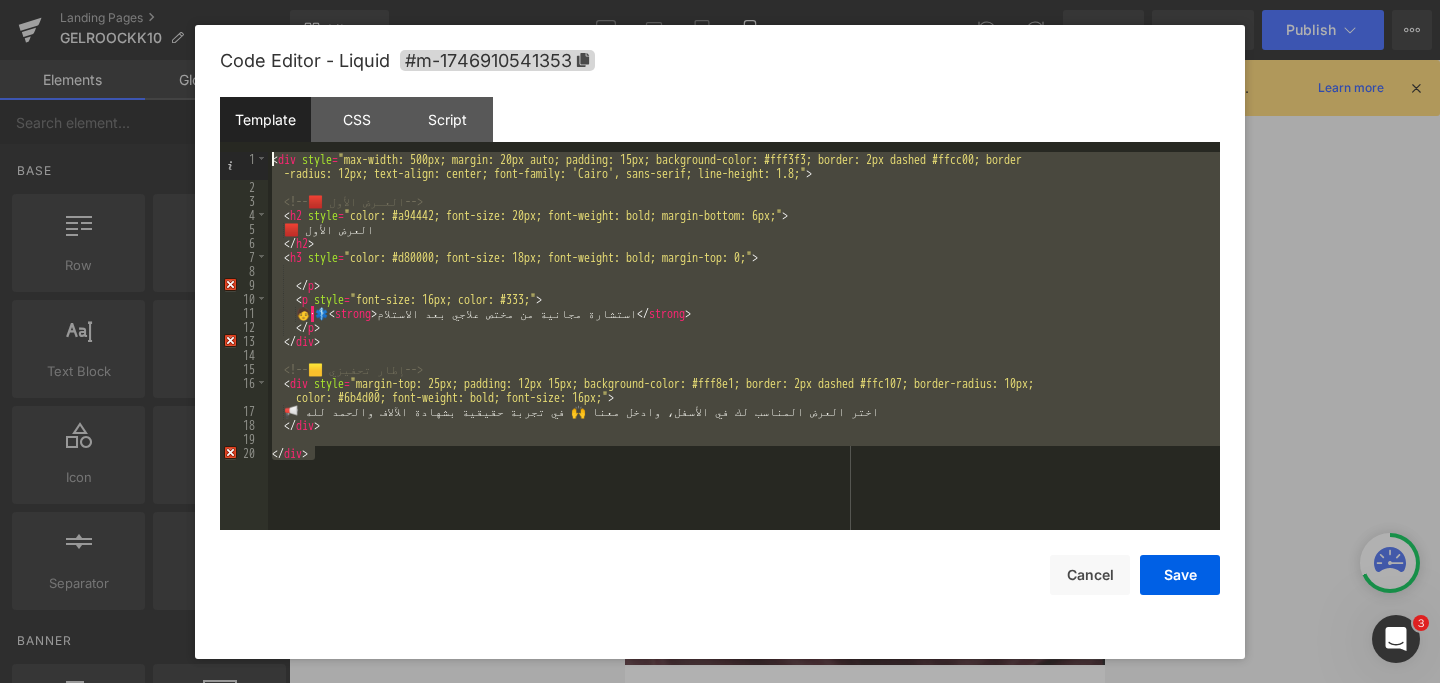 drag, startPoint x: 449, startPoint y: 465, endPoint x: 240, endPoint y: 146, distance: 381.3686 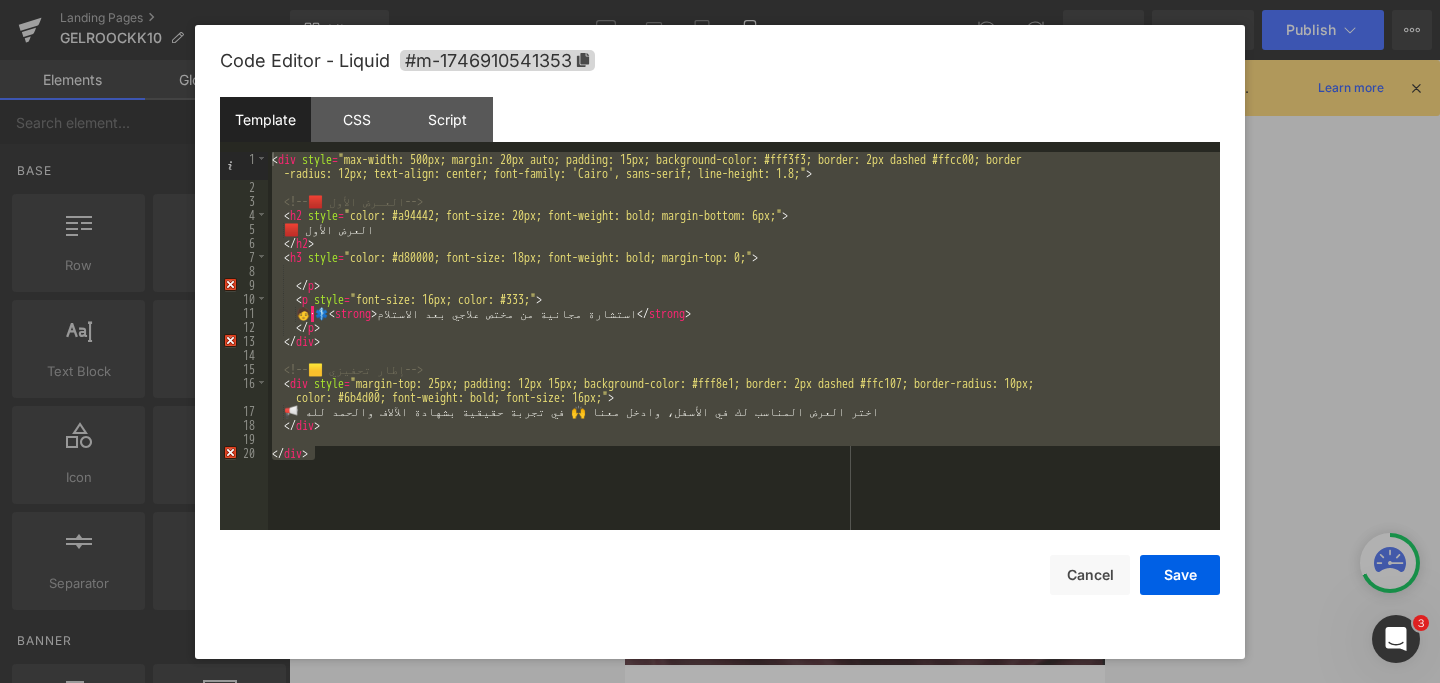 click on "Template CSS Script Data" at bounding box center (720, 124) 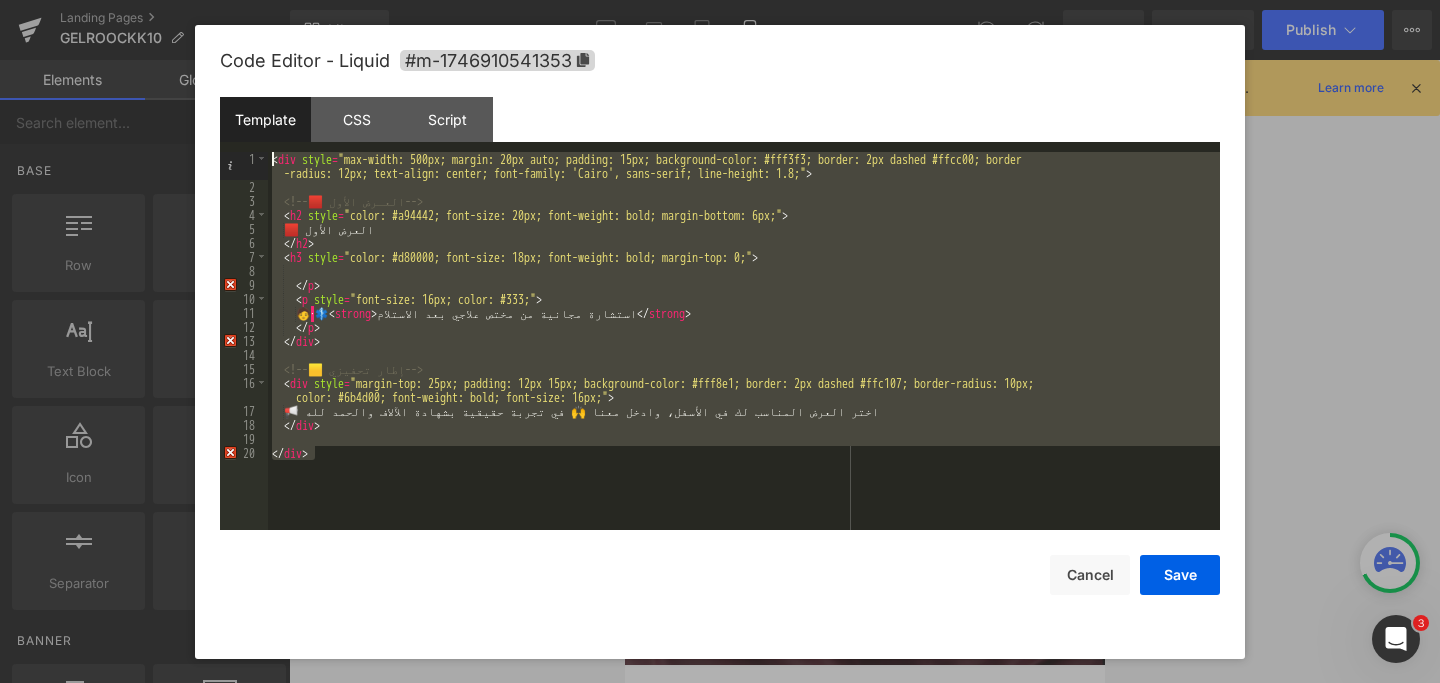 drag, startPoint x: 399, startPoint y: 467, endPoint x: 270, endPoint y: 151, distance: 341.31656 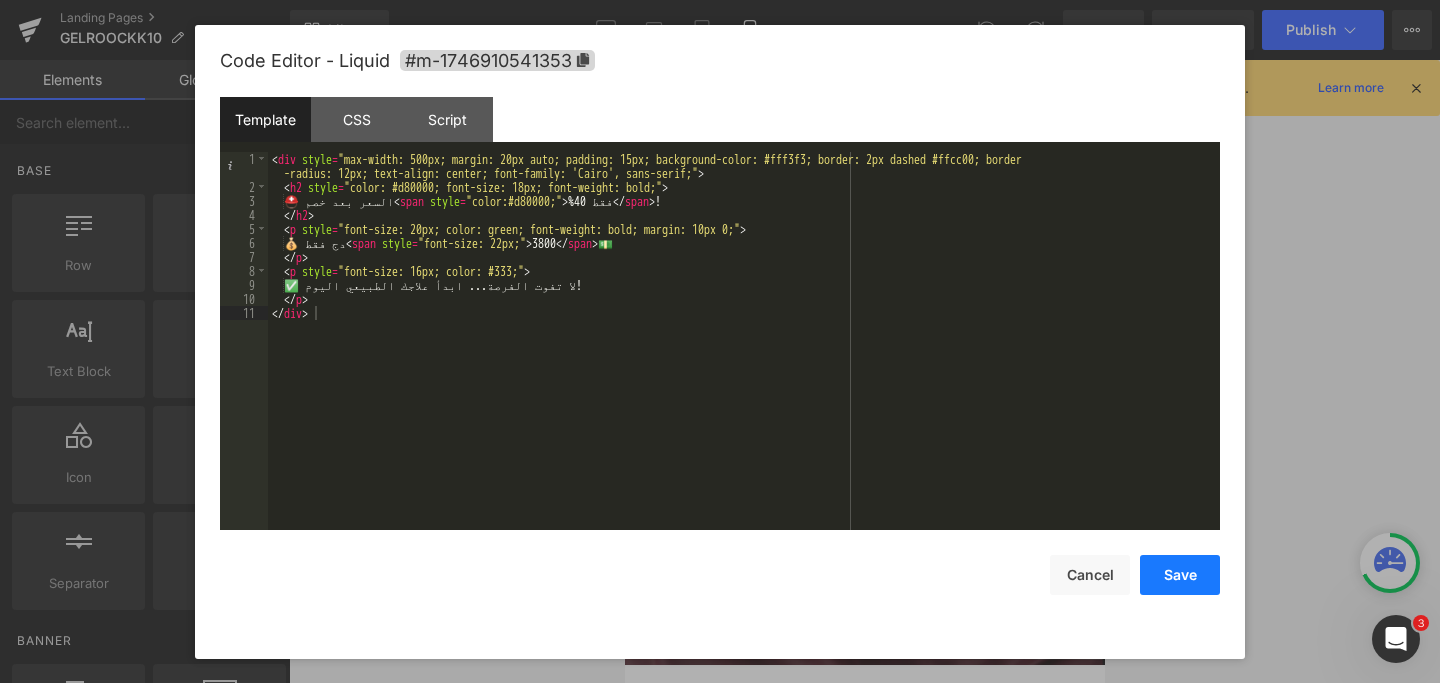 click on "Save" at bounding box center [1180, 575] 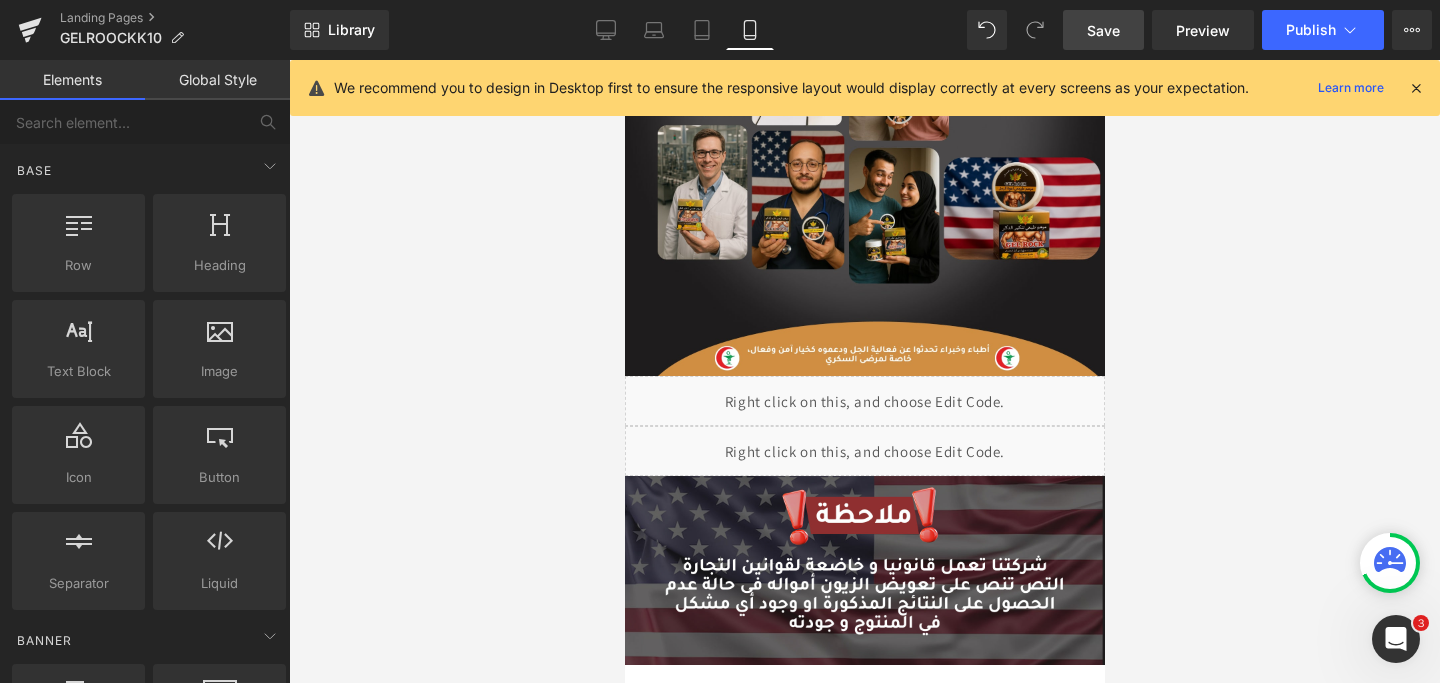 click on "Save" at bounding box center [1103, 30] 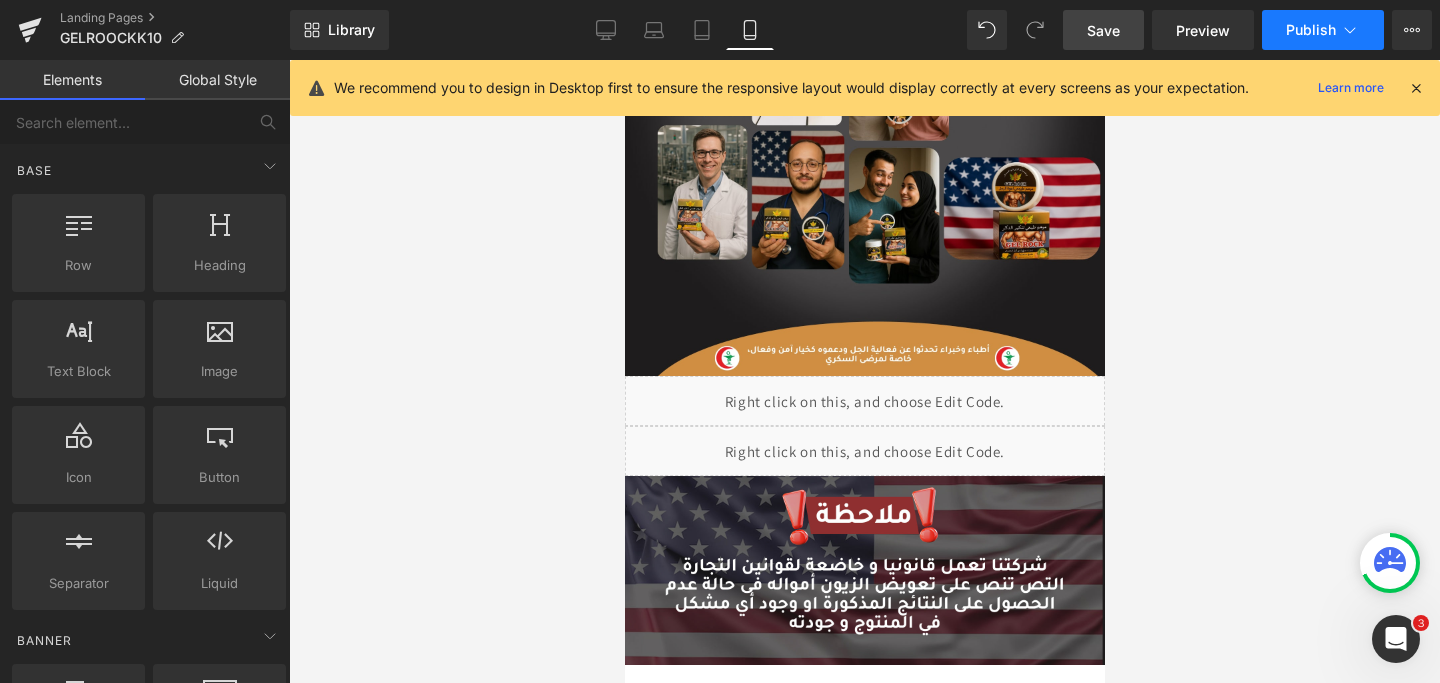 click on "Publish" at bounding box center [1323, 30] 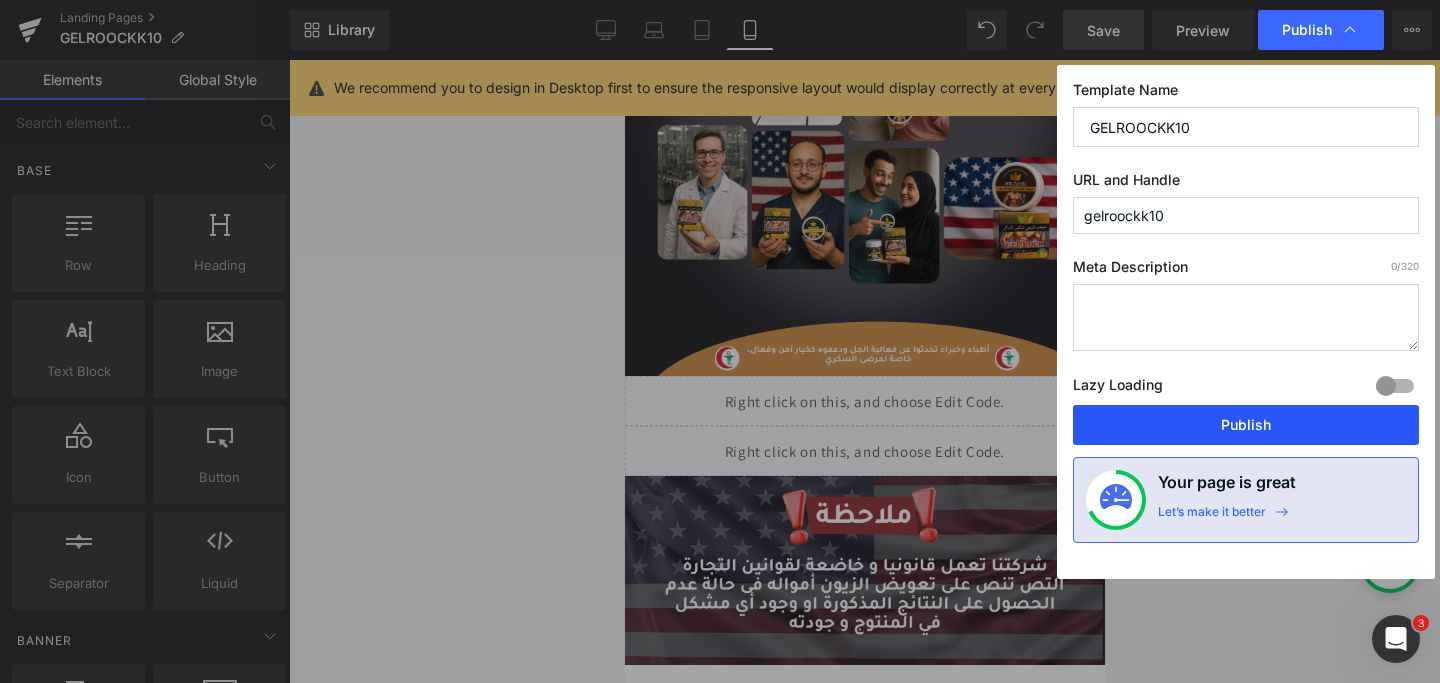 click on "Publish" at bounding box center (1246, 425) 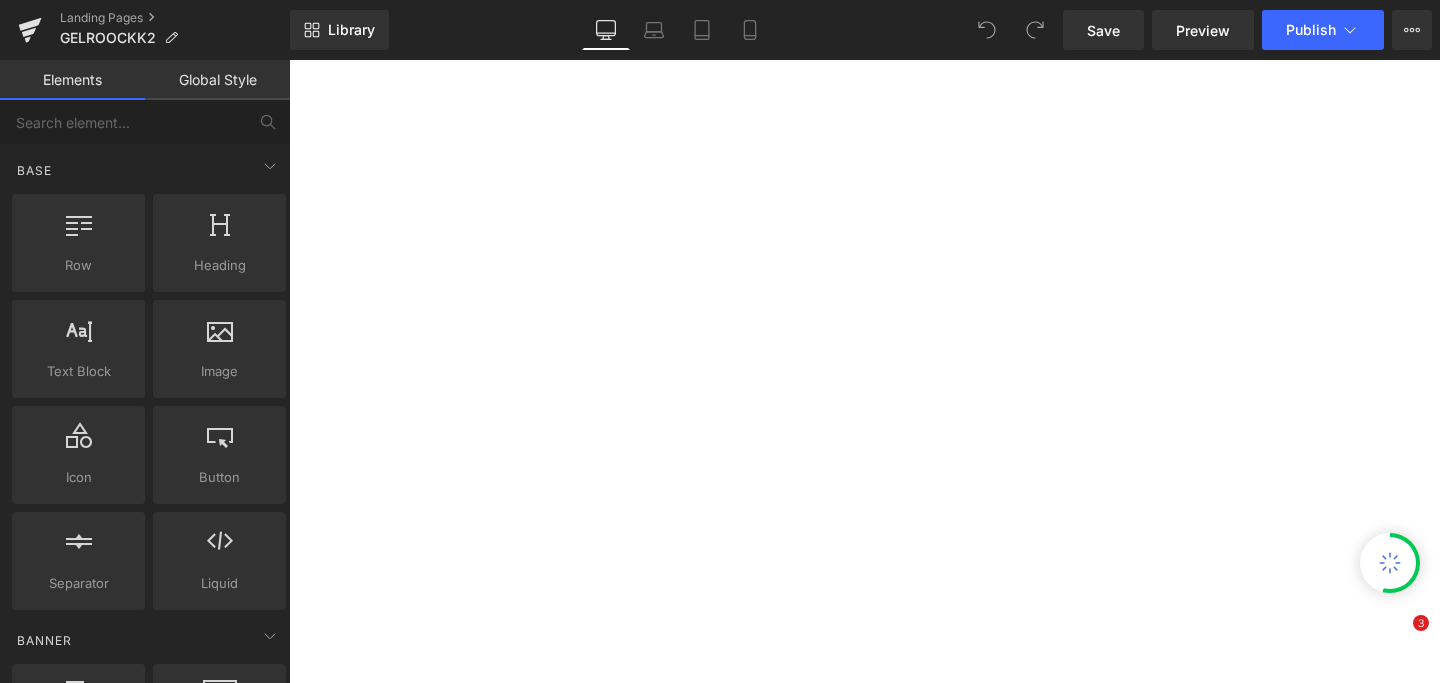 scroll, scrollTop: 0, scrollLeft: 0, axis: both 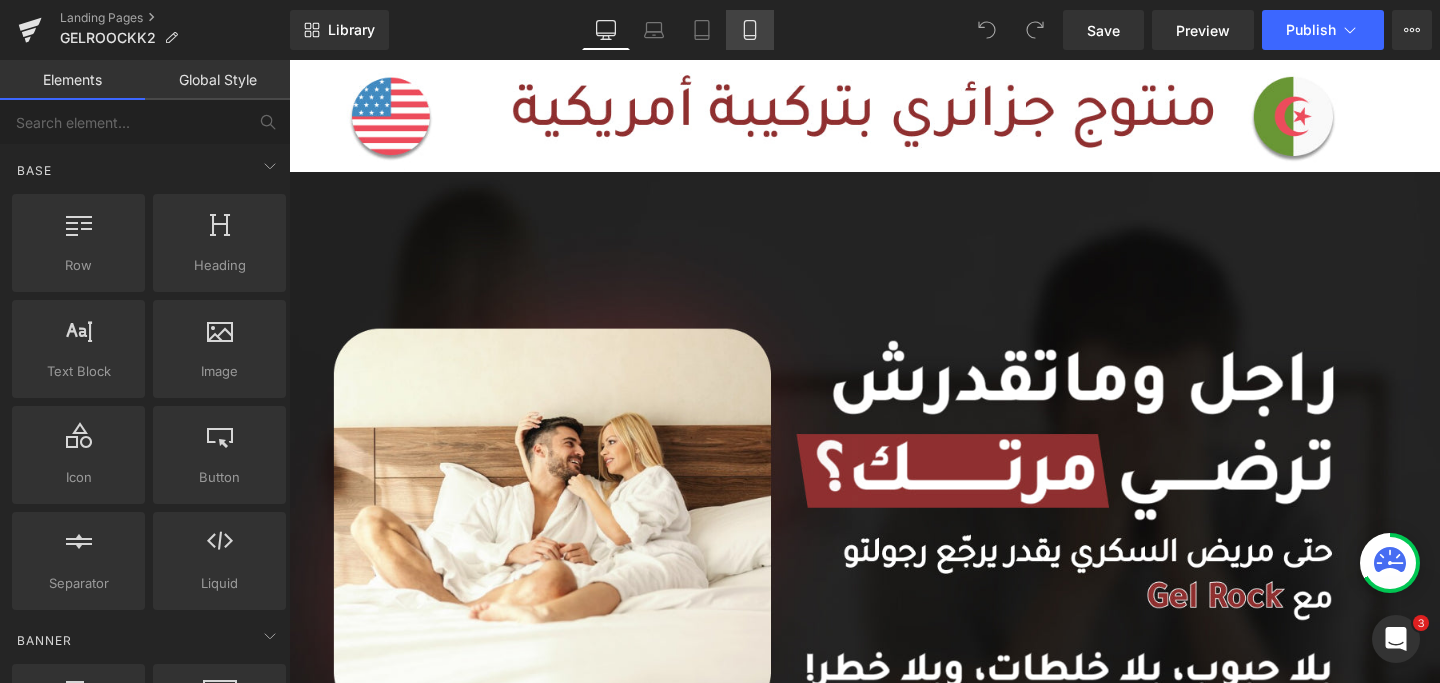 click on "Mobile" at bounding box center [750, 30] 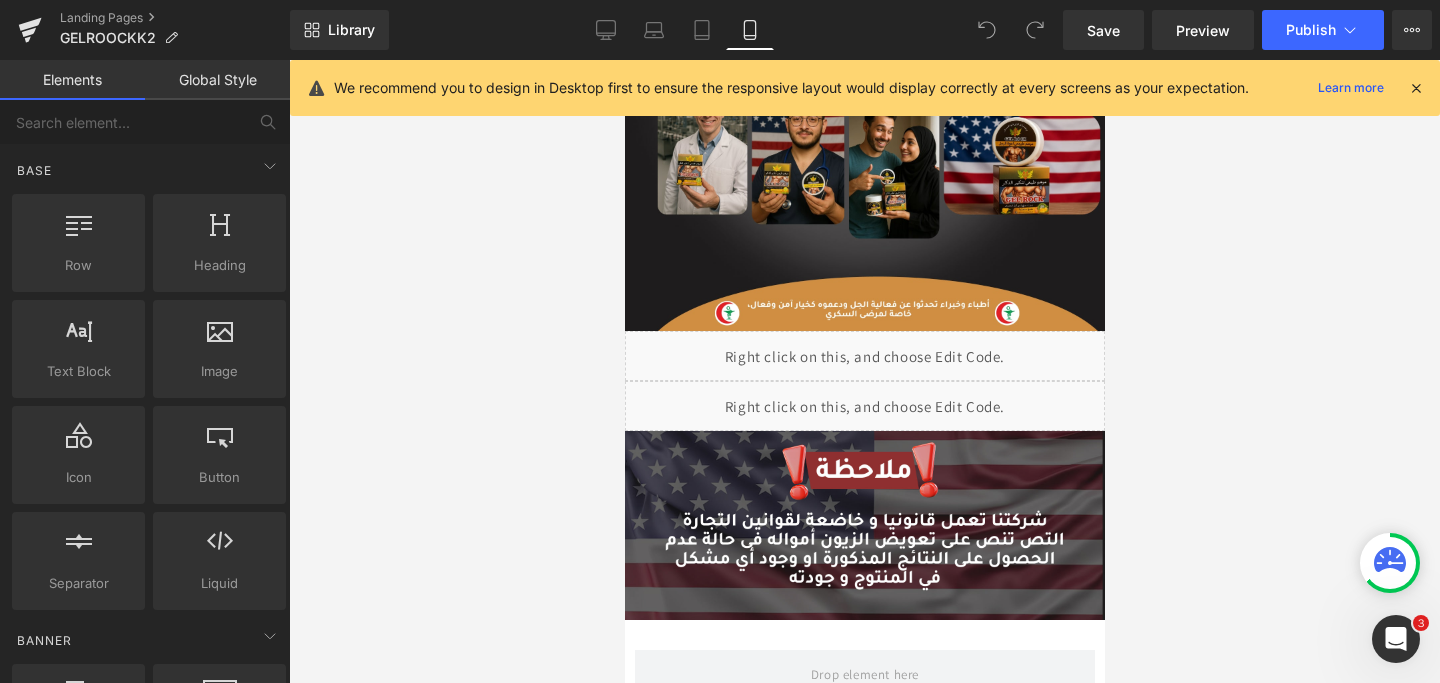 scroll, scrollTop: 3212, scrollLeft: 0, axis: vertical 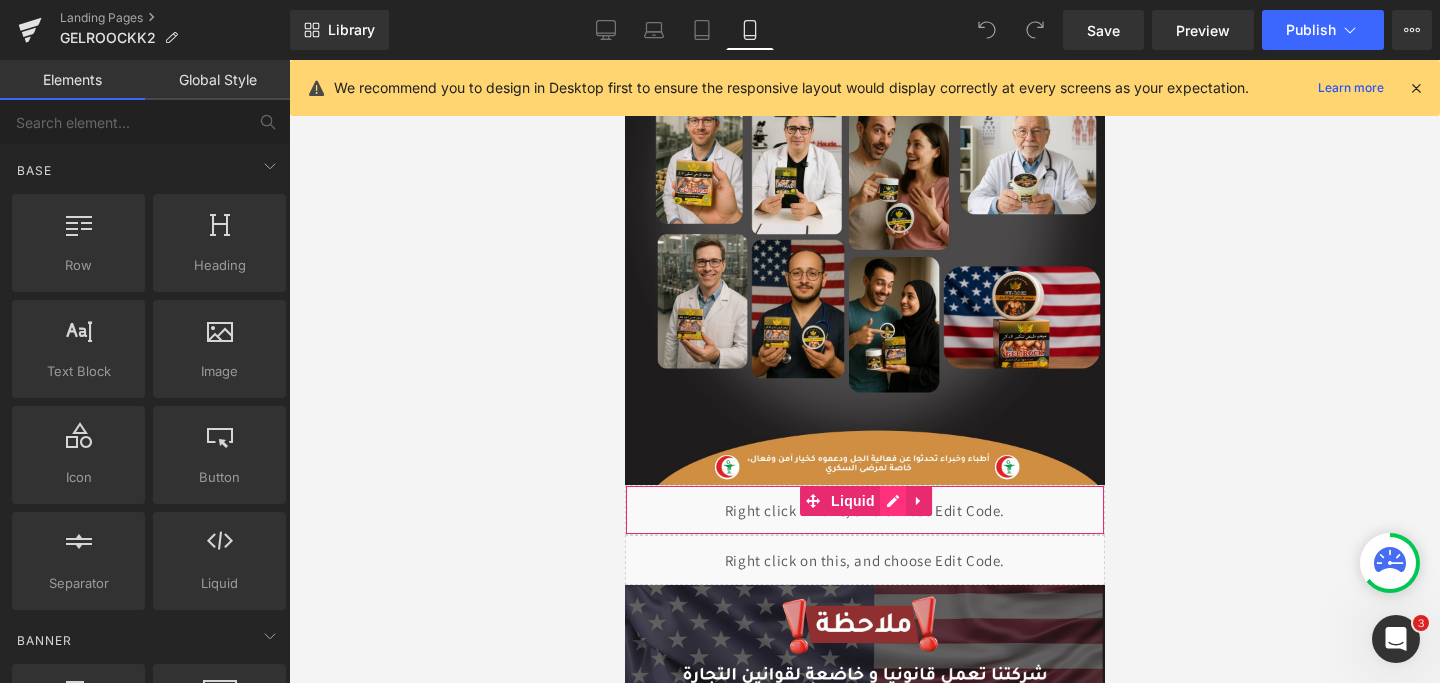 click on "Liquid" at bounding box center [864, 510] 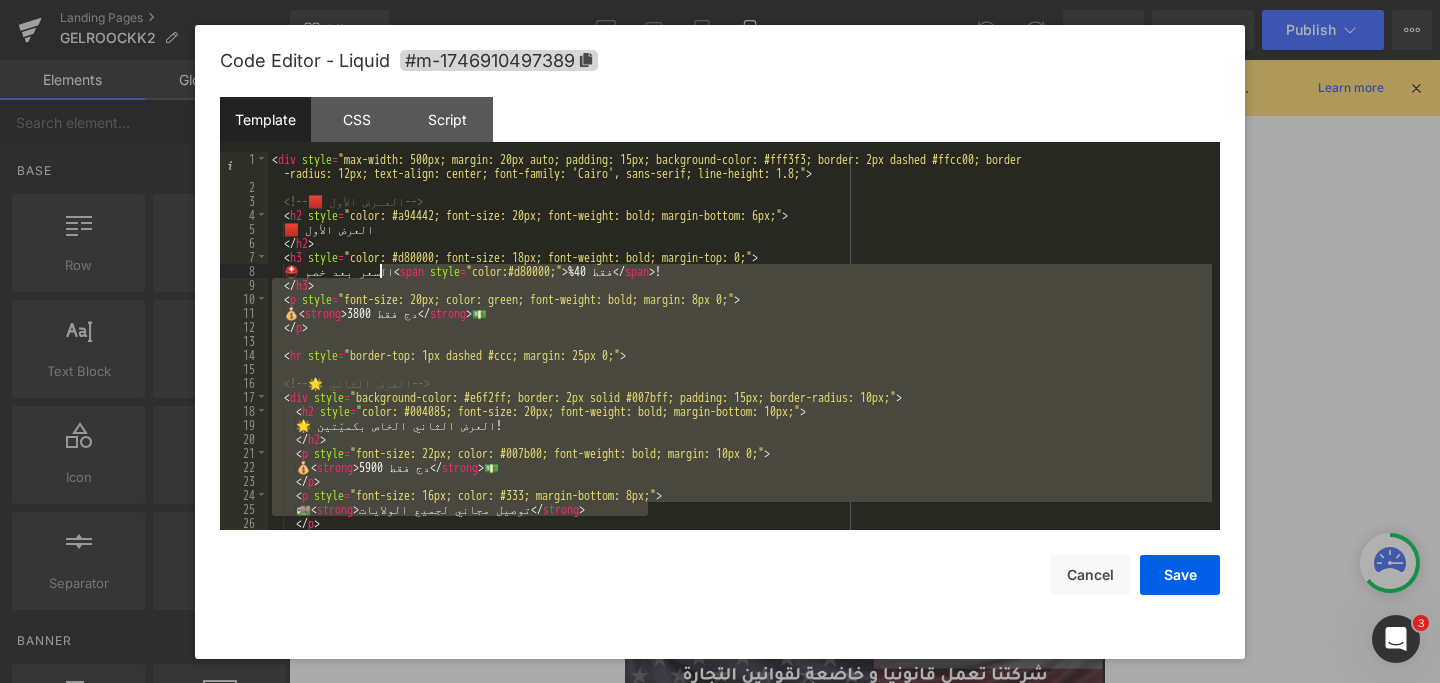 drag, startPoint x: 712, startPoint y: 511, endPoint x: 368, endPoint y: 262, distance: 424.66104 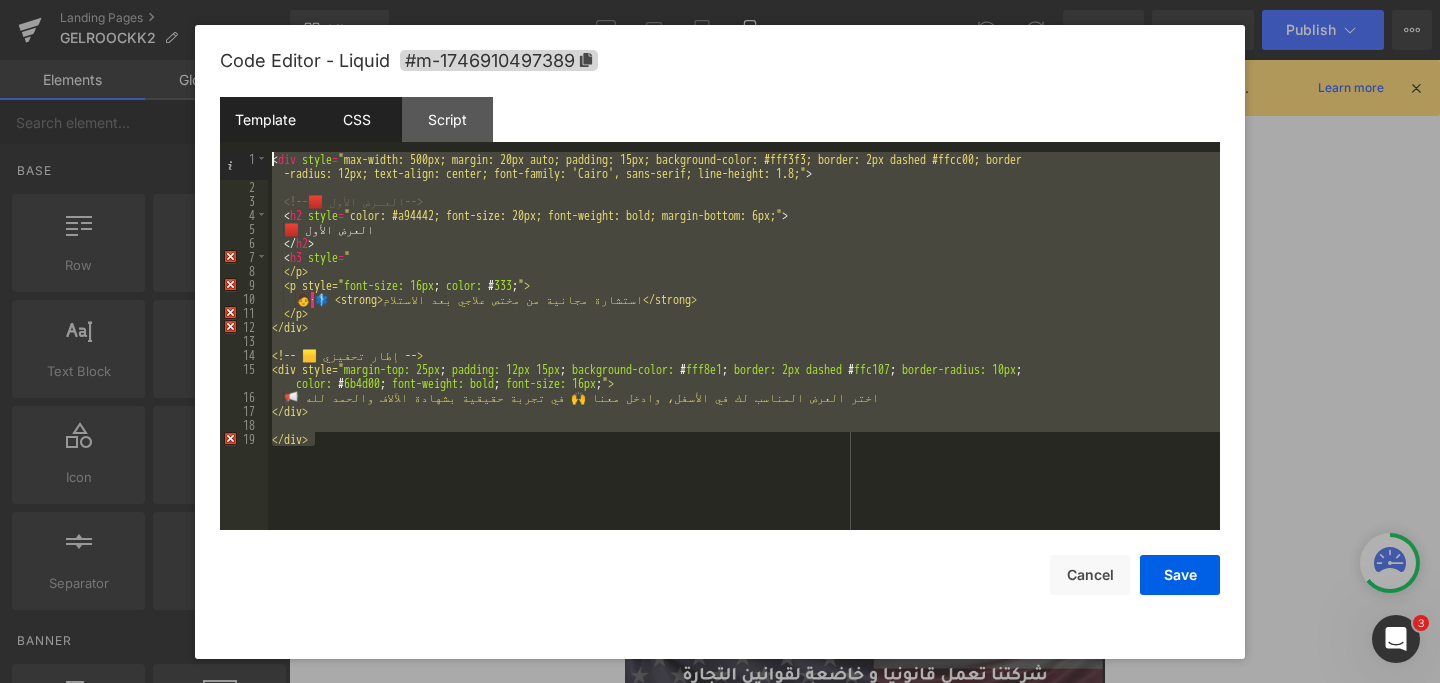 drag, startPoint x: 468, startPoint y: 458, endPoint x: 328, endPoint y: 107, distance: 377.8902 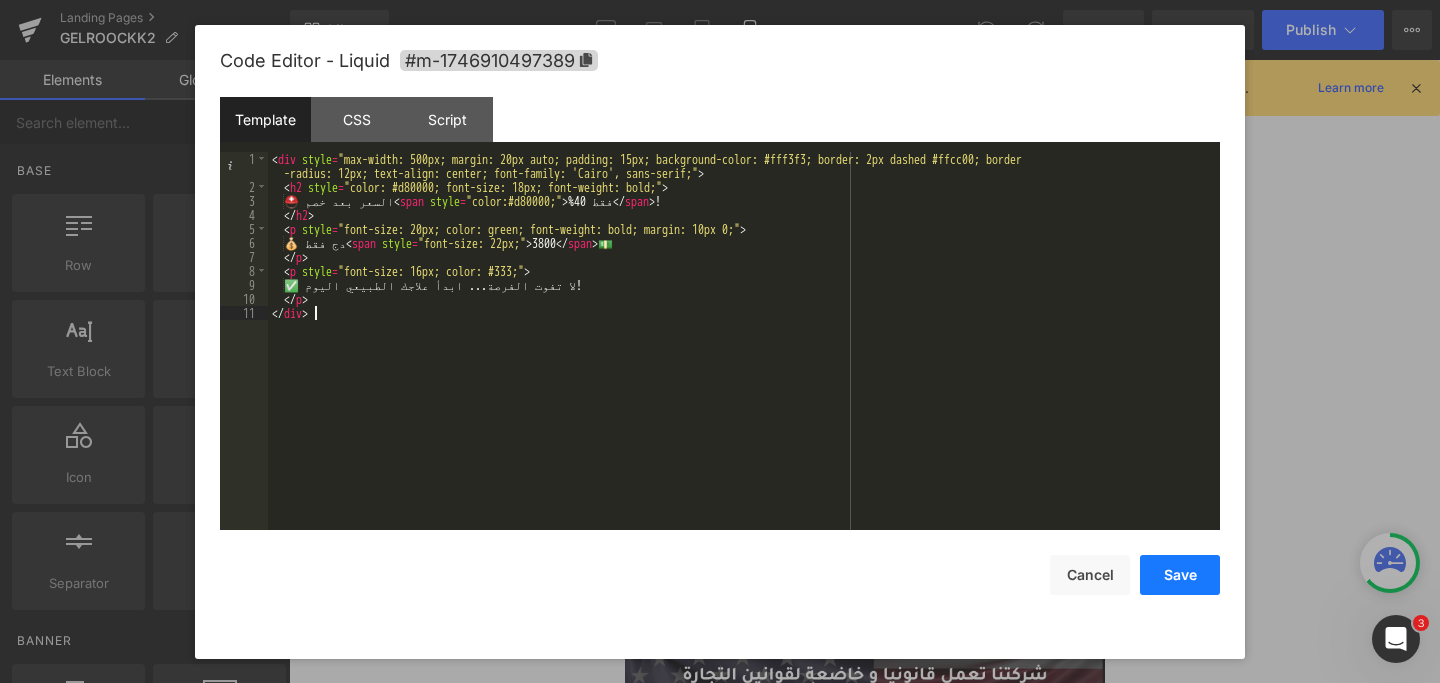 click on "Save" at bounding box center [1180, 575] 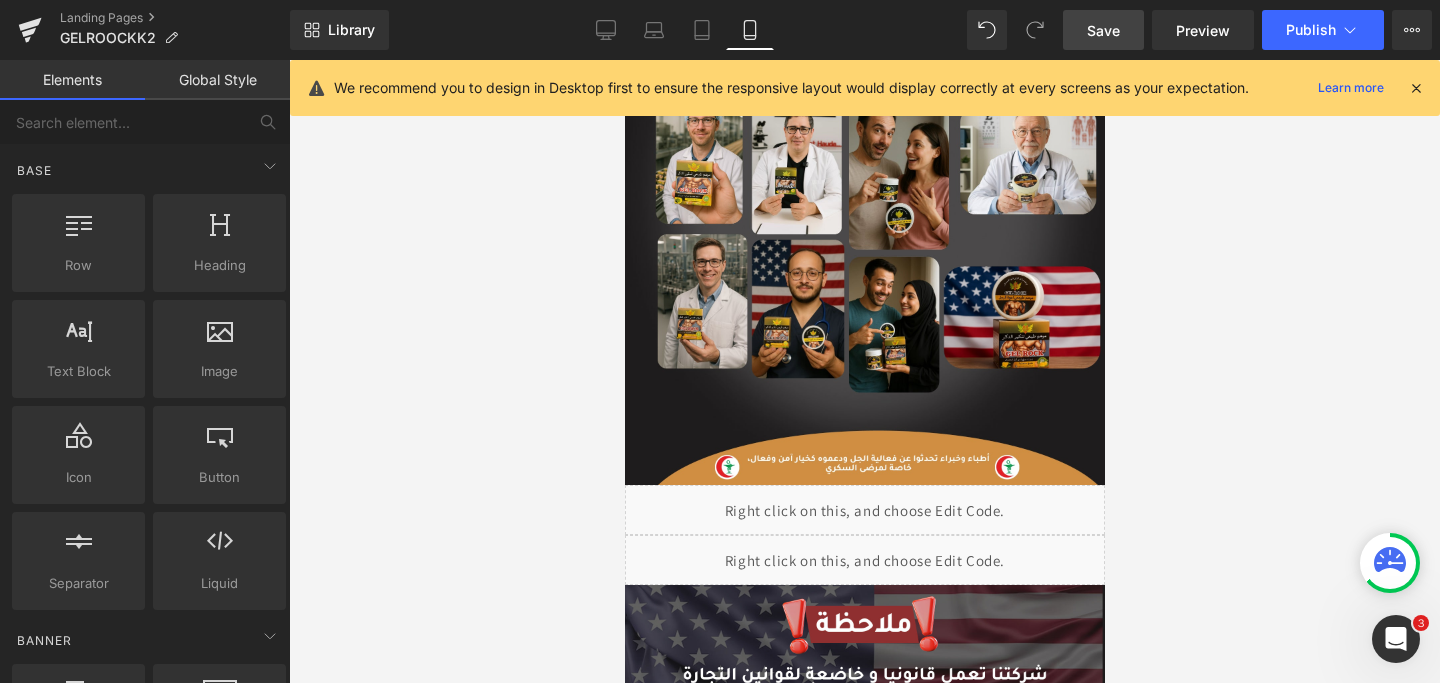 click on "Save" at bounding box center (1103, 30) 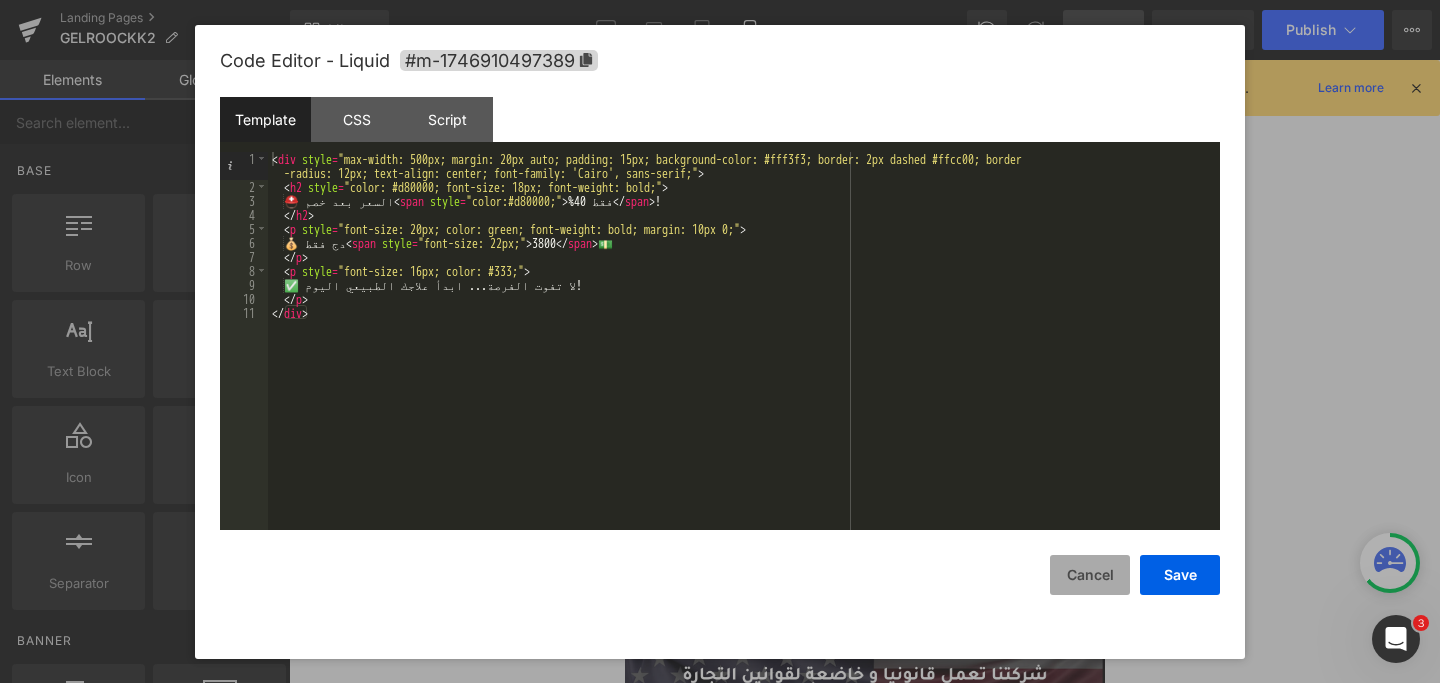 click on "Cancel" at bounding box center (1090, 575) 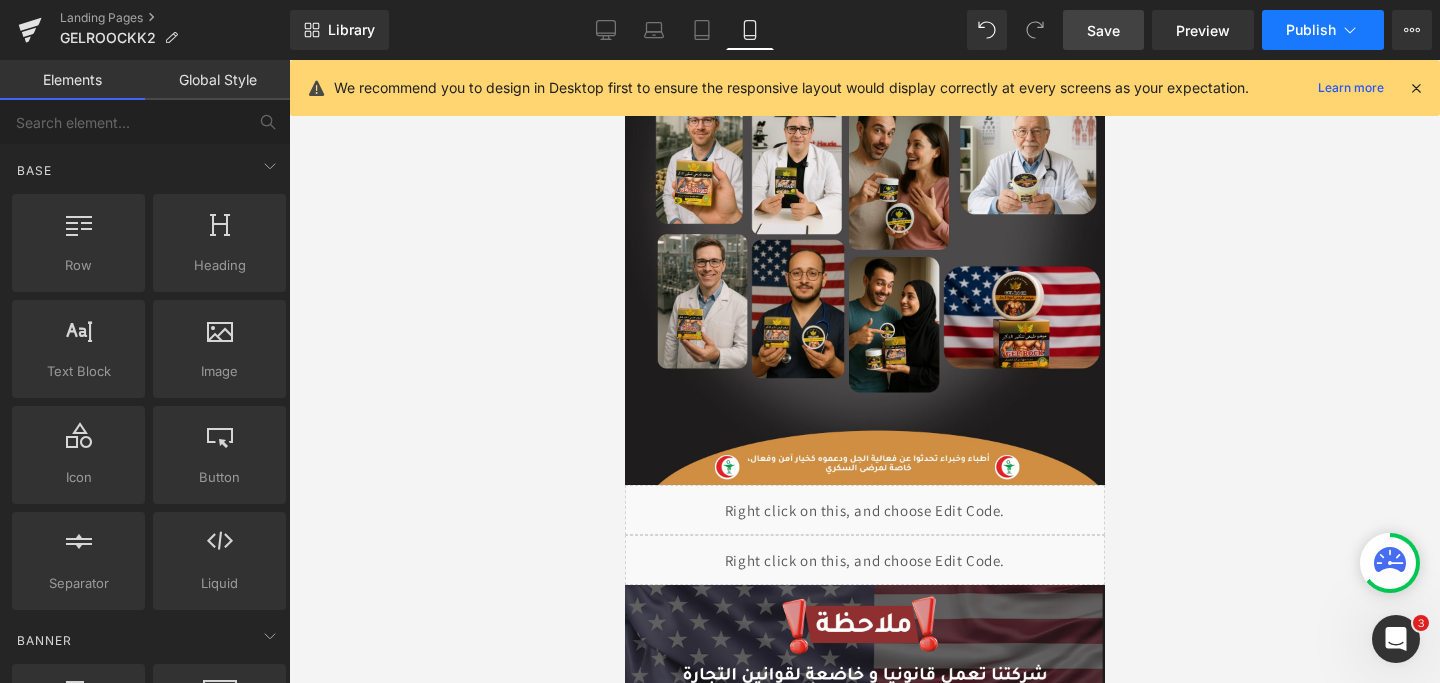 click on "Publish" at bounding box center [1311, 30] 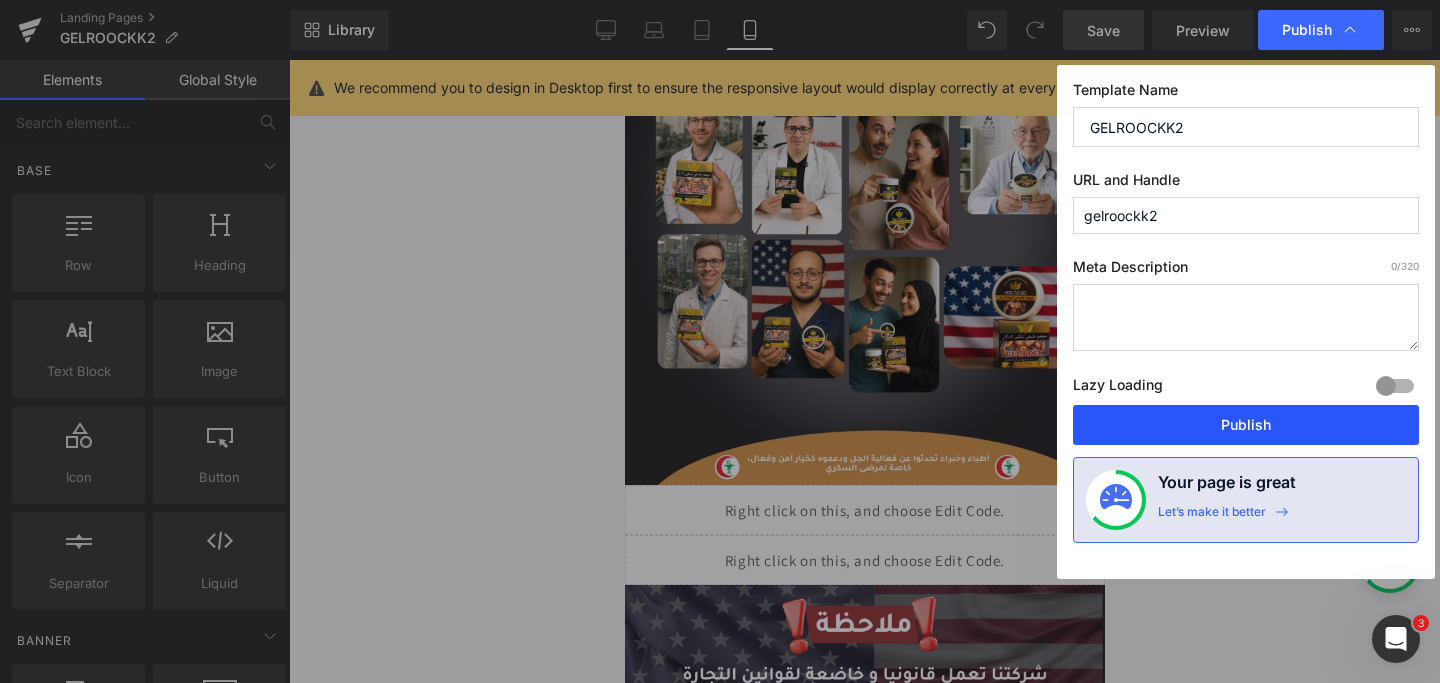click on "Publish" at bounding box center (1246, 425) 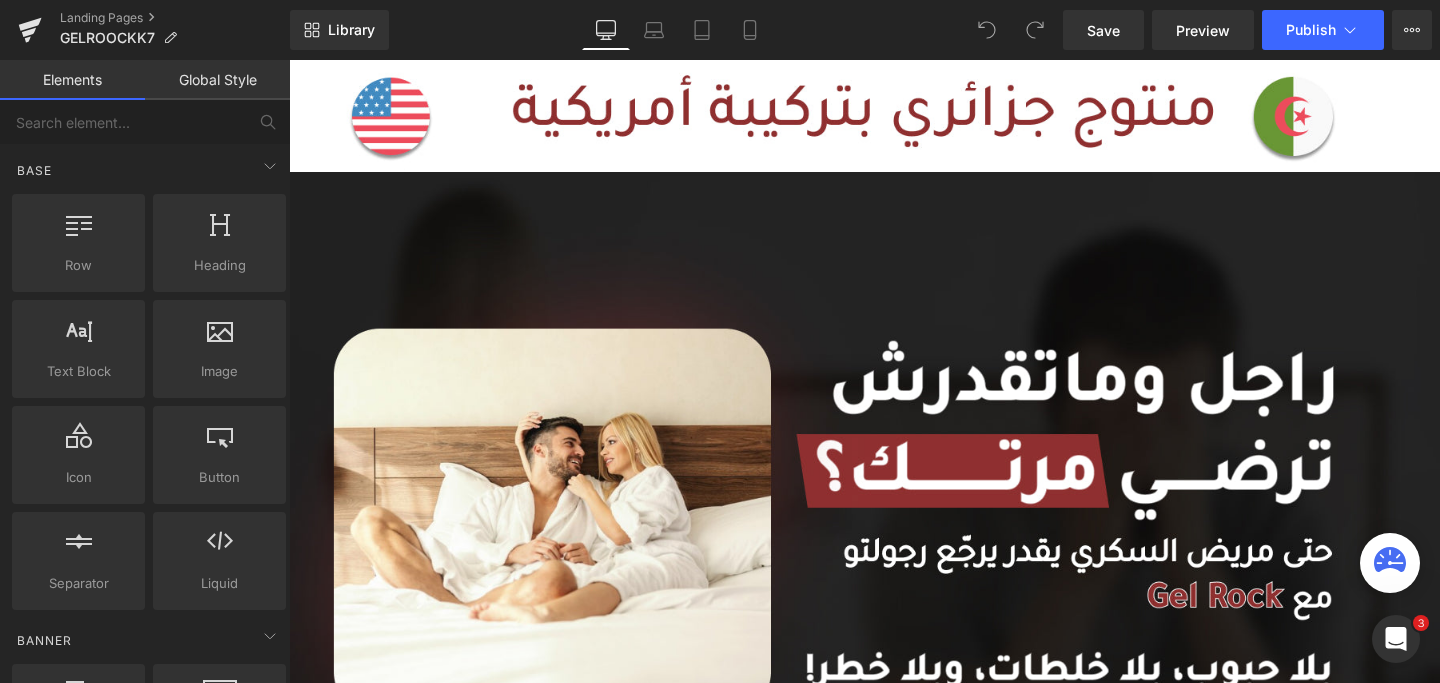scroll, scrollTop: 0, scrollLeft: 0, axis: both 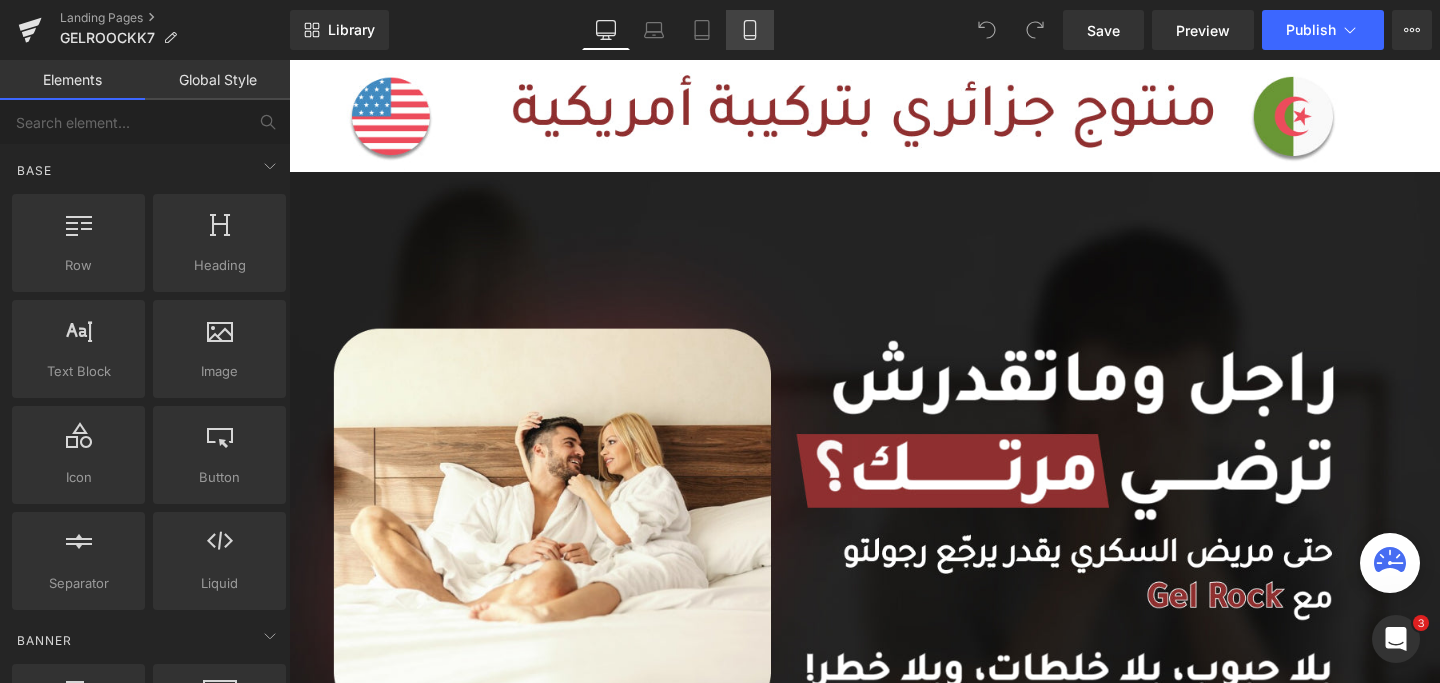 click 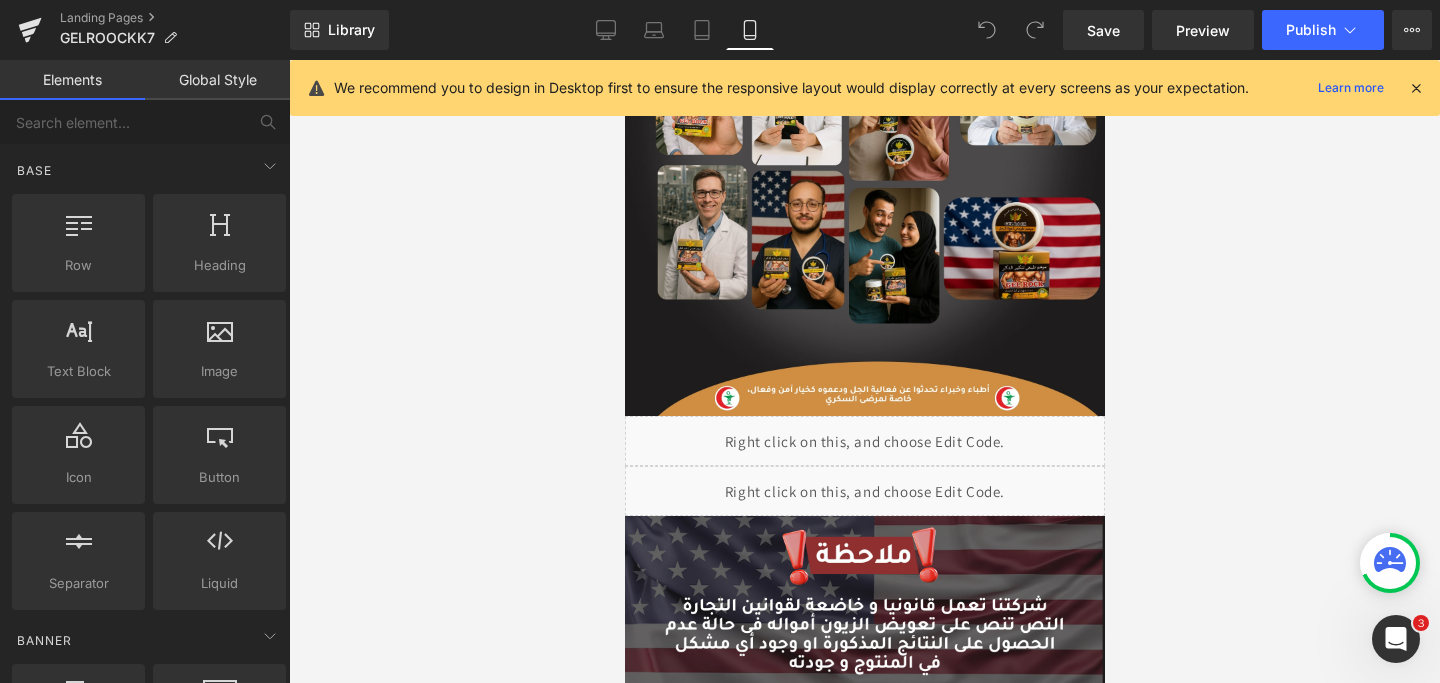 scroll, scrollTop: 3338, scrollLeft: 0, axis: vertical 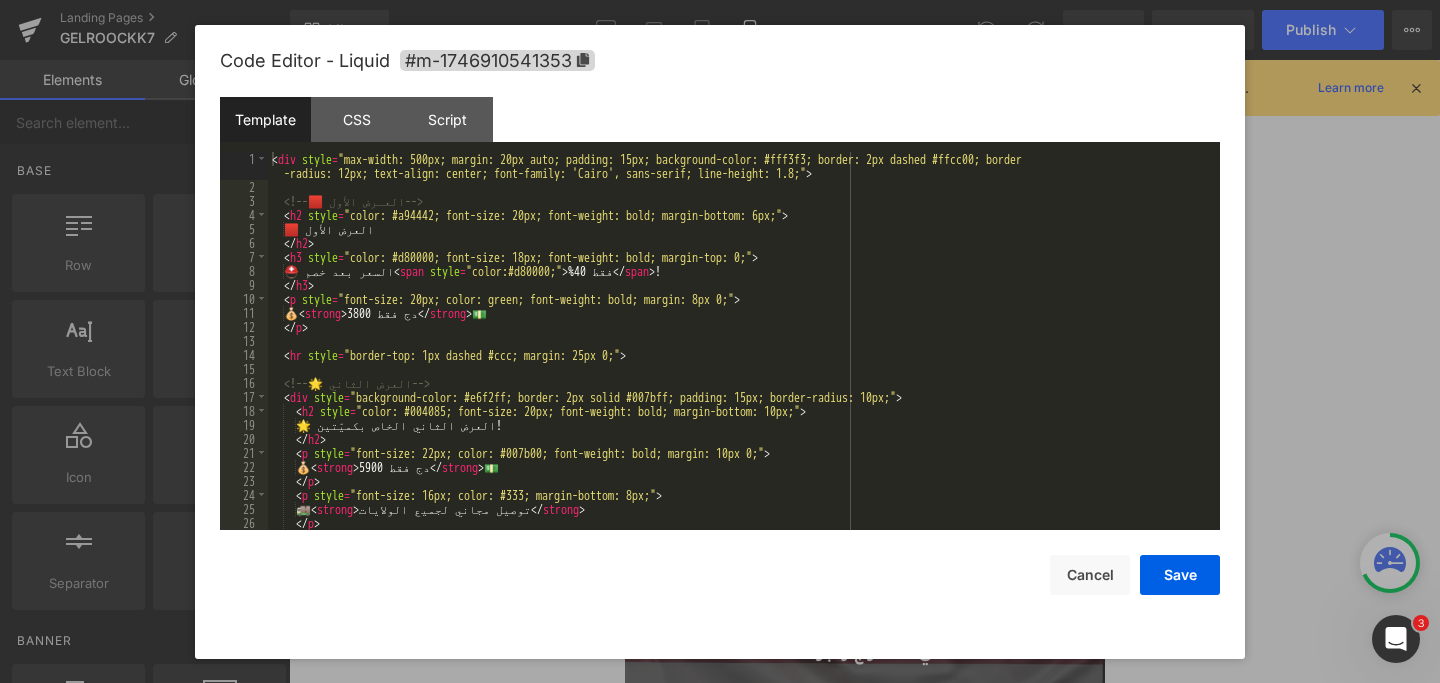 click on "Liquid" at bounding box center (864, 431) 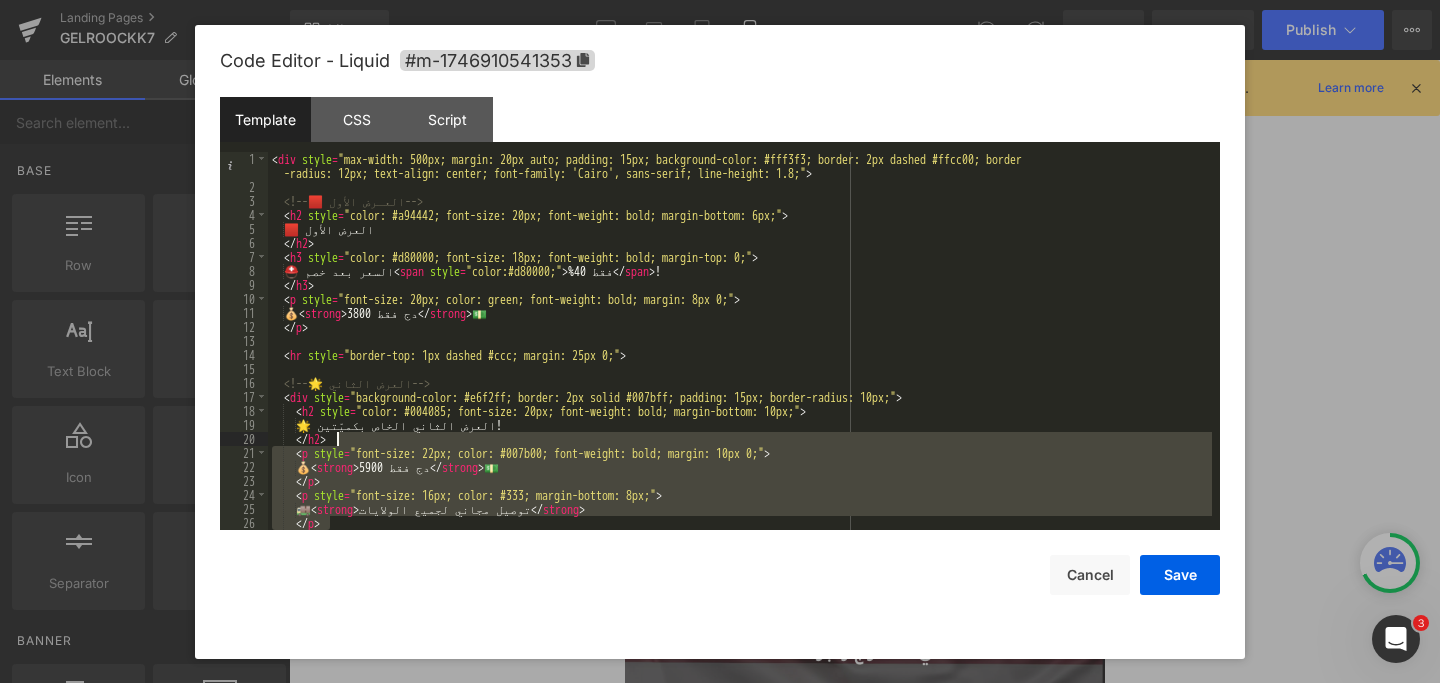 drag, startPoint x: 739, startPoint y: 525, endPoint x: 251, endPoint y: 161, distance: 608.8021 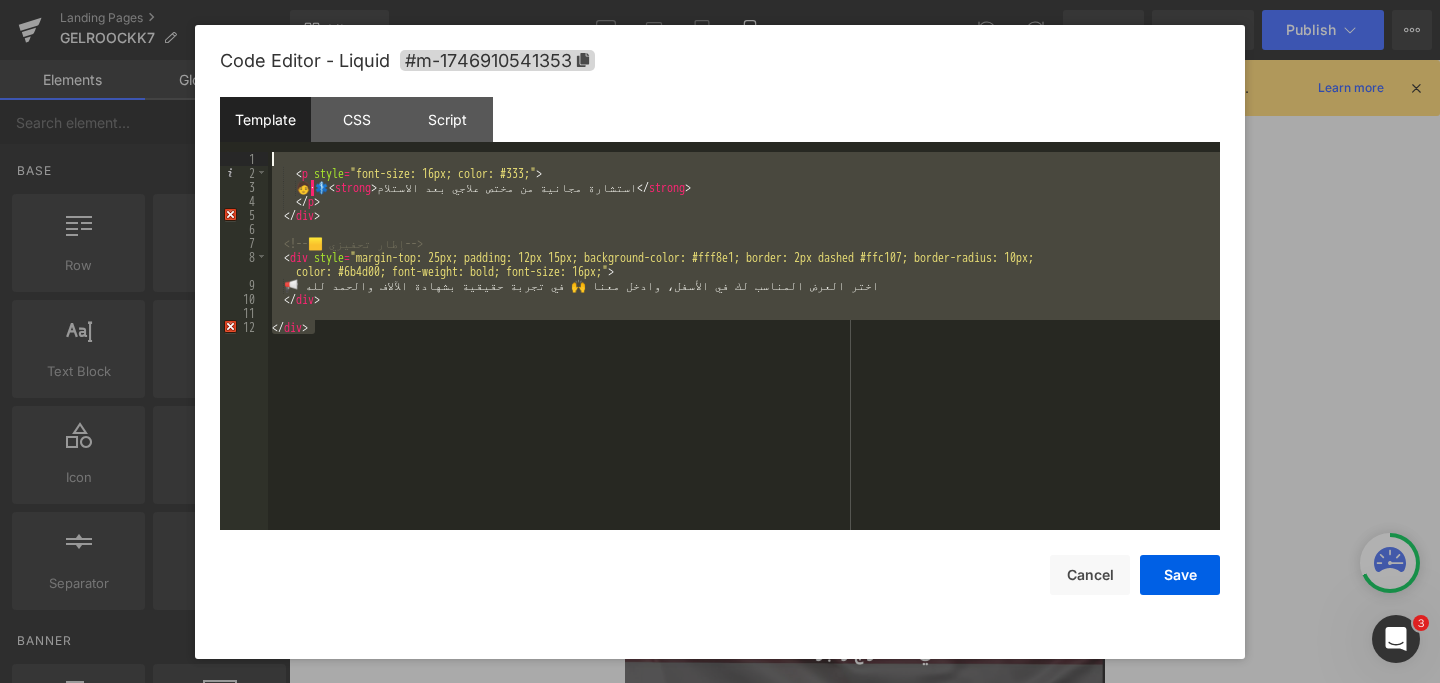 drag, startPoint x: 453, startPoint y: 351, endPoint x: 254, endPoint y: 125, distance: 301.12622 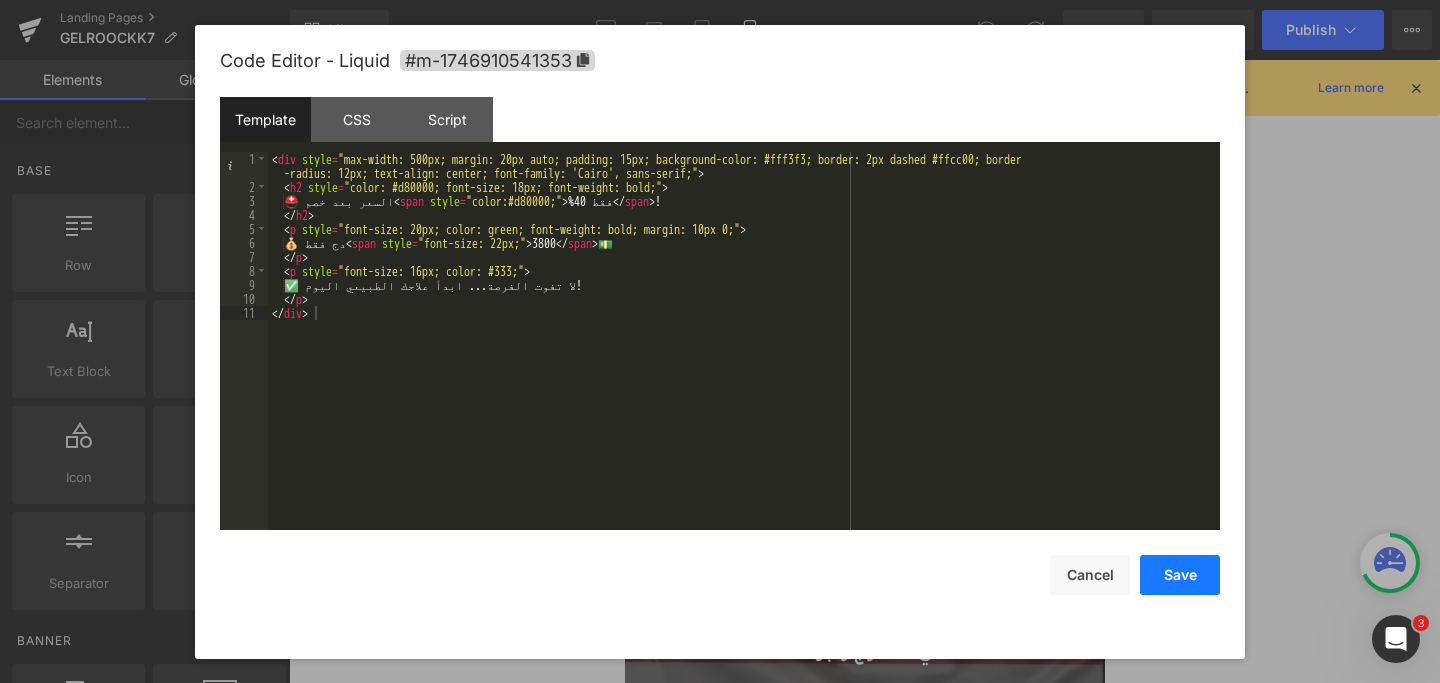 click on "Save" at bounding box center [1180, 575] 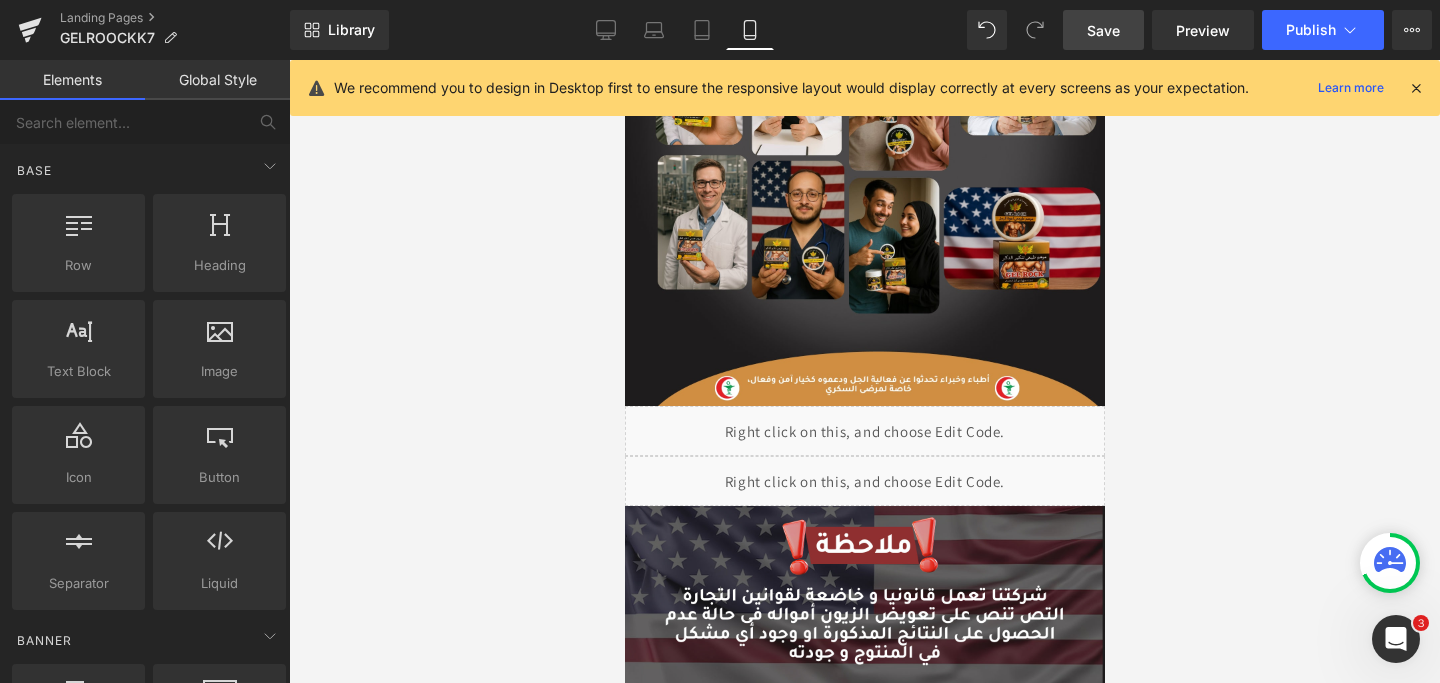 click on "Save" at bounding box center (1103, 30) 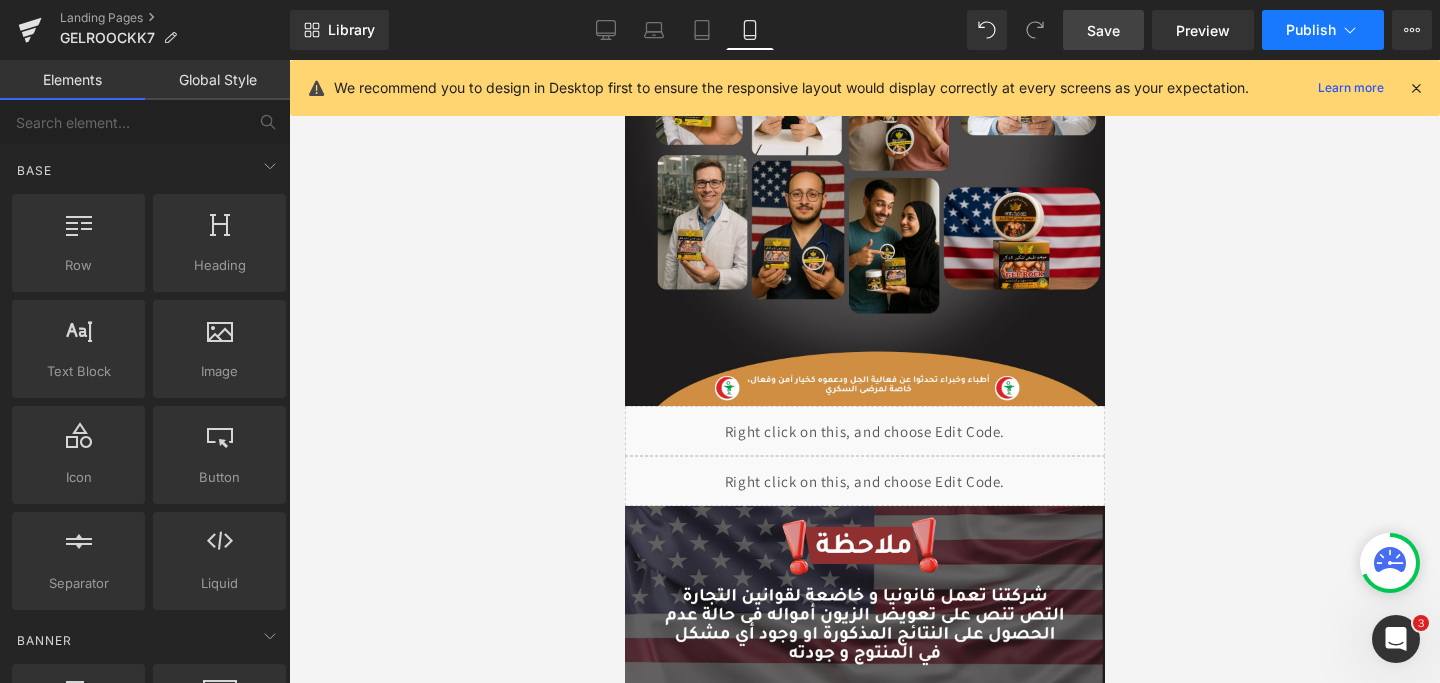 click on "Publish" at bounding box center [1311, 30] 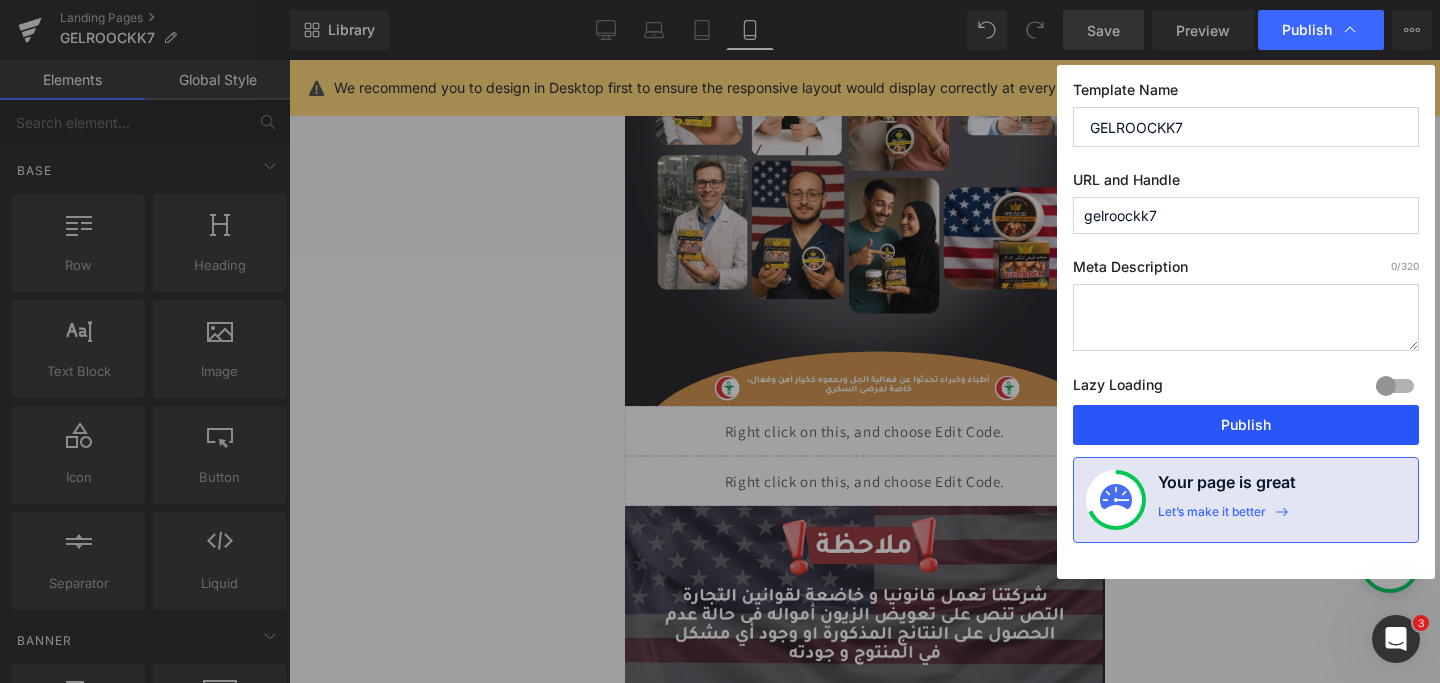 click on "Publish" at bounding box center (1246, 425) 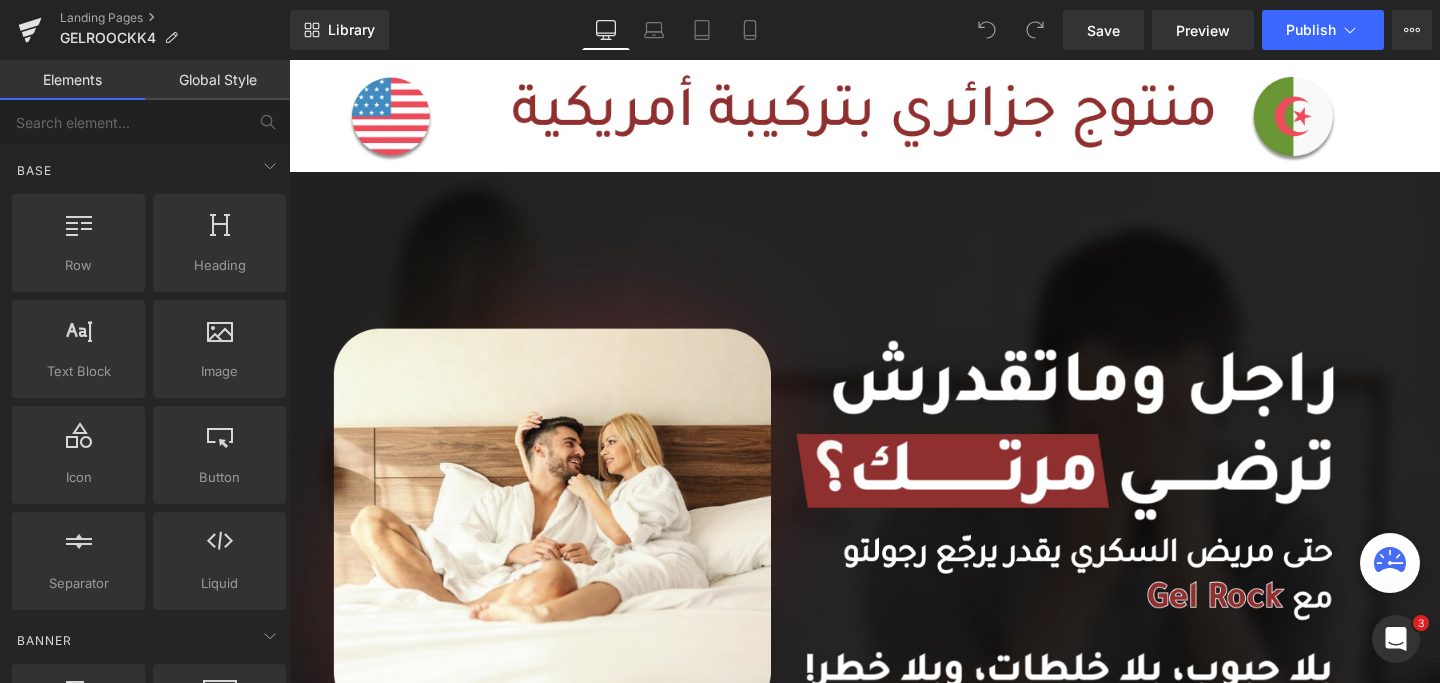 scroll, scrollTop: 0, scrollLeft: 0, axis: both 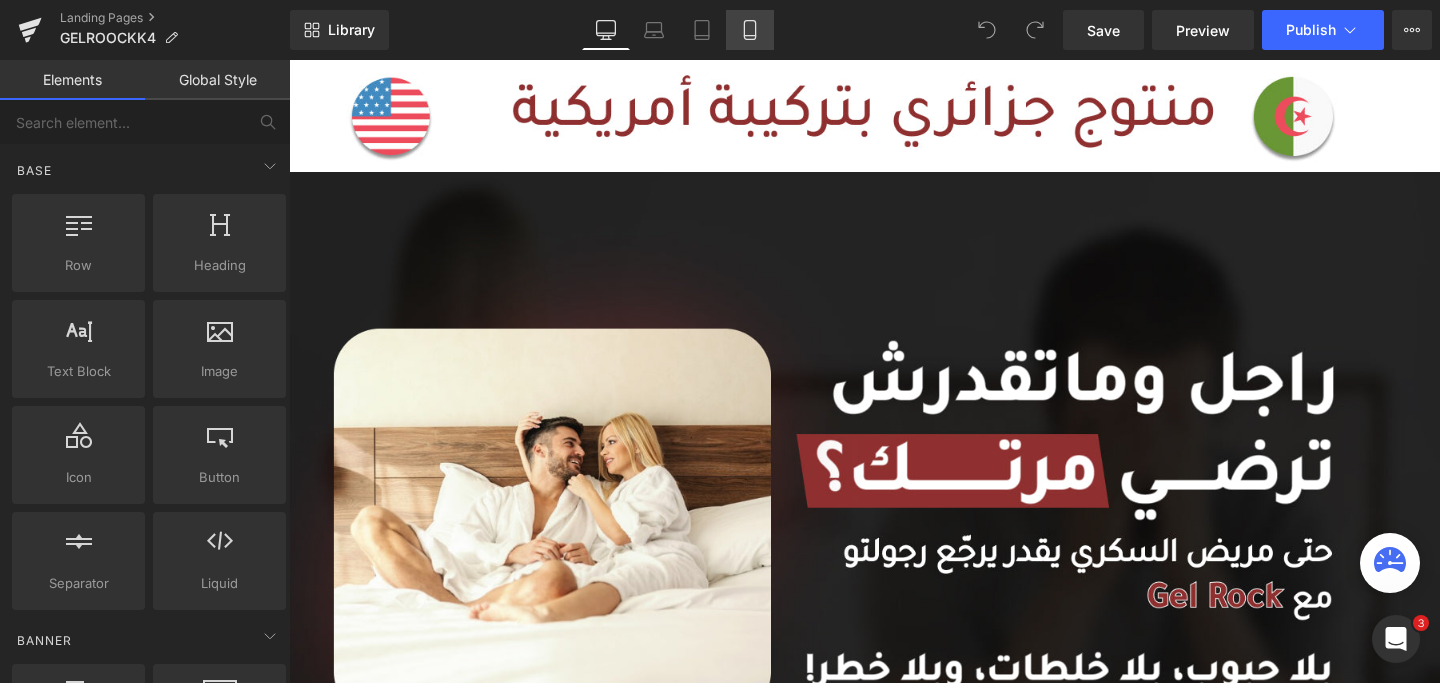 click 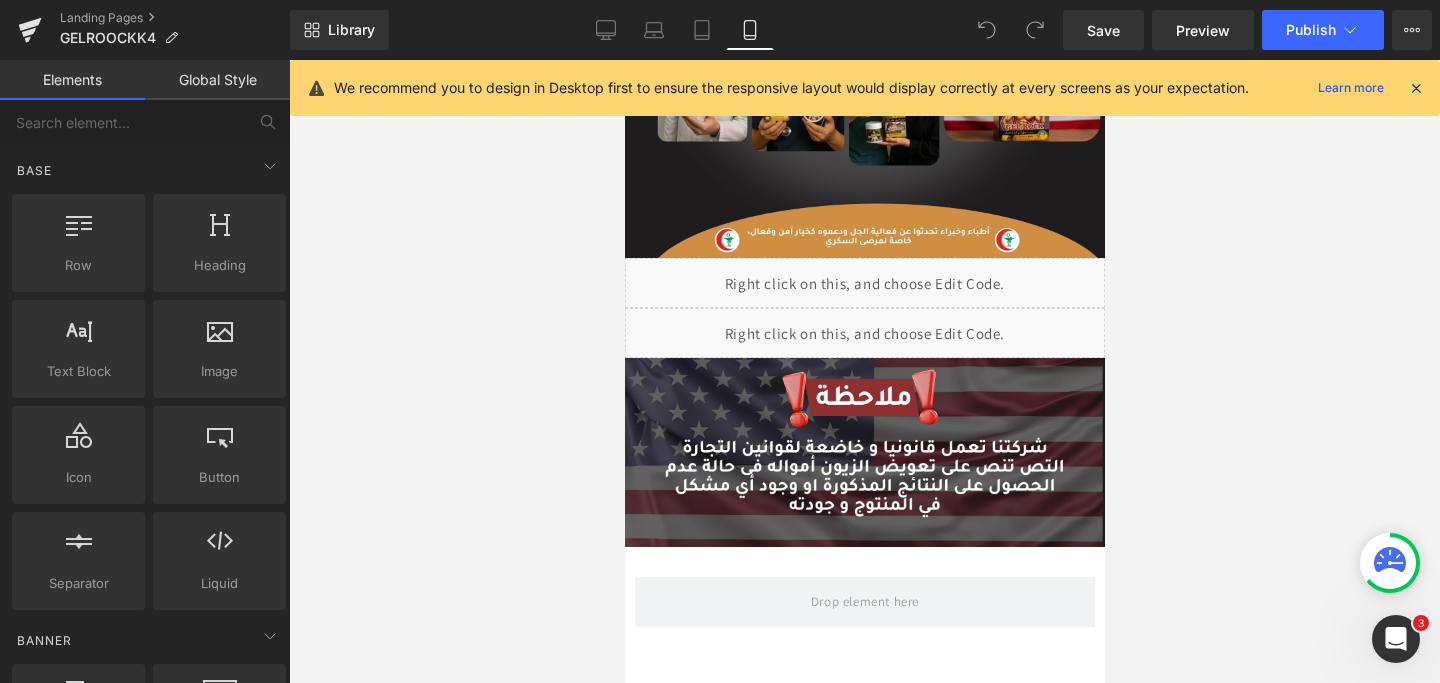 scroll, scrollTop: 3417, scrollLeft: 0, axis: vertical 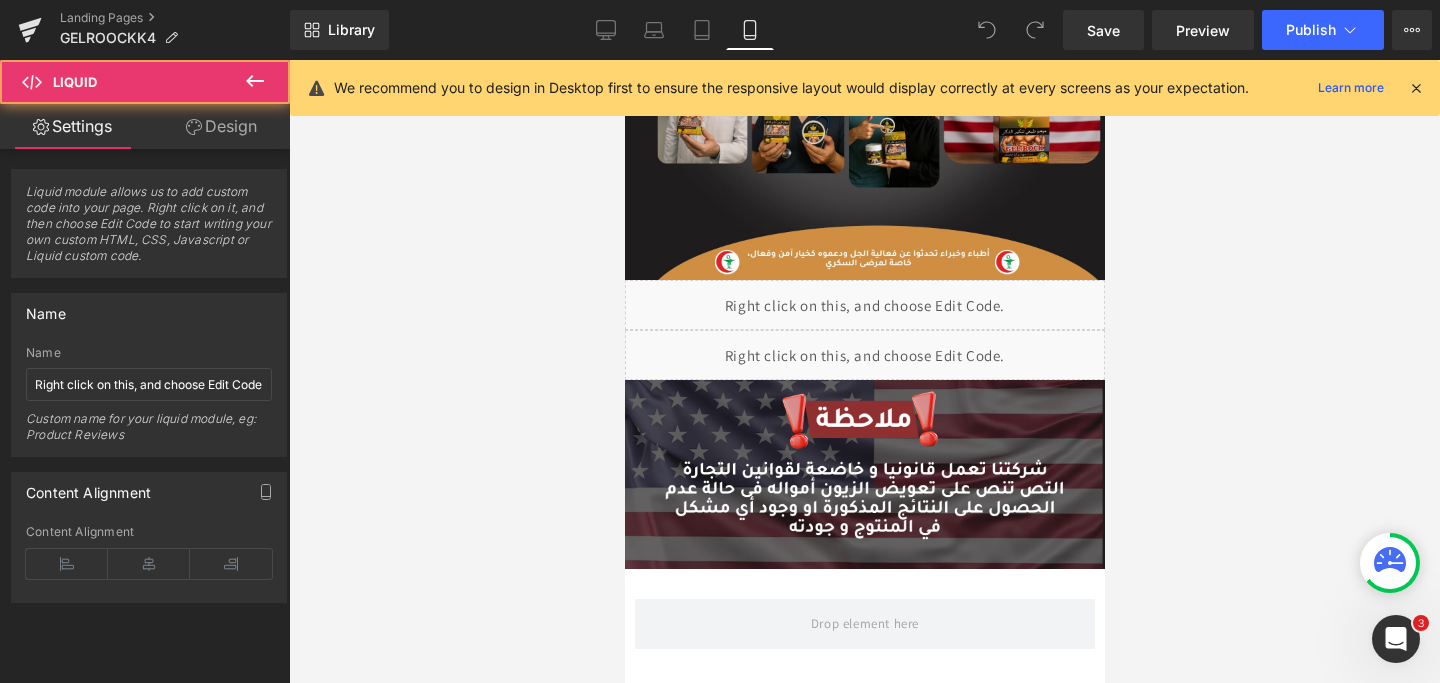 click on "Liquid" at bounding box center [864, 305] 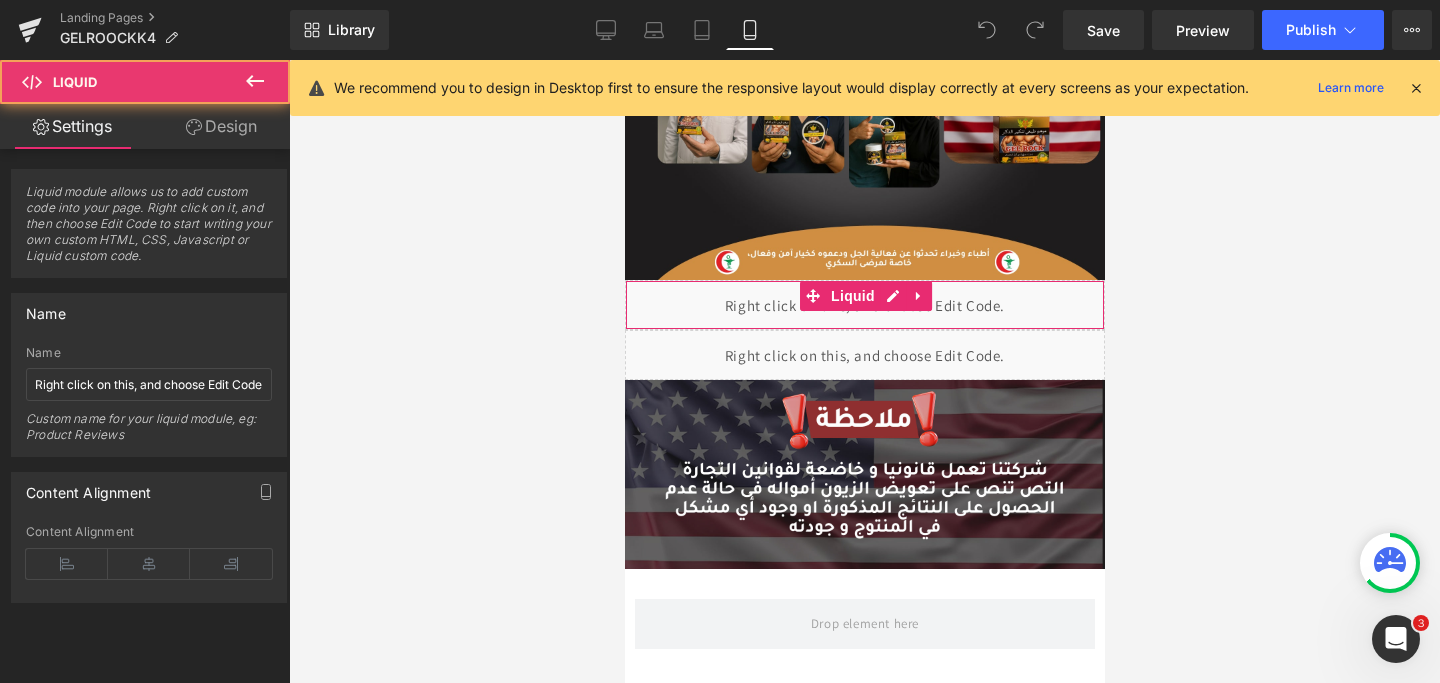 click on "Liquid" at bounding box center [864, 305] 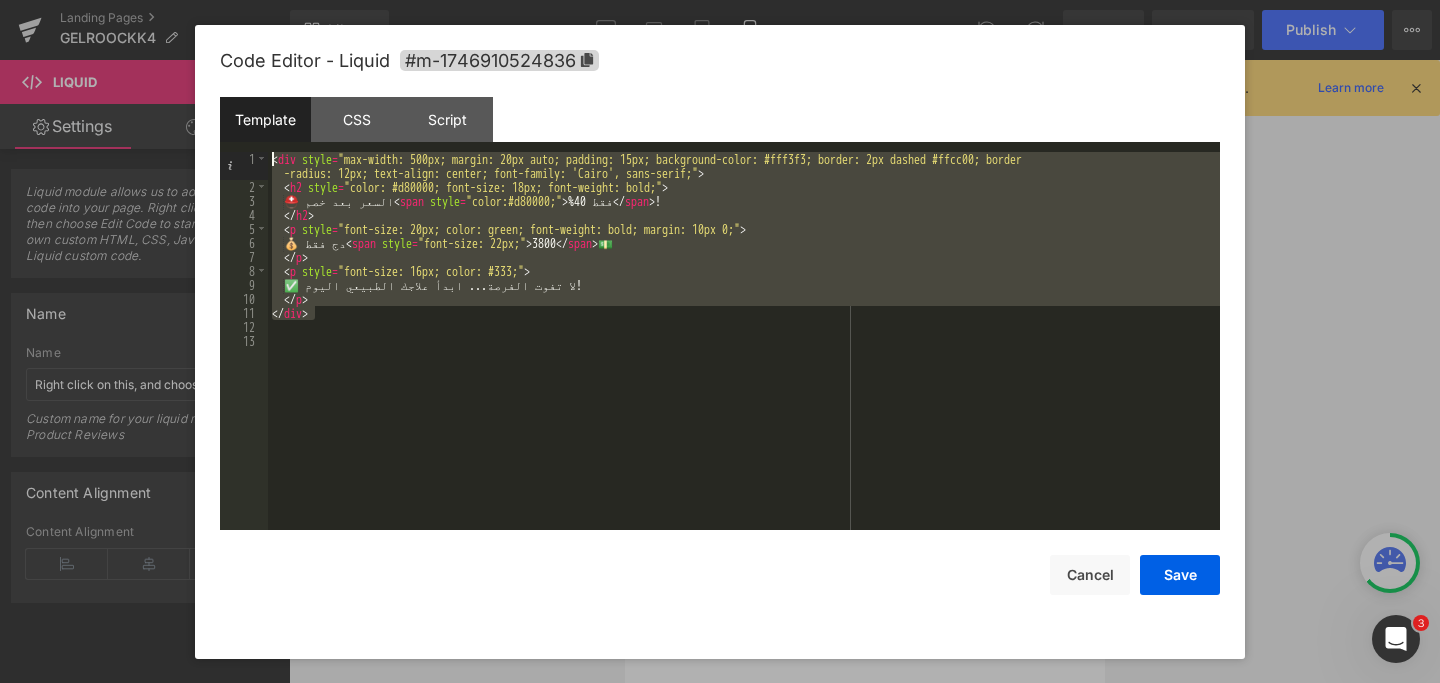 drag, startPoint x: 401, startPoint y: 309, endPoint x: 160, endPoint y: 95, distance: 322.29956 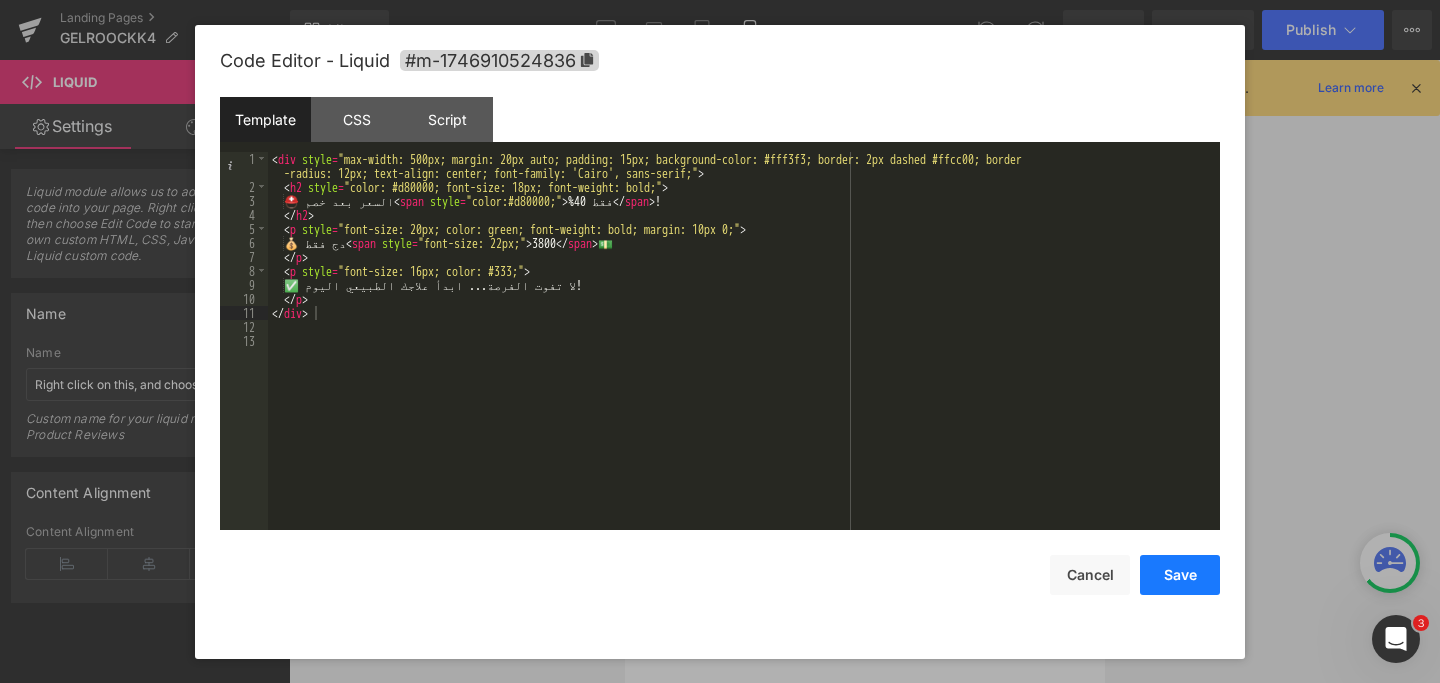 click on "Save" at bounding box center (1180, 575) 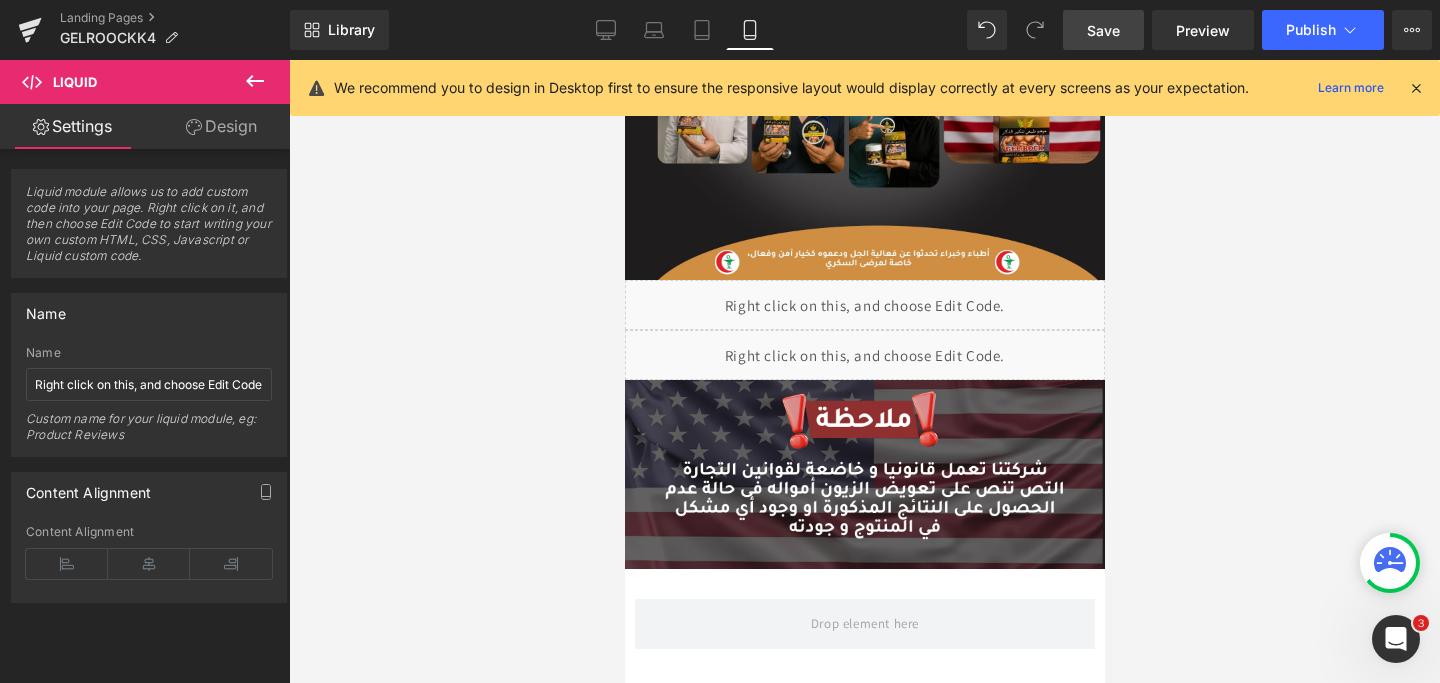 click on "Save" at bounding box center (1103, 30) 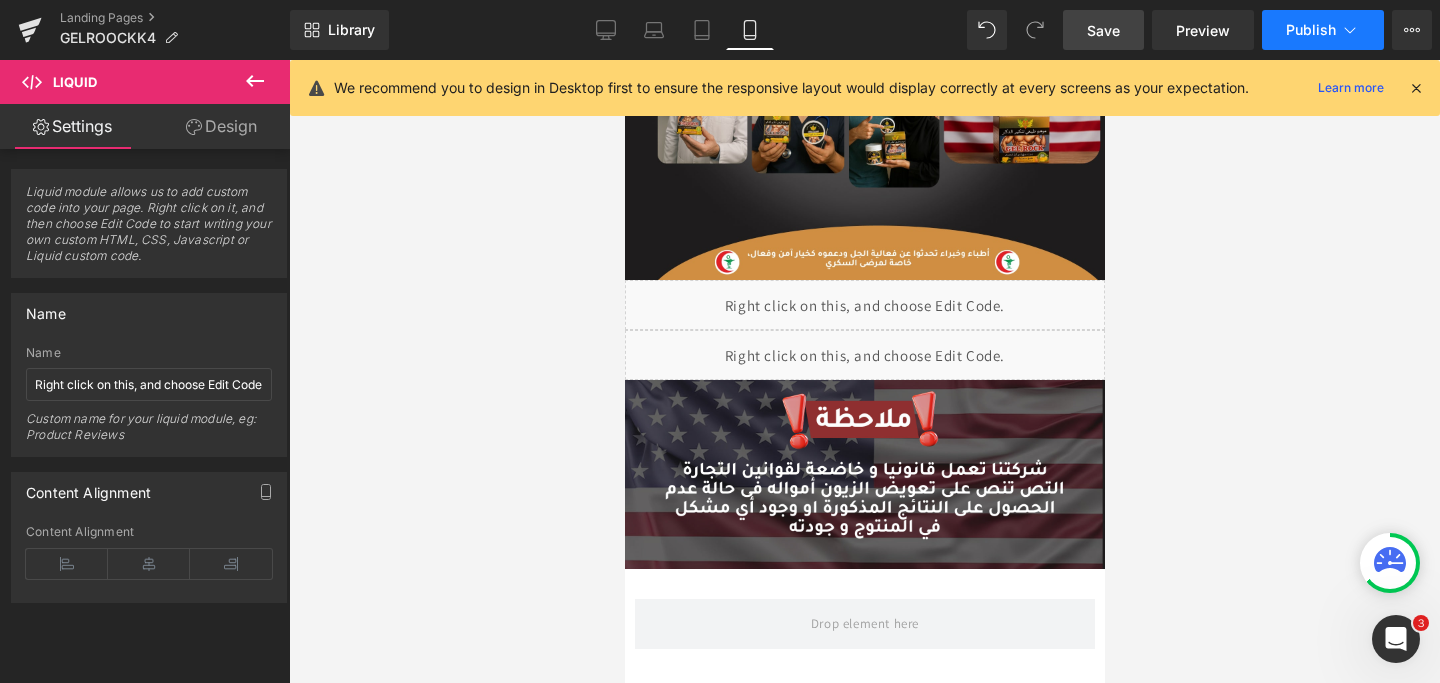 click on "Publish" at bounding box center (1323, 30) 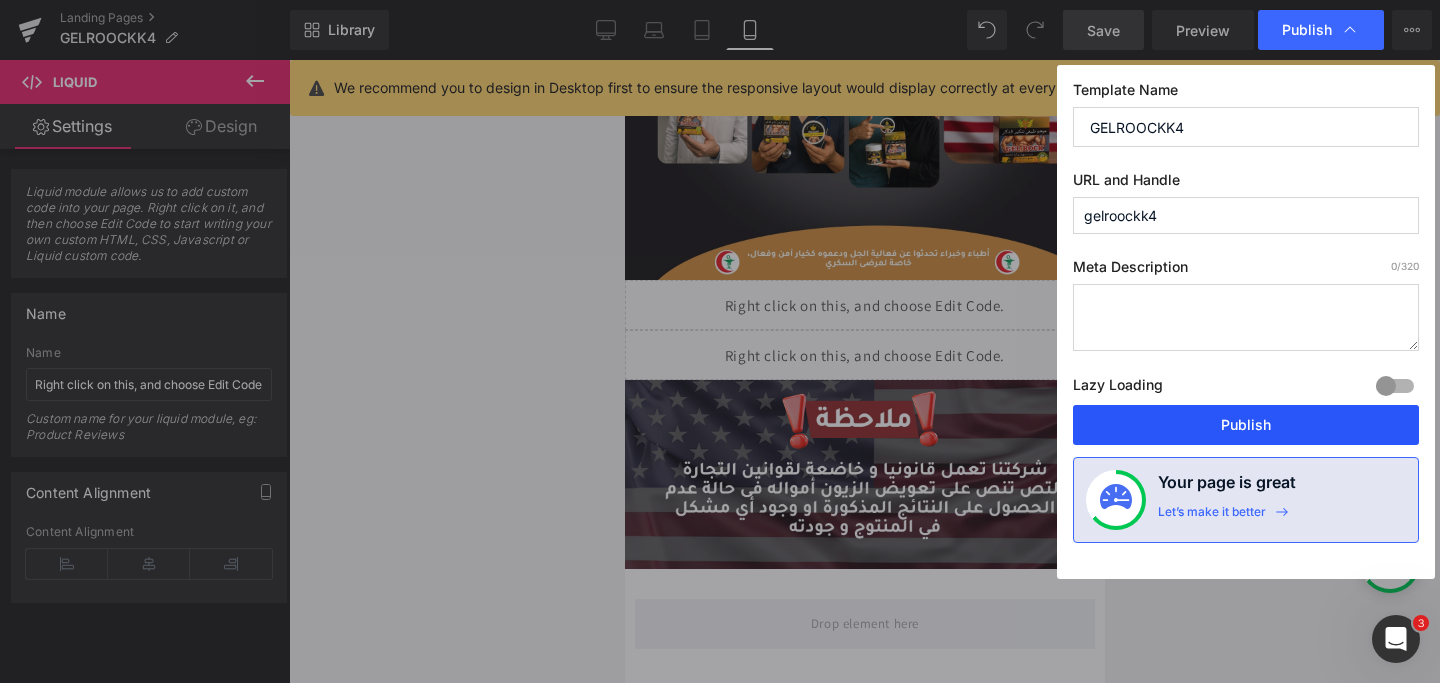 click on "Publish" at bounding box center [1246, 425] 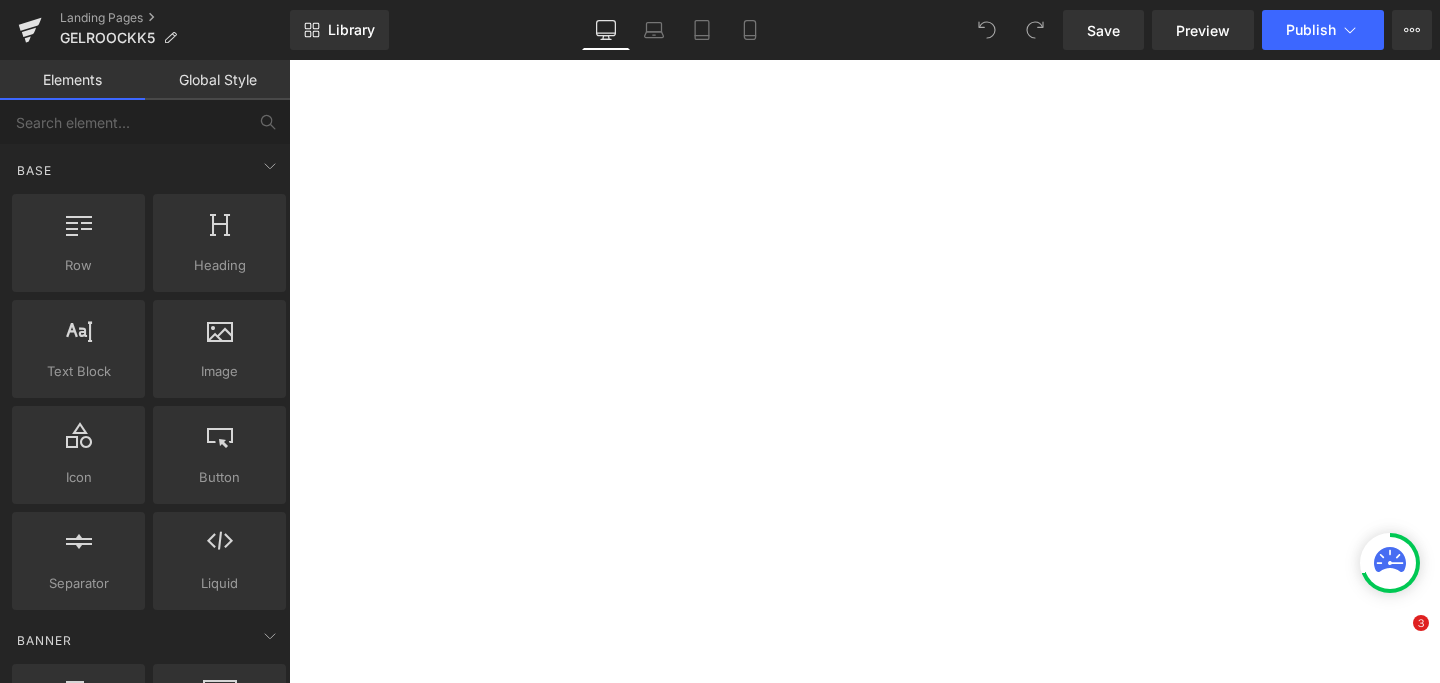 scroll, scrollTop: 0, scrollLeft: 0, axis: both 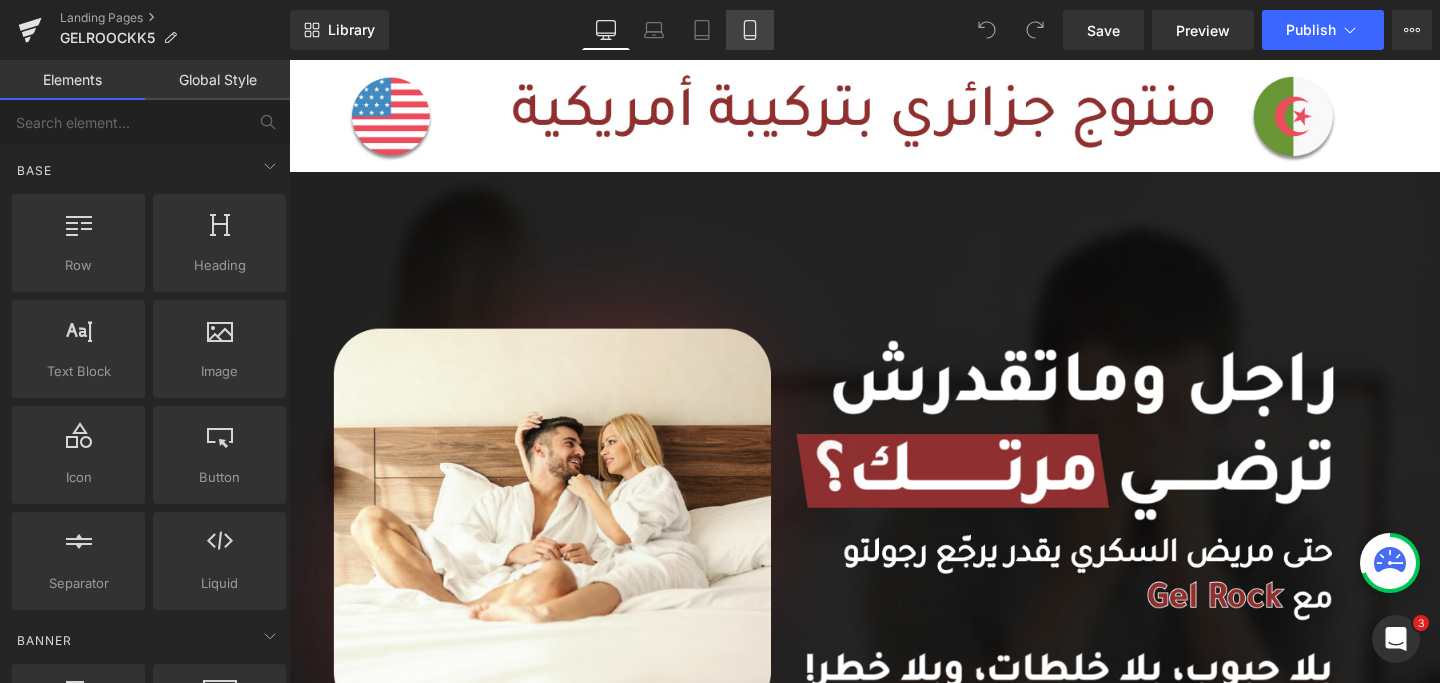 click 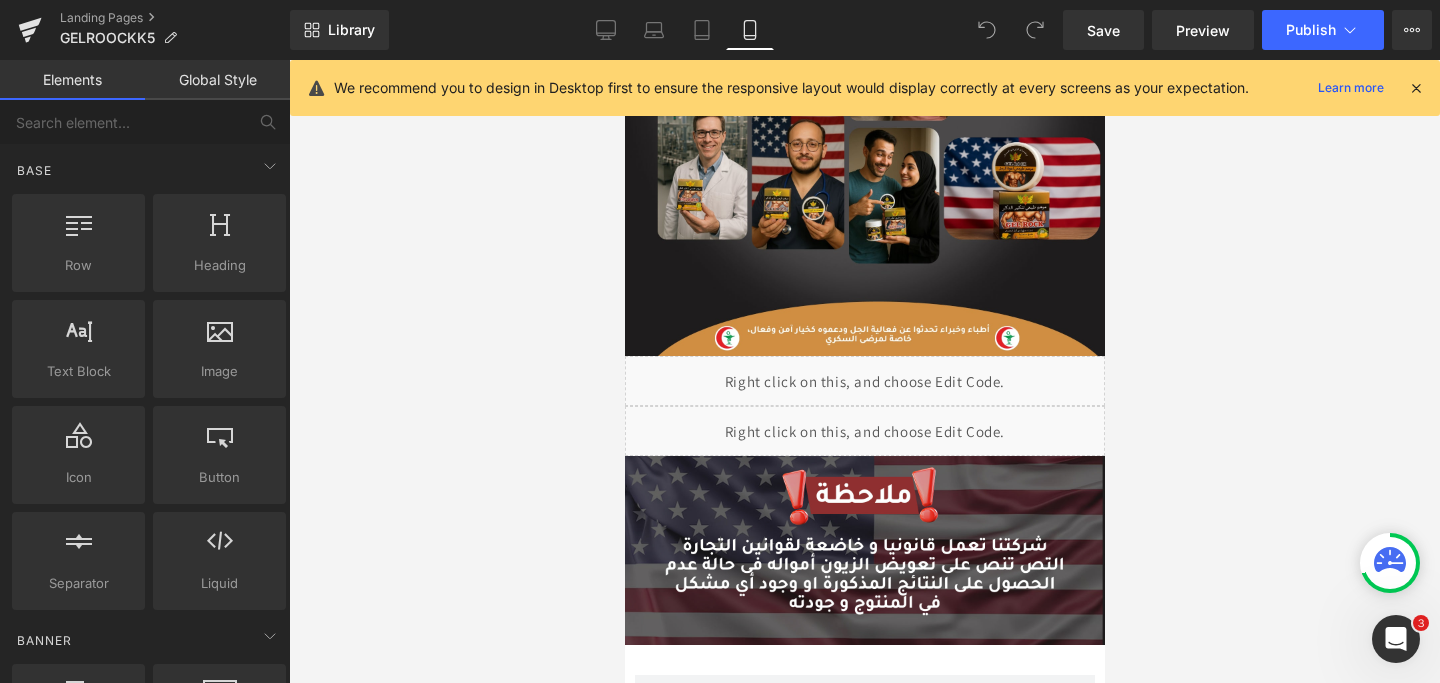 scroll, scrollTop: 3323, scrollLeft: 0, axis: vertical 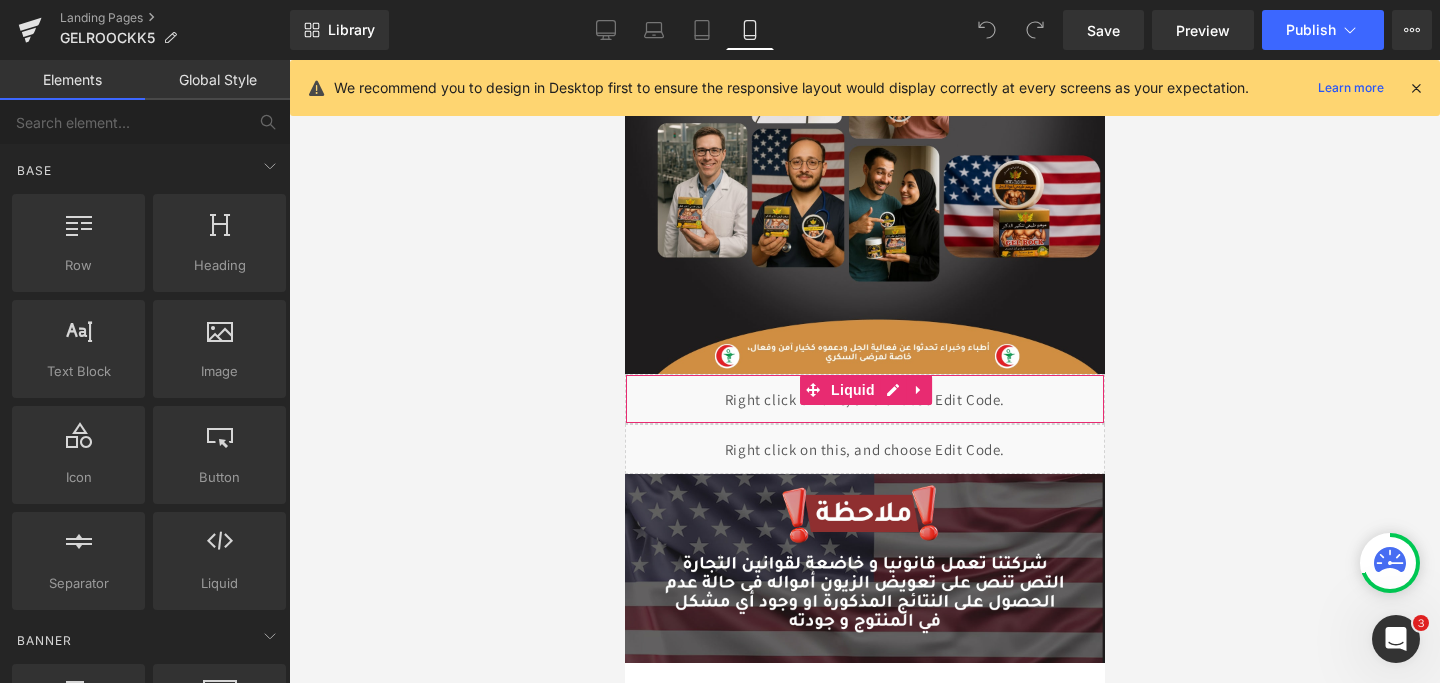 click on "Liquid" at bounding box center [864, 399] 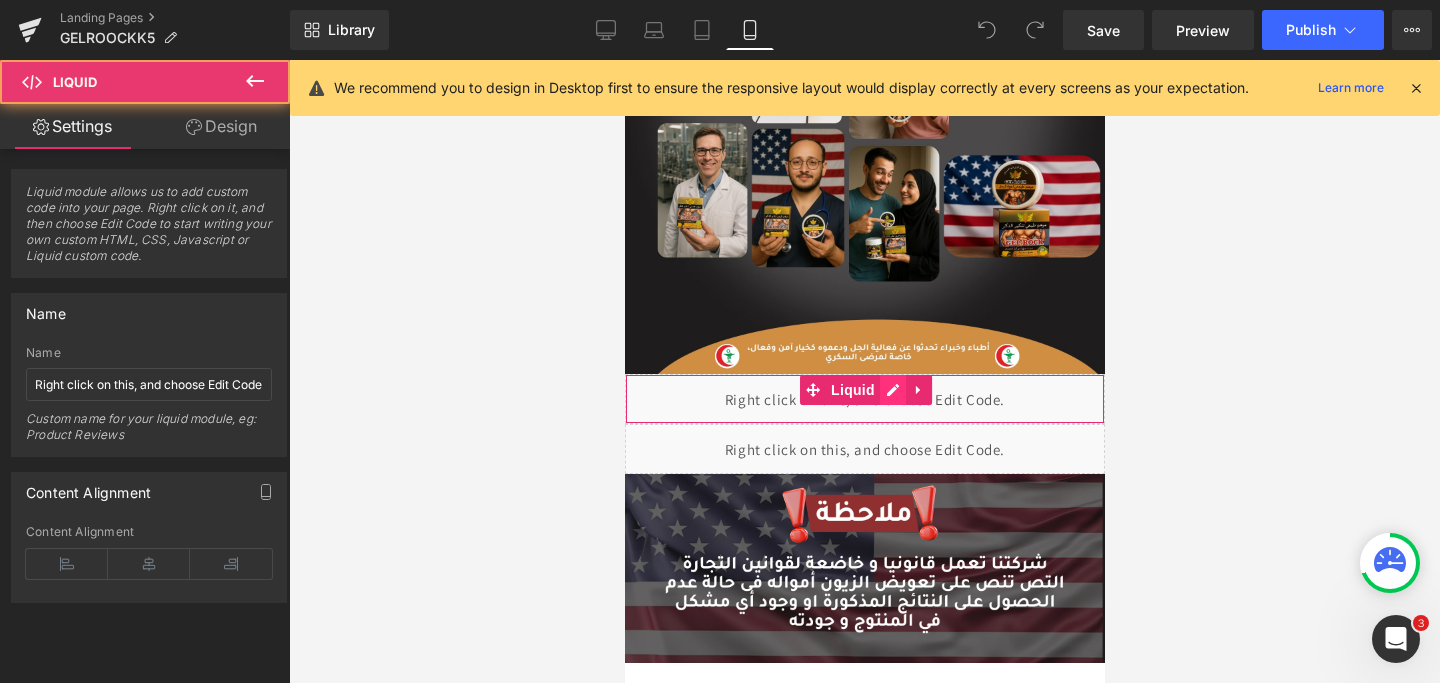 click on "Liquid" at bounding box center (864, 399) 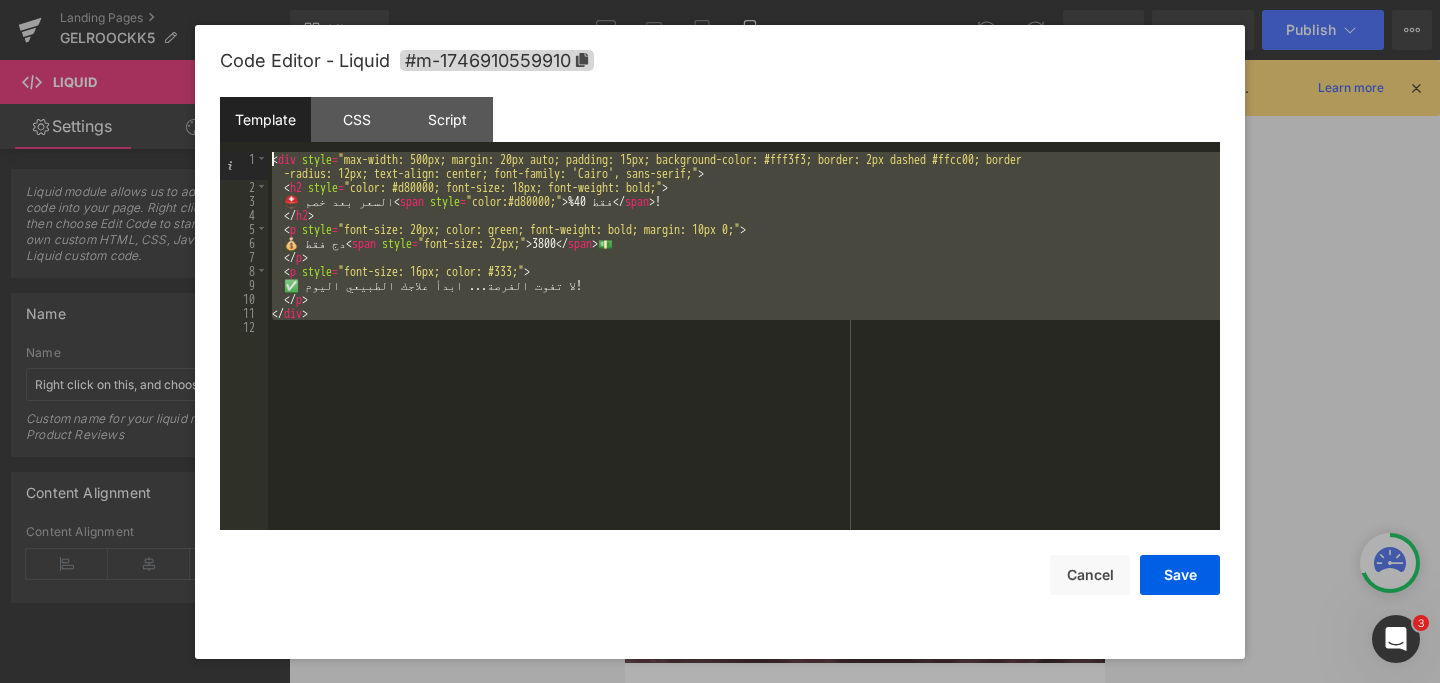 drag, startPoint x: 582, startPoint y: 402, endPoint x: 188, endPoint y: 79, distance: 509.47522 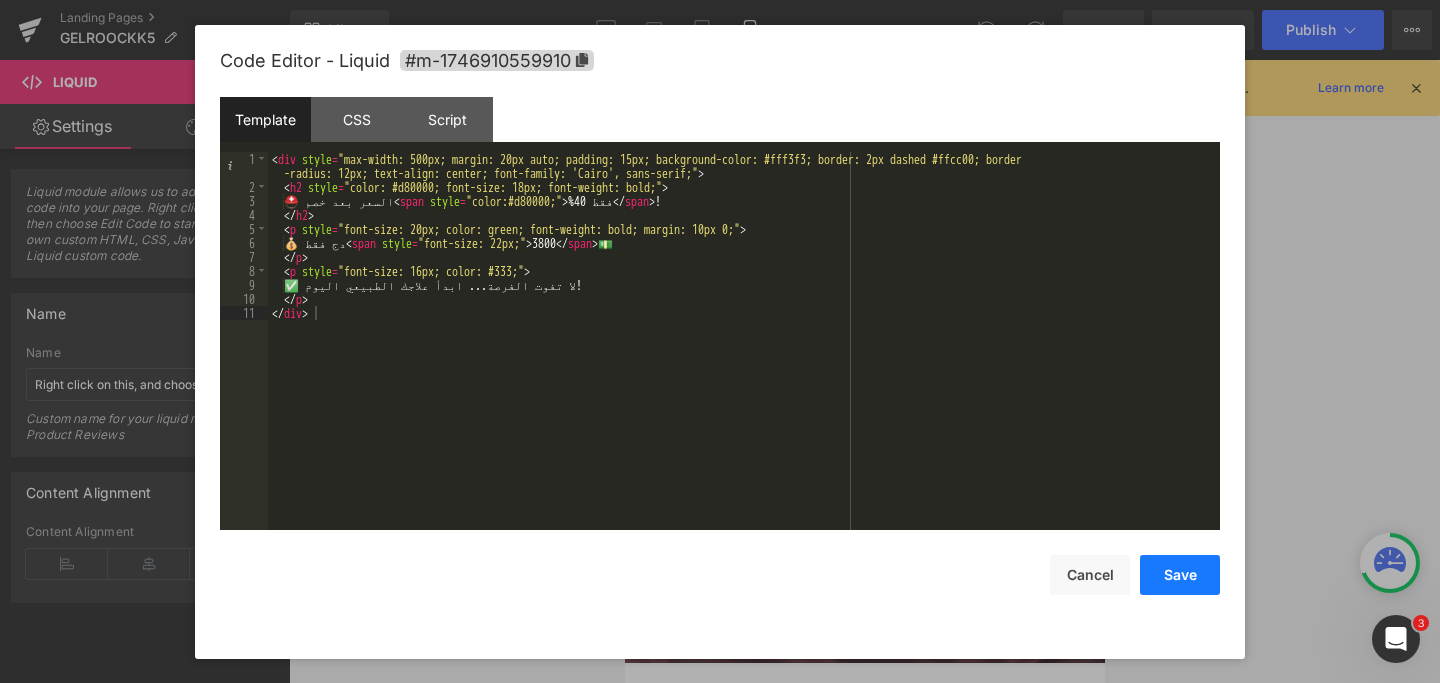click on "Save" at bounding box center (1180, 575) 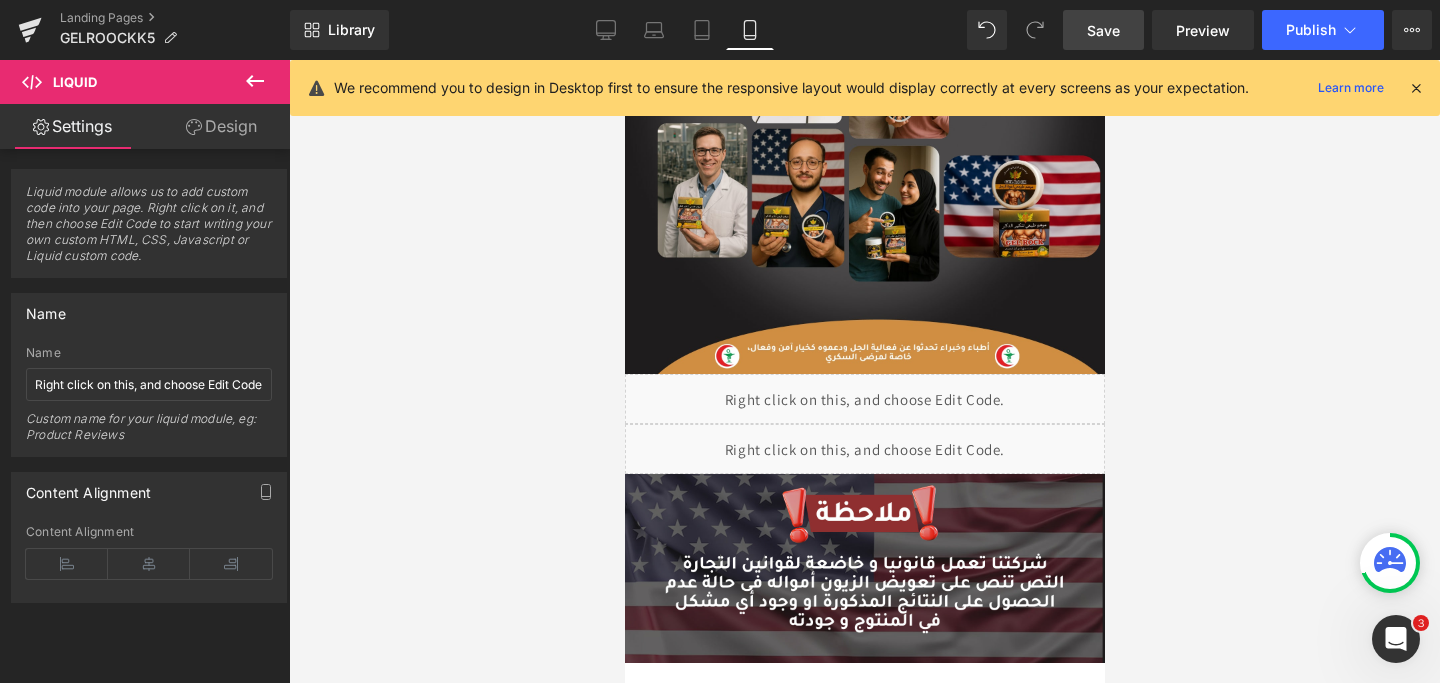 click on "Save" at bounding box center (1103, 30) 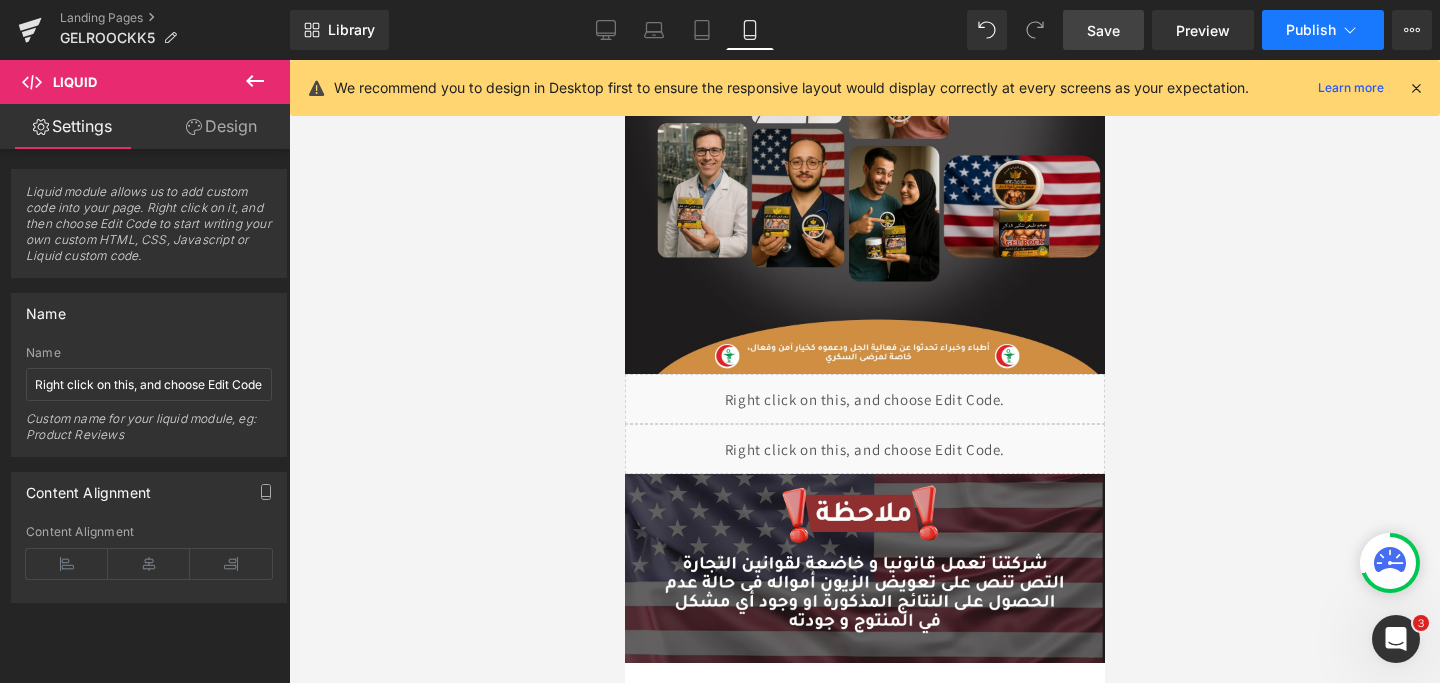 click on "Publish" at bounding box center (1311, 30) 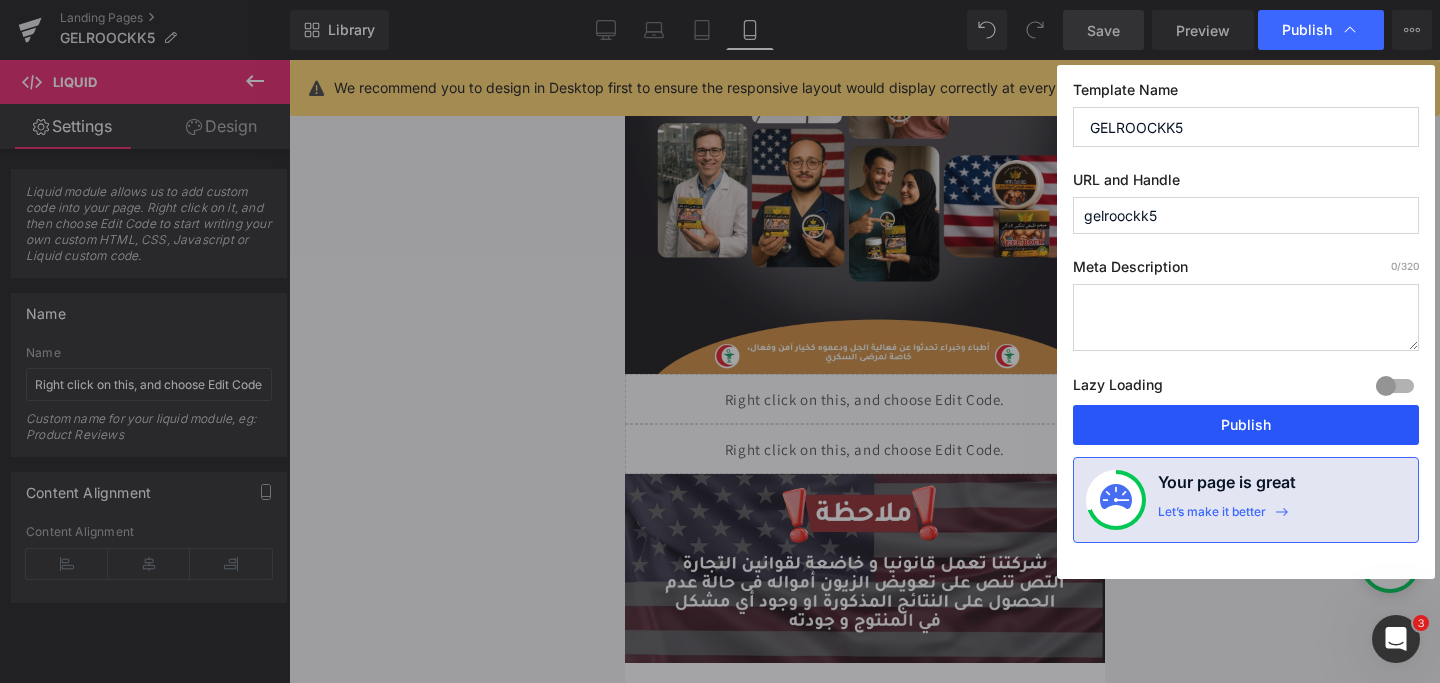 click on "Publish" at bounding box center [1246, 425] 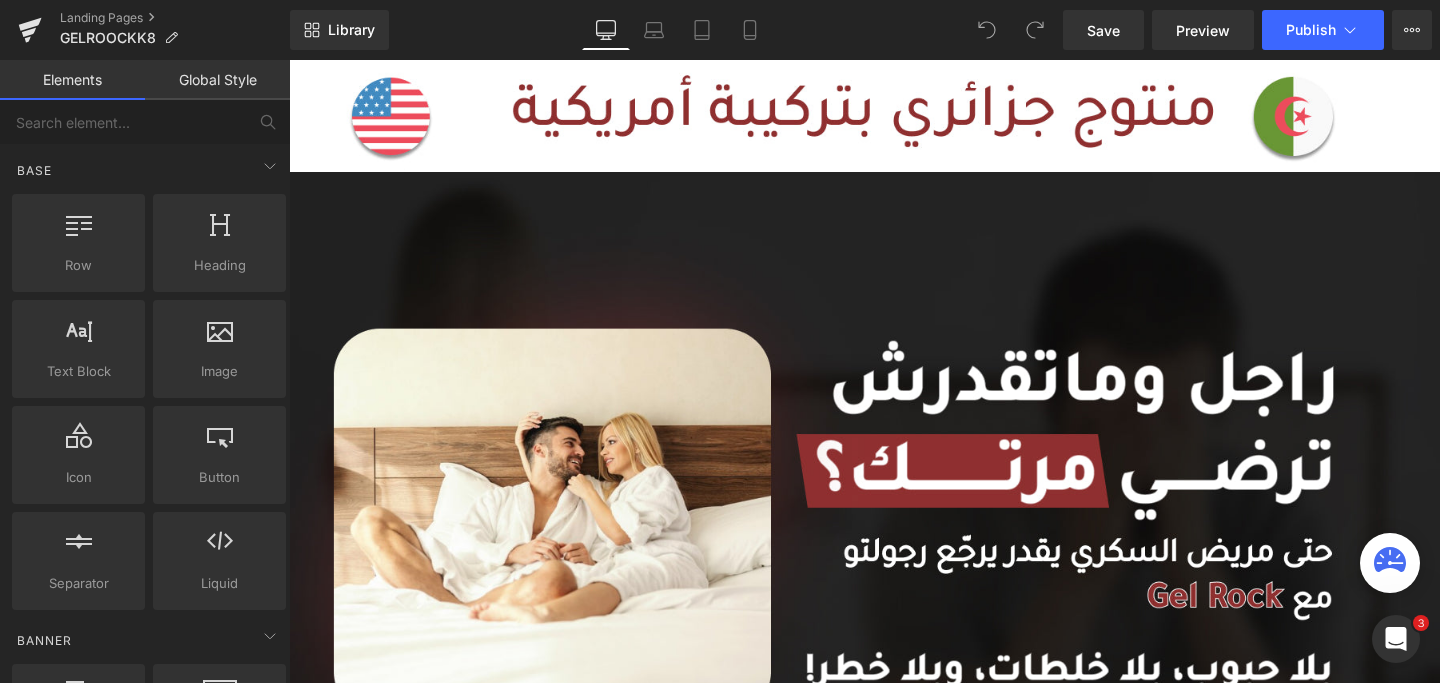 scroll, scrollTop: 0, scrollLeft: 0, axis: both 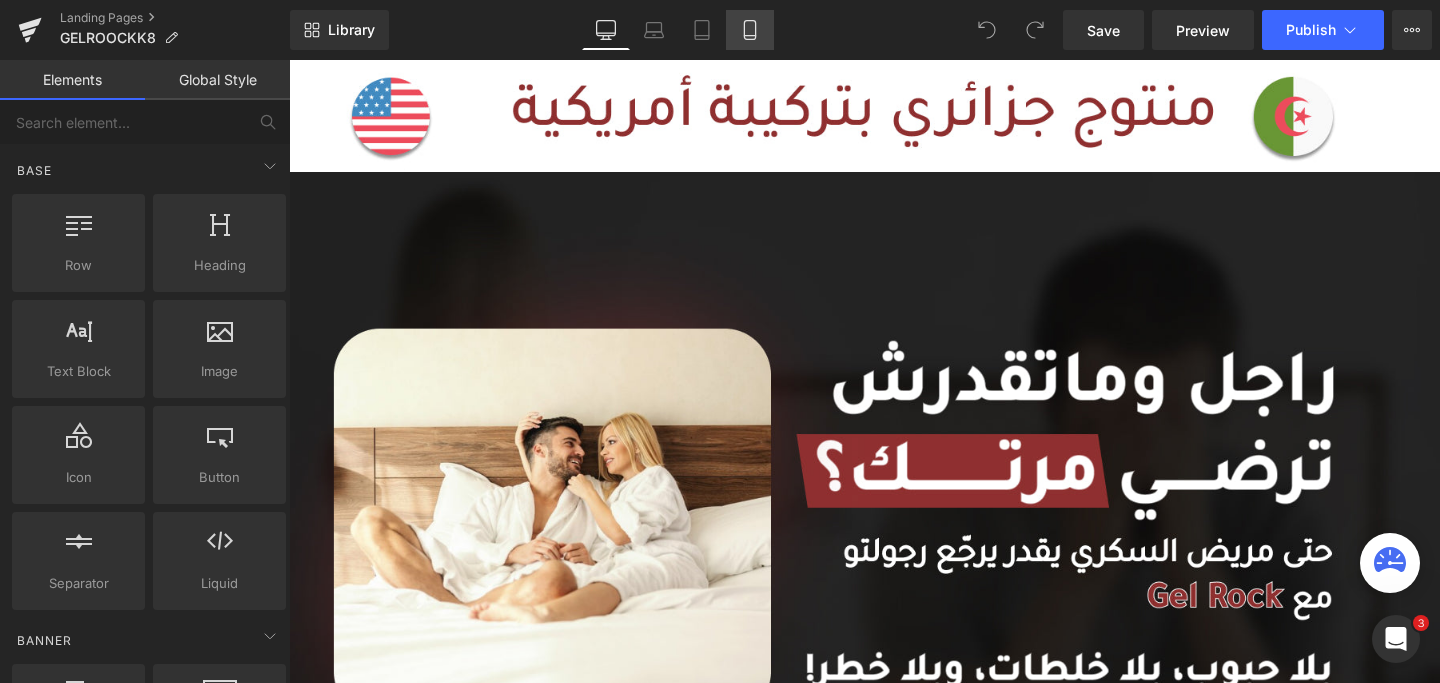 click 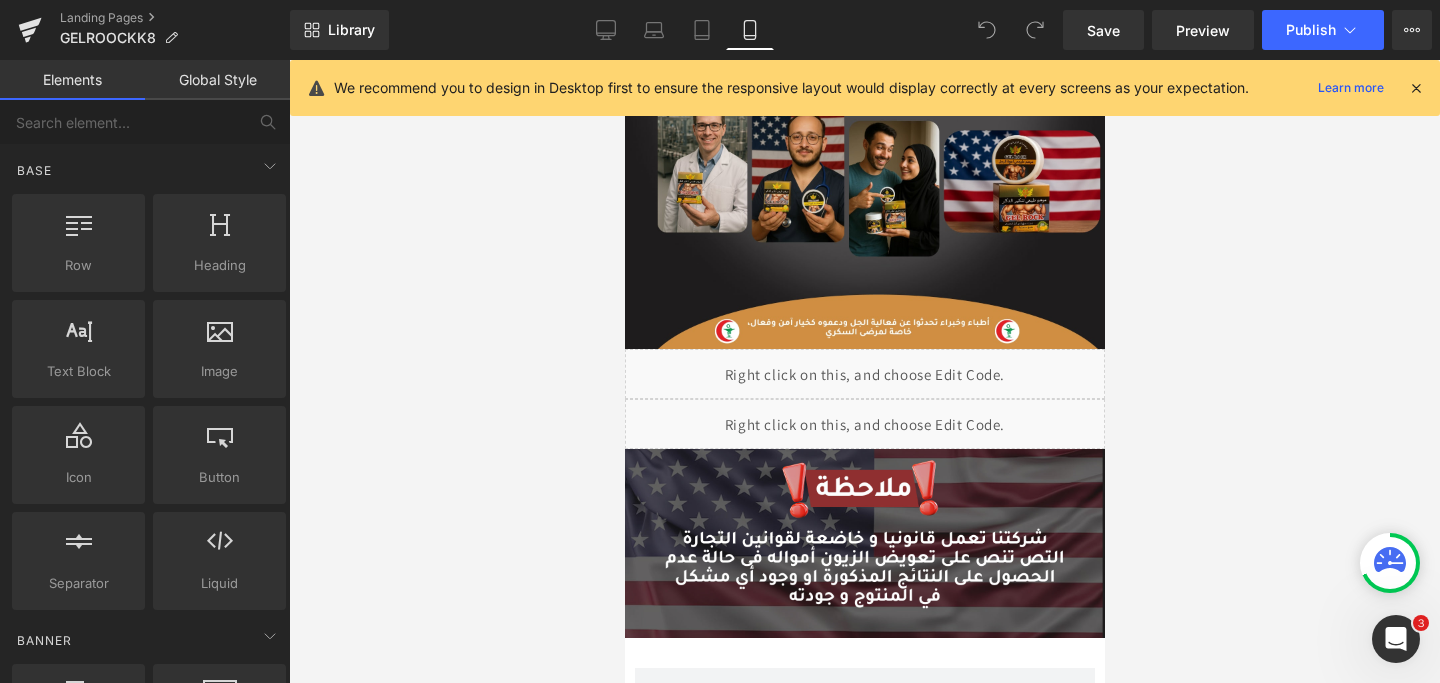 scroll, scrollTop: 3386, scrollLeft: 0, axis: vertical 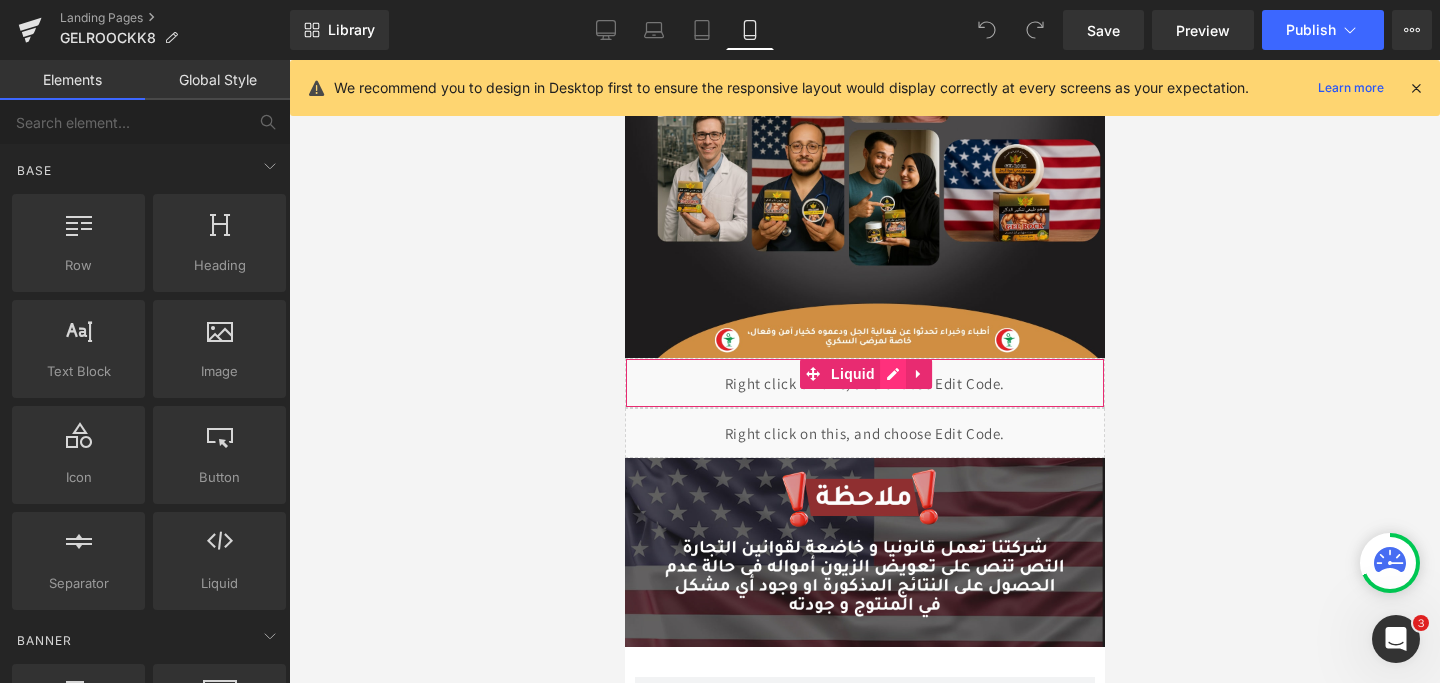 click on "Liquid" at bounding box center (864, 383) 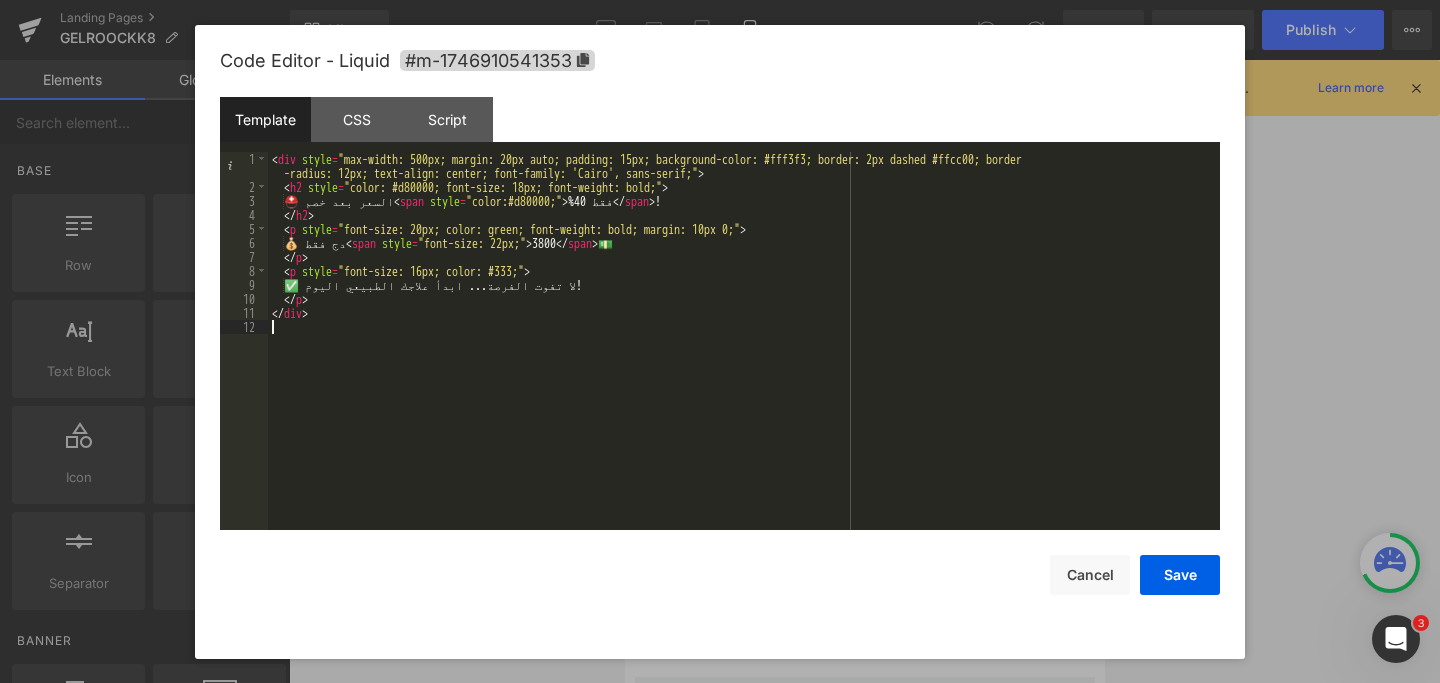 click on "< div   style = "max-width: 500px; margin: 20px auto; padding: 15px; background-color: #fff3f3; border: 2px dashed #ffcc00; border    -radius: 12px; text-align: center; font-family: 'Cairo', sans-serif;" >    < h2   style = "color: #d80000; font-size: 18px; font-weight: bold;" >      ⛑️ السعر بعد خصم  < span   style = "color:#d80000;" > %40 فقط </ span > !    </ h2 >    < p   style = "font-size: 20px; color: green; font-weight: bold; margin: 10px 0;" >      💰 دج فقط  < span   style = "font-size: 22px;" > 3800 </ span >  💵    </ p >    < p   style = "font-size: 16px; color: #333;" >      ✅ لا تفوت الفرصة... ابدأ علاجك الطبيعي اليوم!    </ p > </ div >" at bounding box center [744, 362] 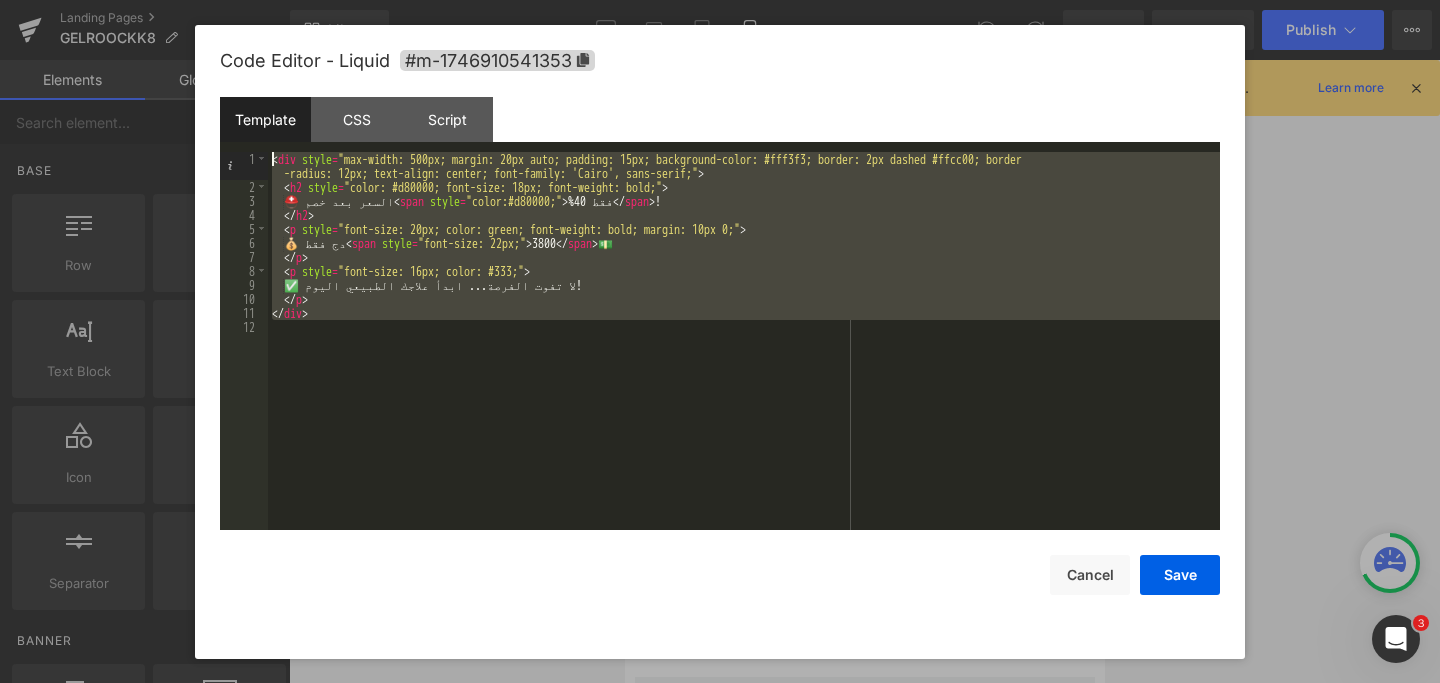 drag, startPoint x: 478, startPoint y: 342, endPoint x: 150, endPoint y: 86, distance: 416.0769 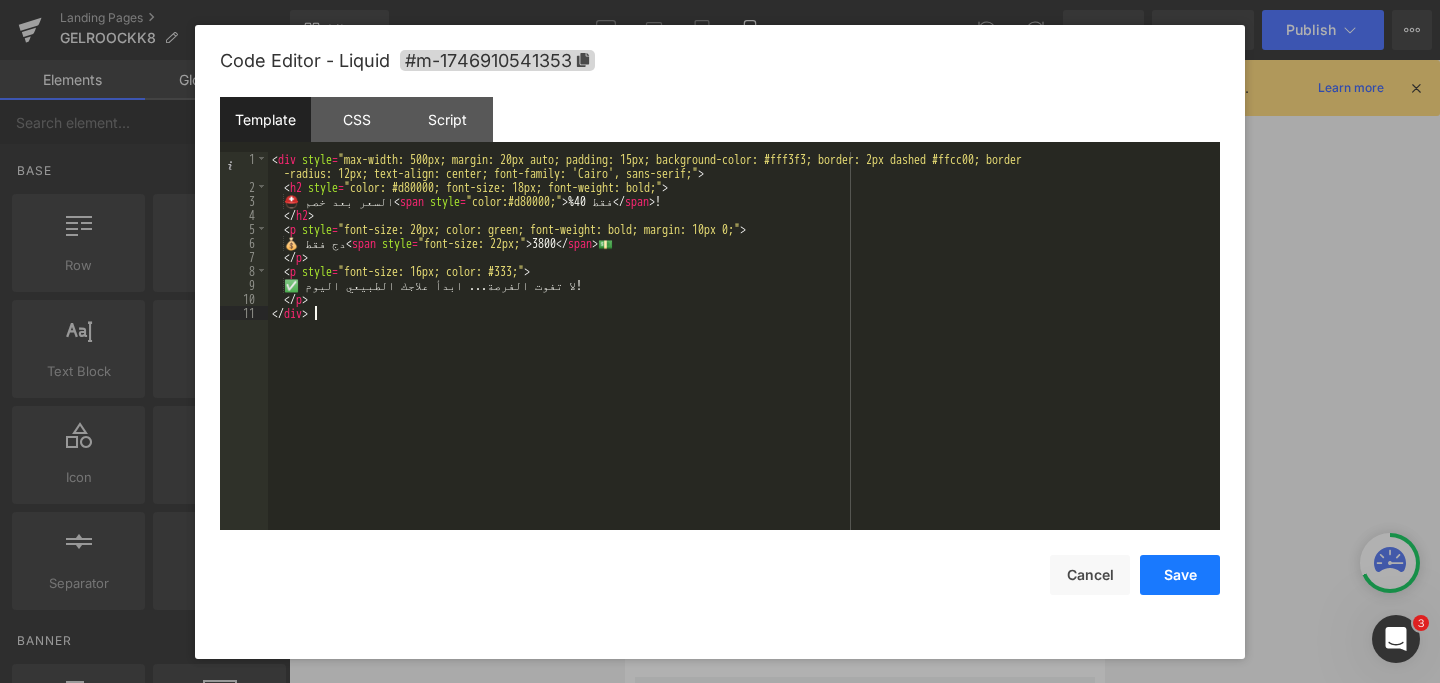 click on "Save" at bounding box center (1180, 575) 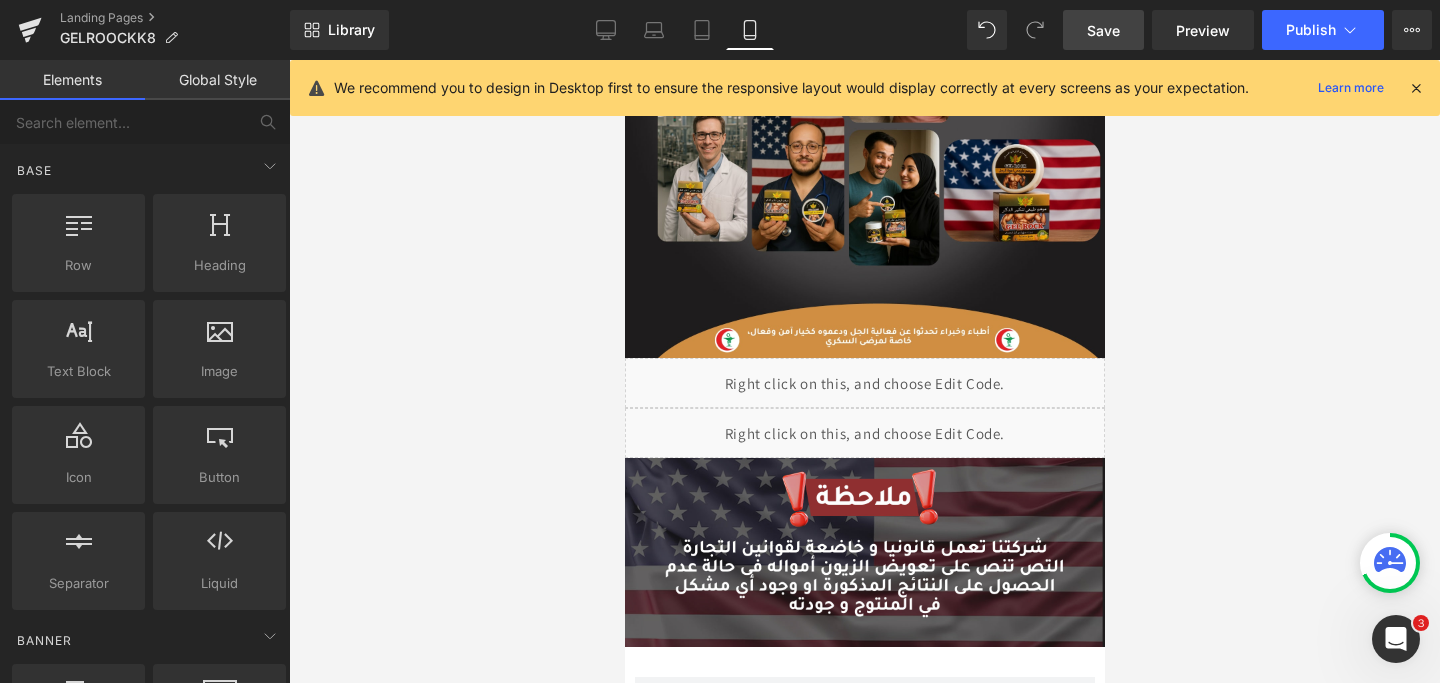 click on "Save" at bounding box center [1103, 30] 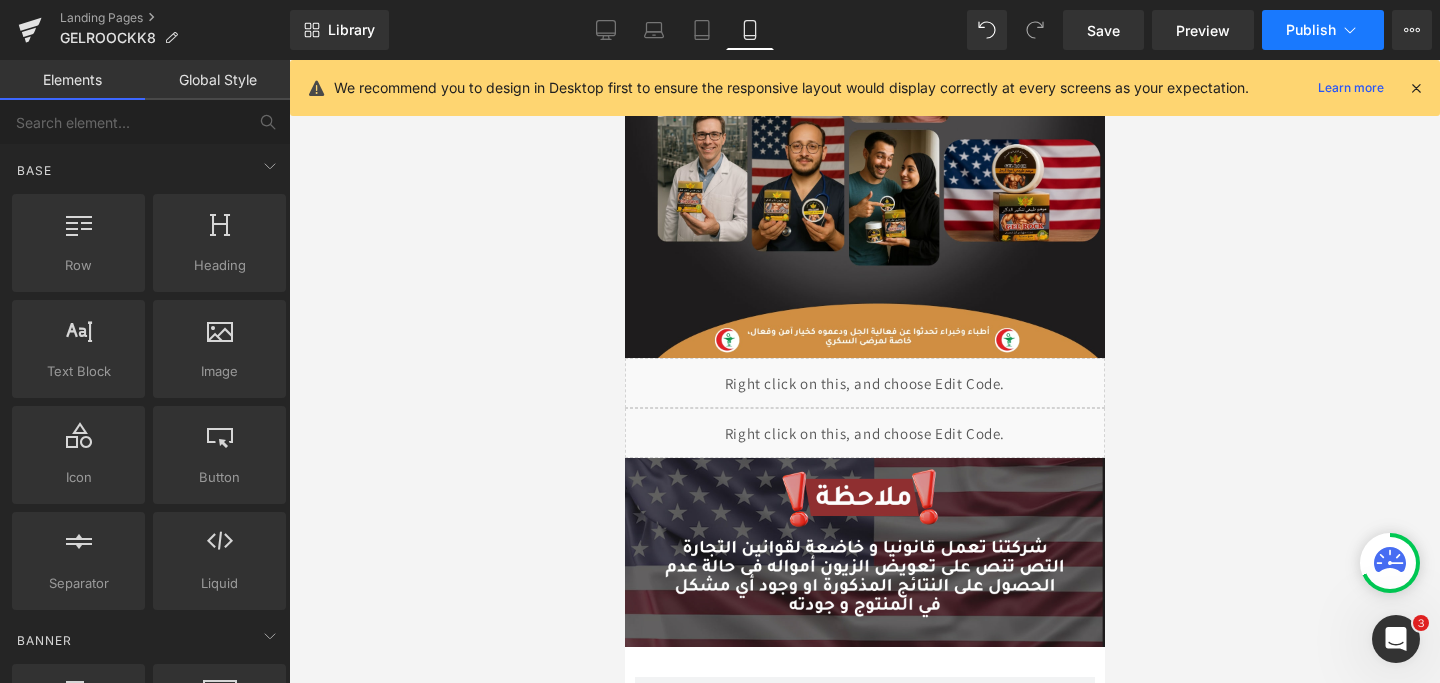 click on "Publish" at bounding box center [1323, 30] 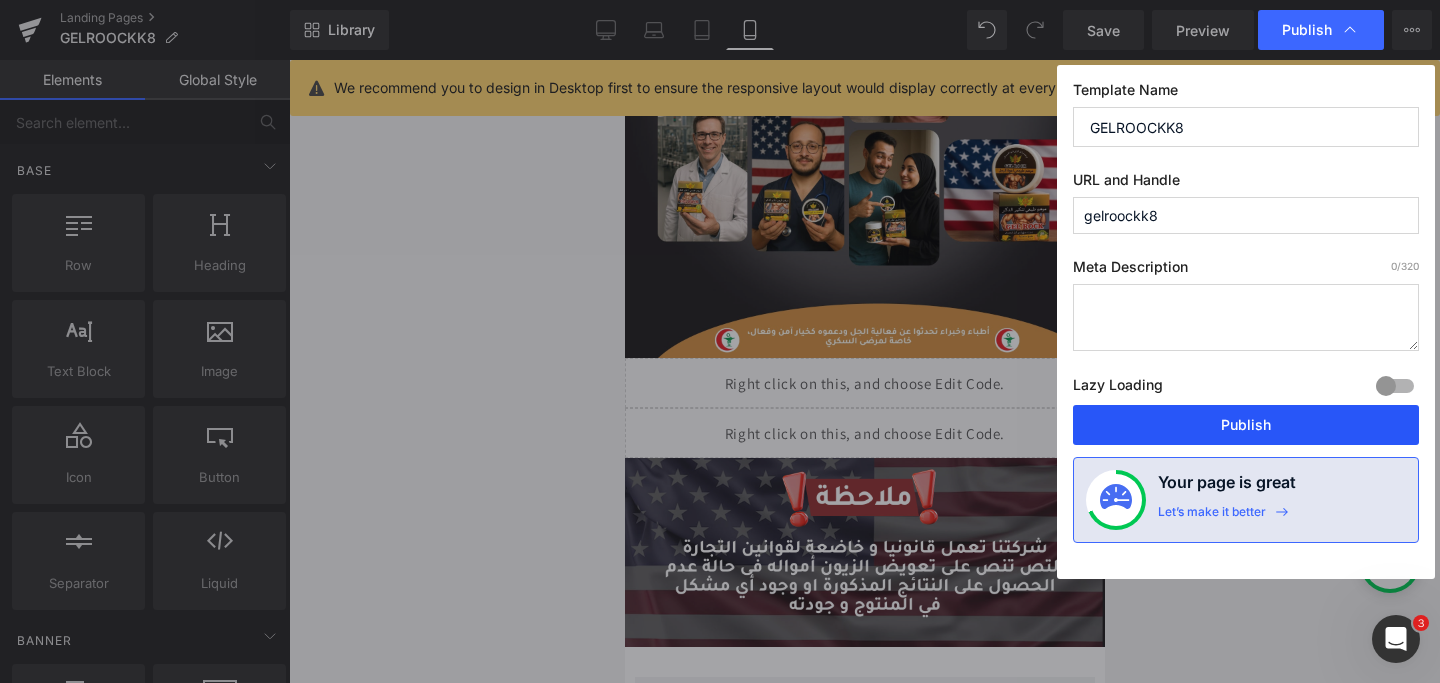 click on "Publish" at bounding box center [1246, 425] 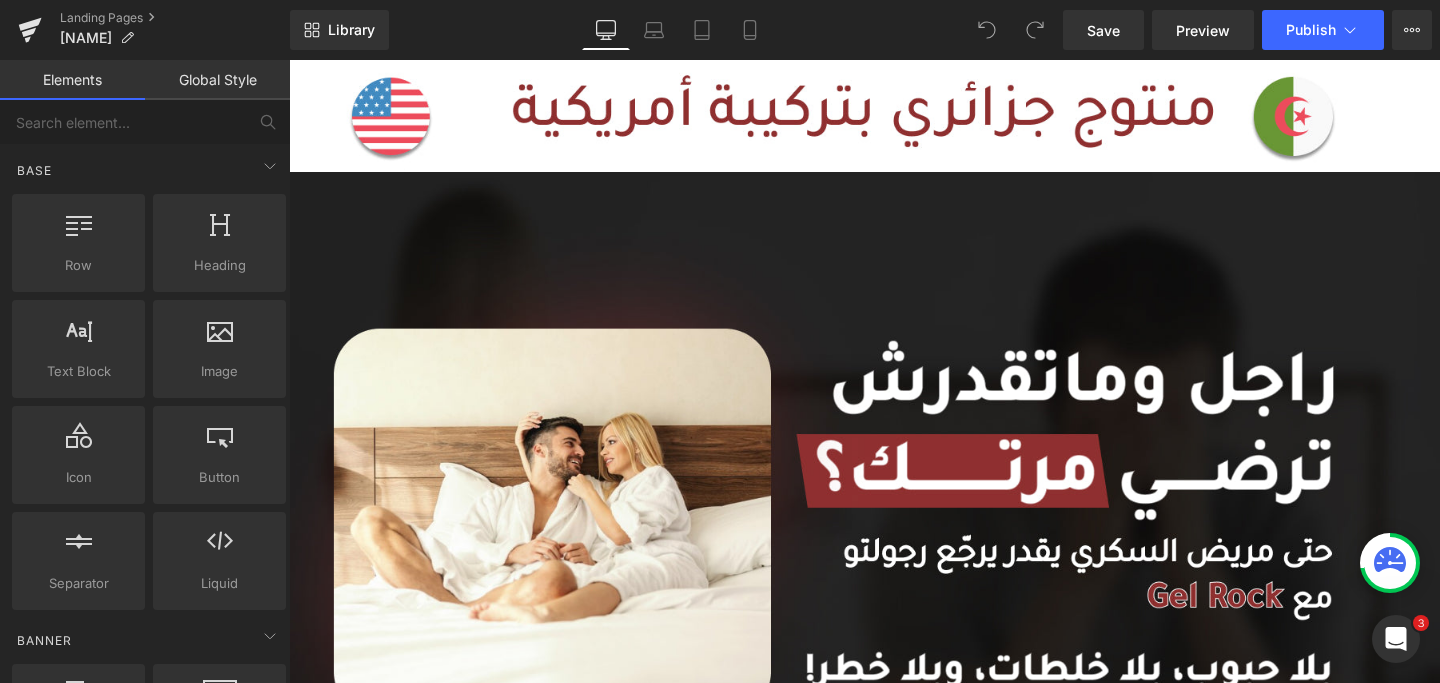 scroll, scrollTop: 0, scrollLeft: 0, axis: both 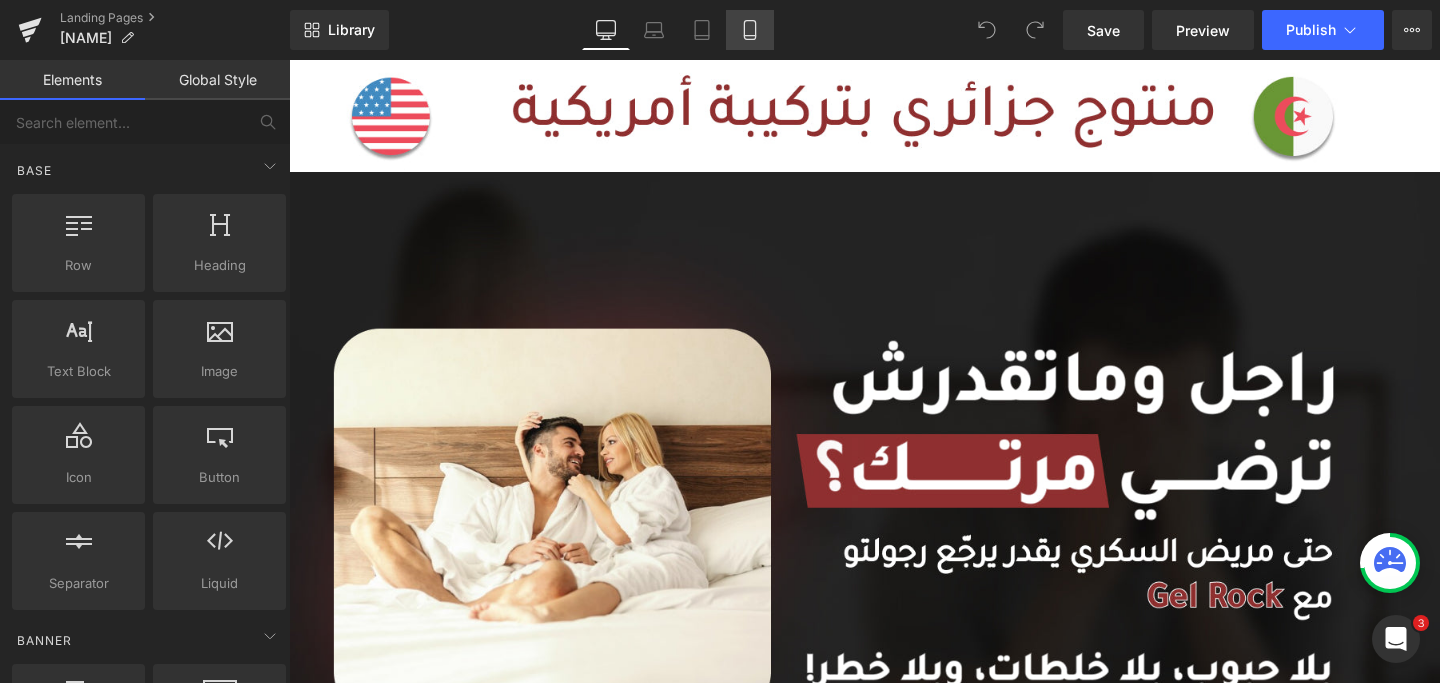 click 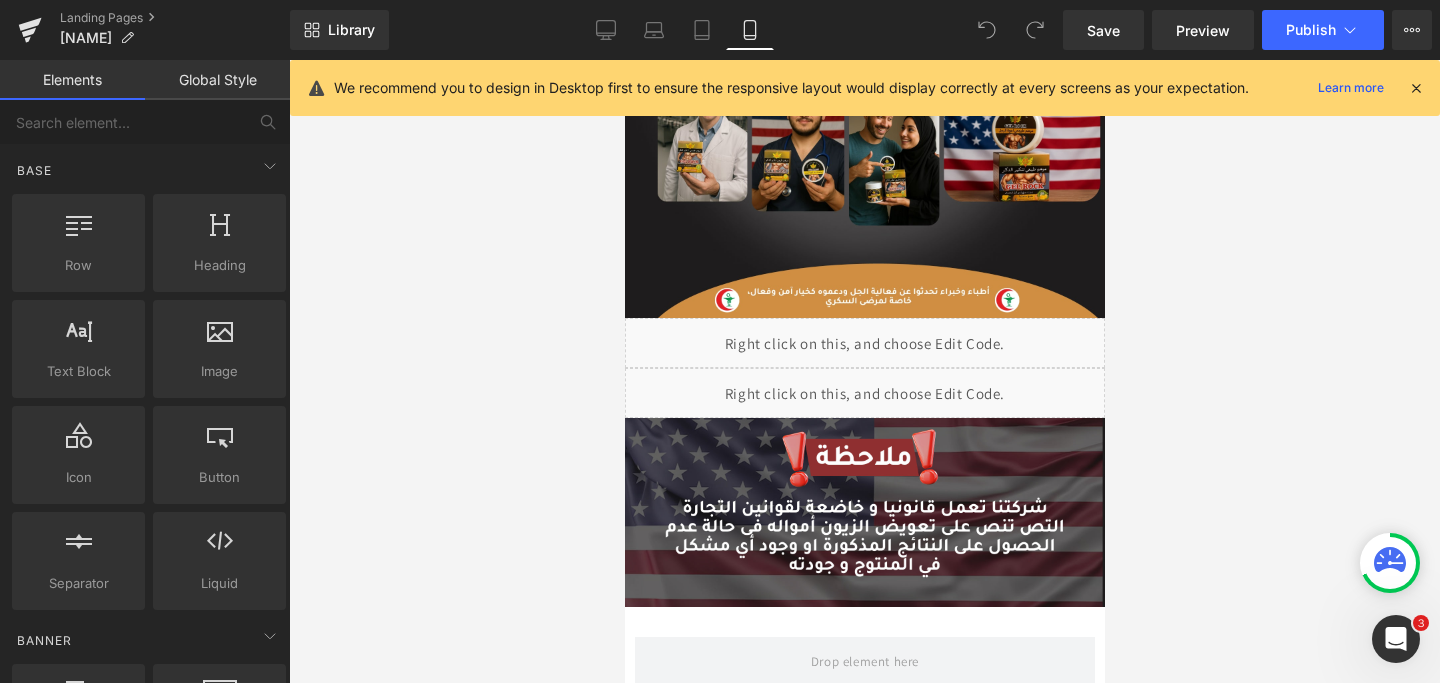 scroll, scrollTop: 3407, scrollLeft: 0, axis: vertical 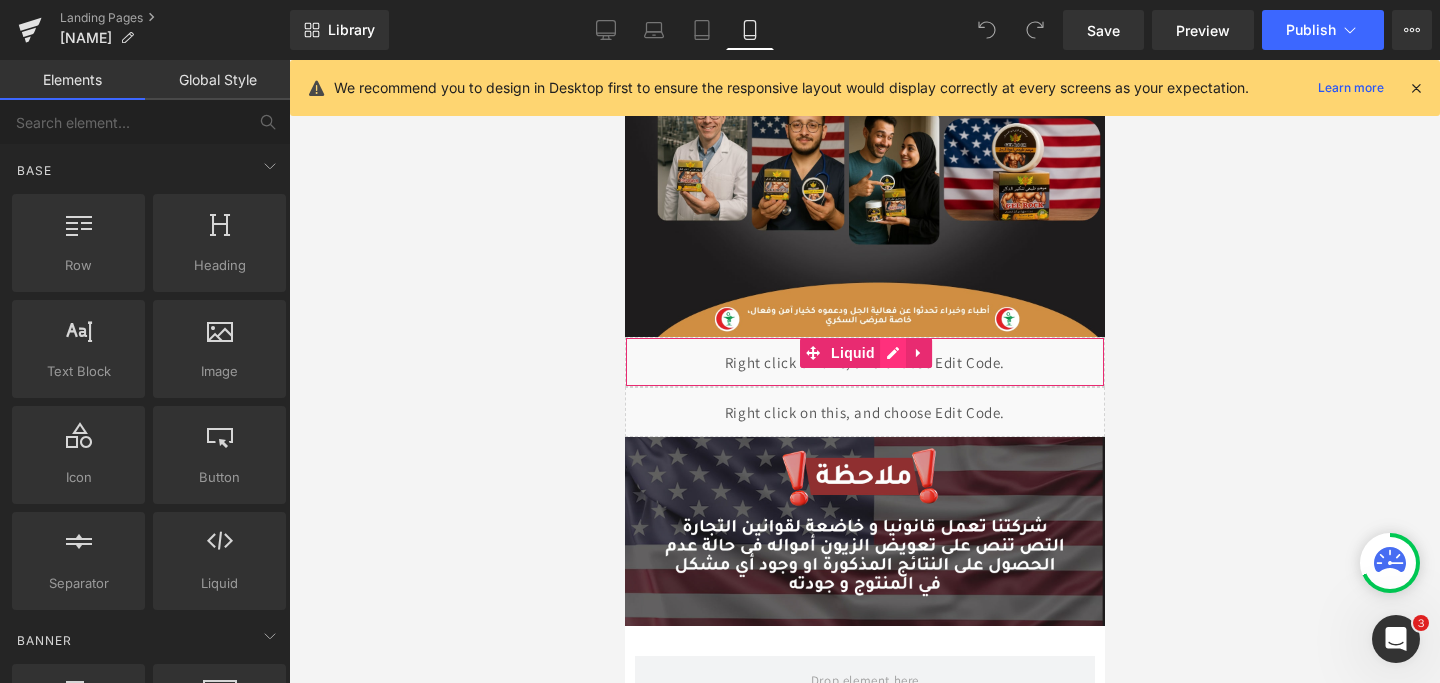 click on "Liquid" at bounding box center (864, 362) 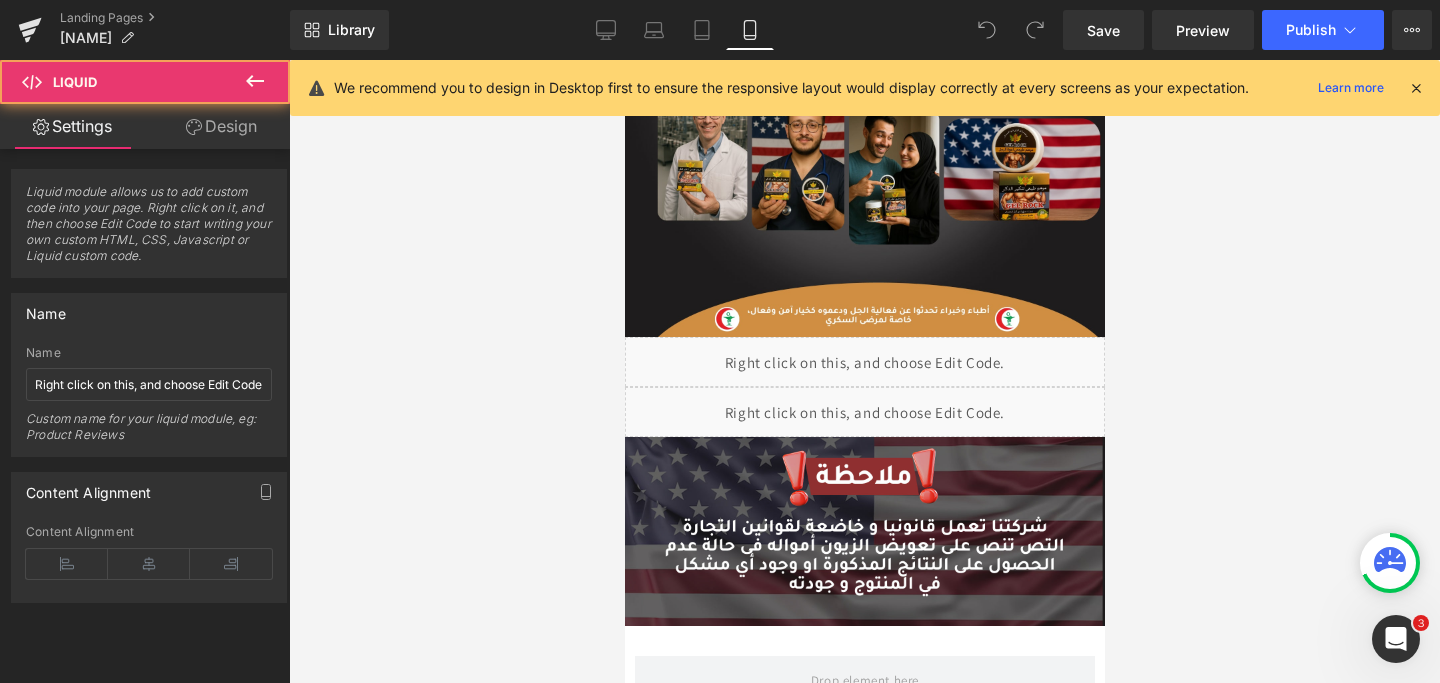 click on "Liquid" at bounding box center [864, 362] 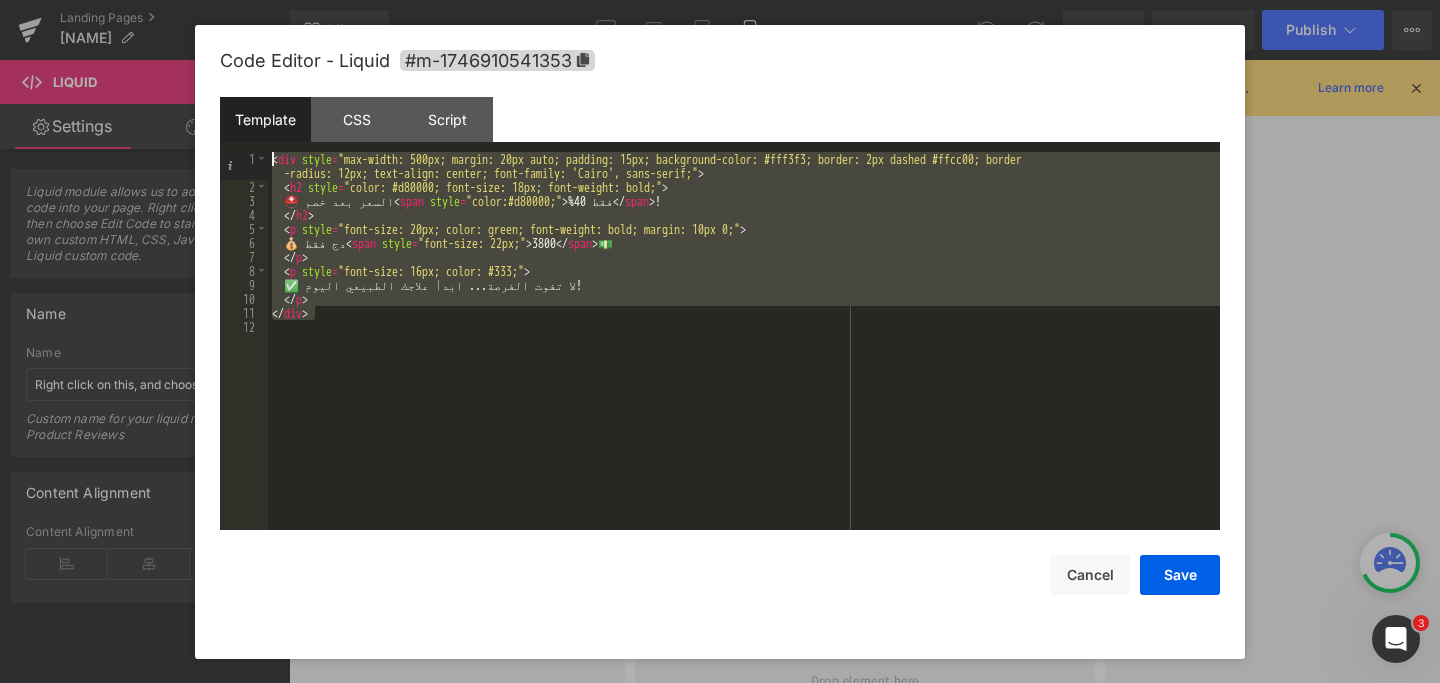 drag, startPoint x: 426, startPoint y: 316, endPoint x: 148, endPoint y: 130, distance: 334.48468 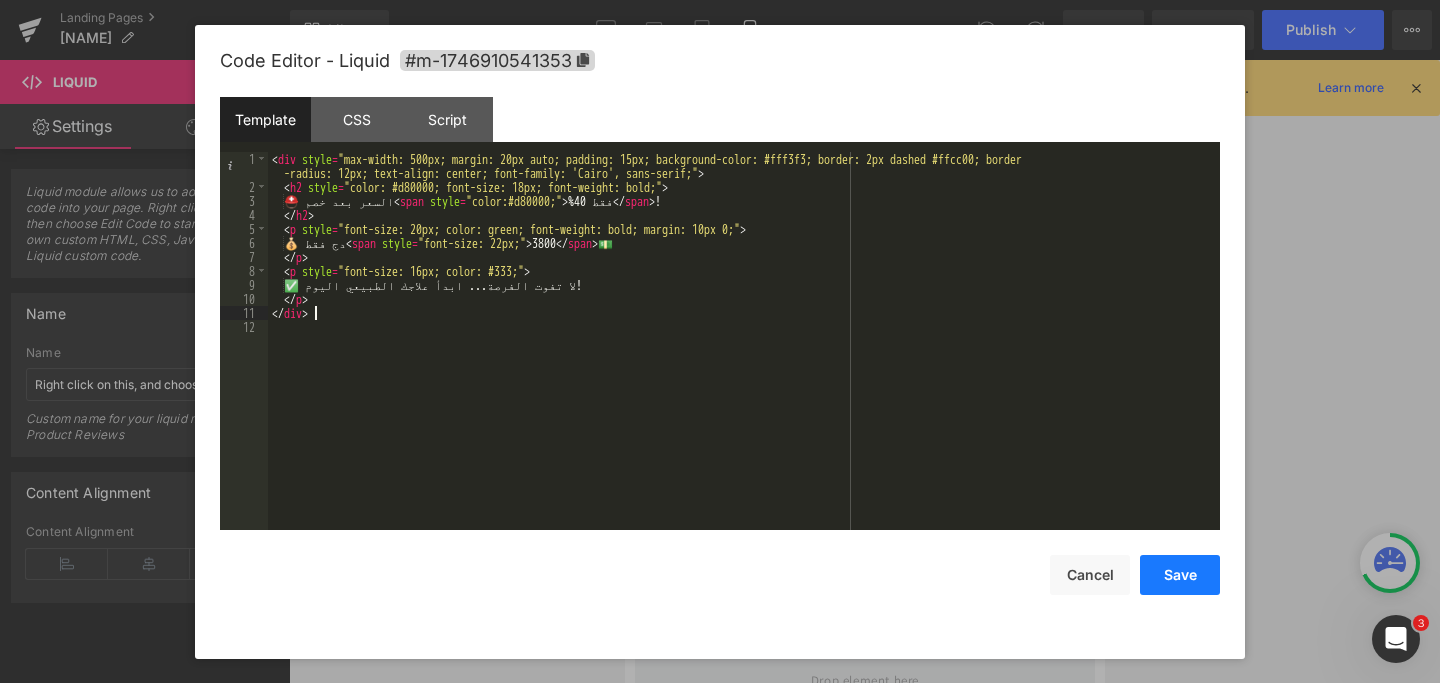 click on "Save" at bounding box center [1180, 575] 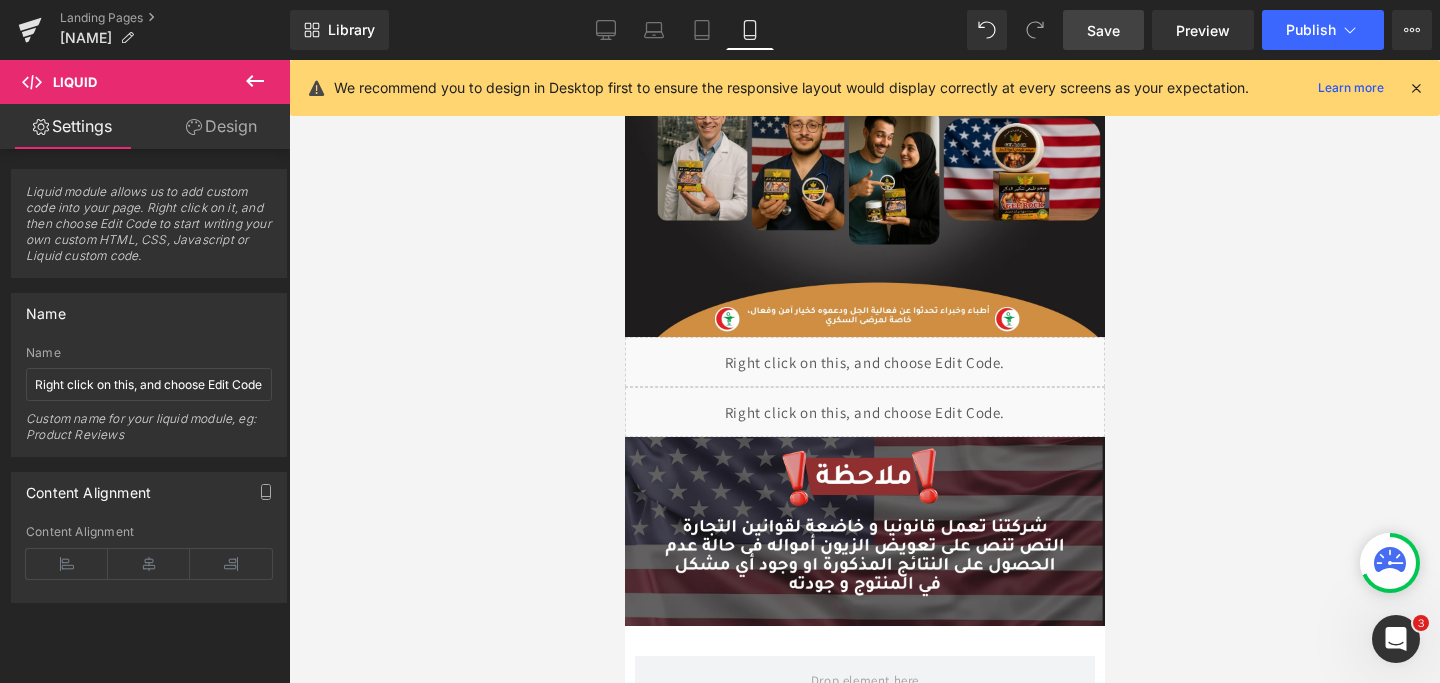 click on "Save" at bounding box center (1103, 30) 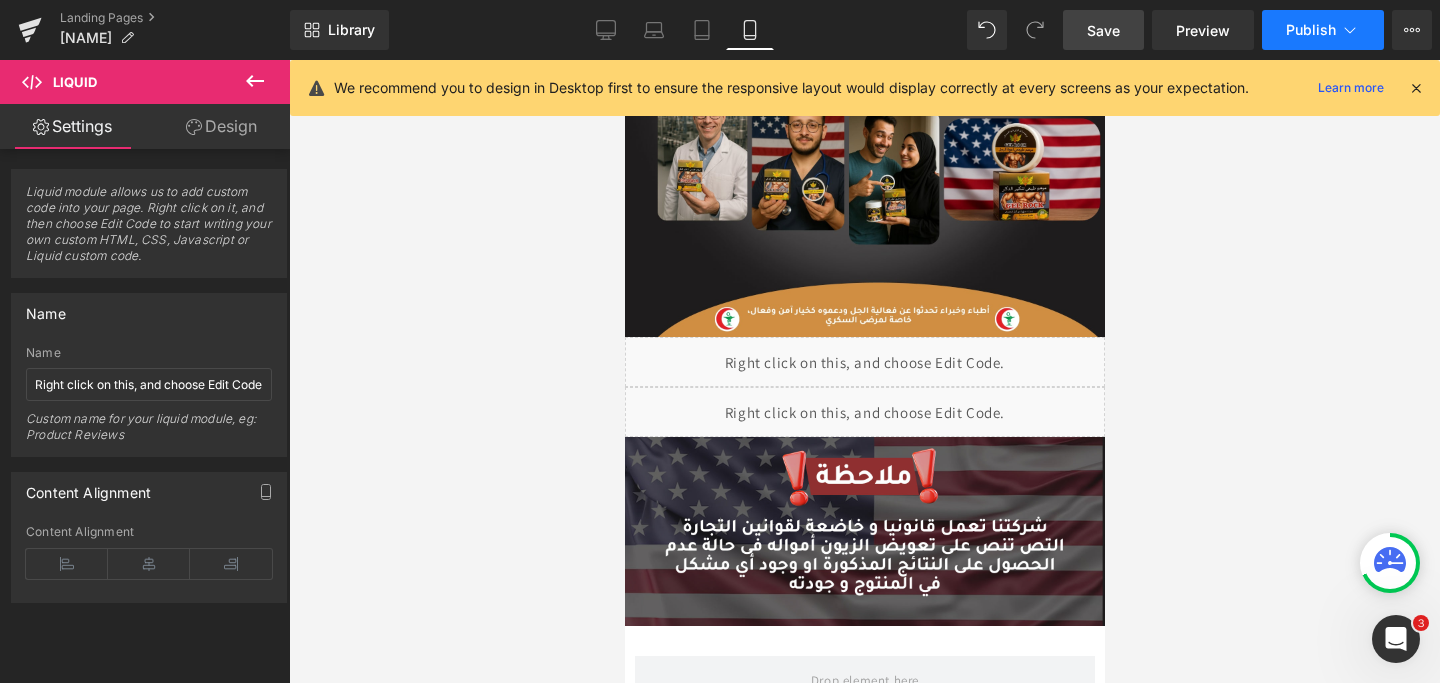 click on "Publish" at bounding box center [1311, 30] 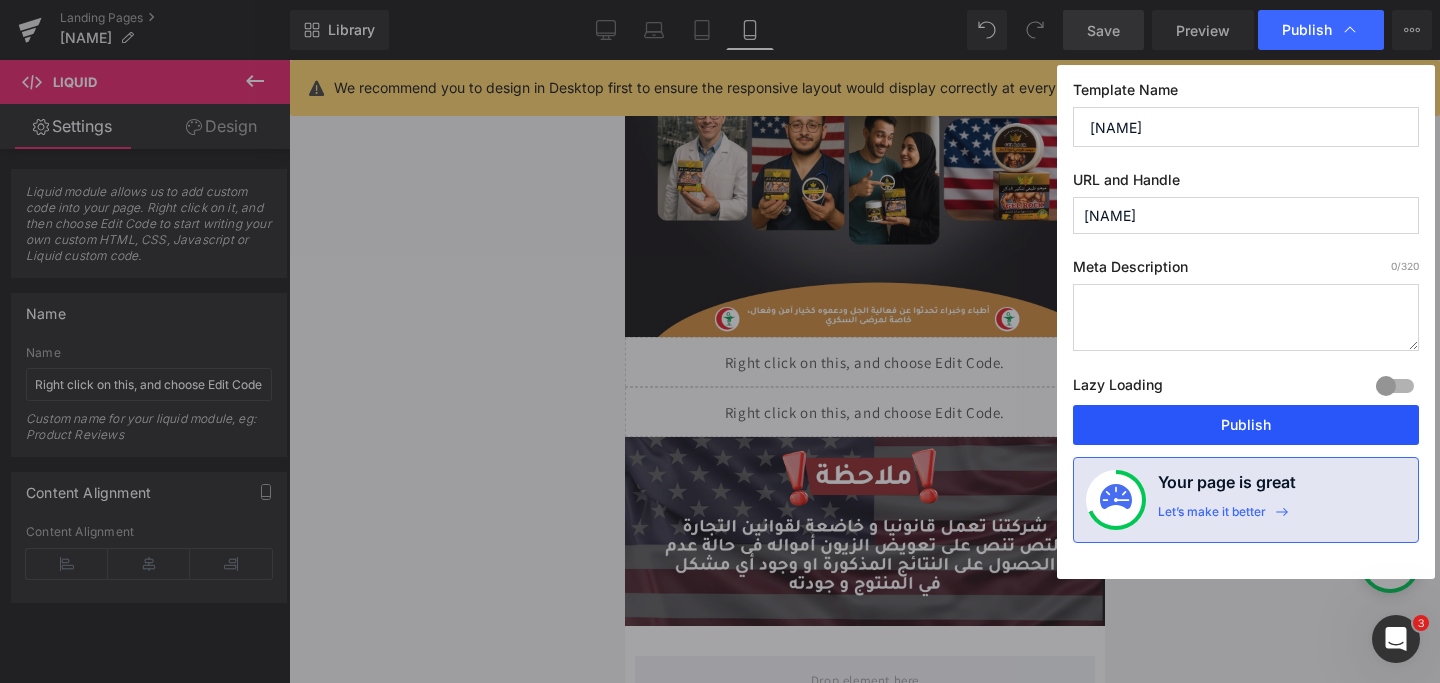 click on "Publish" at bounding box center [1246, 425] 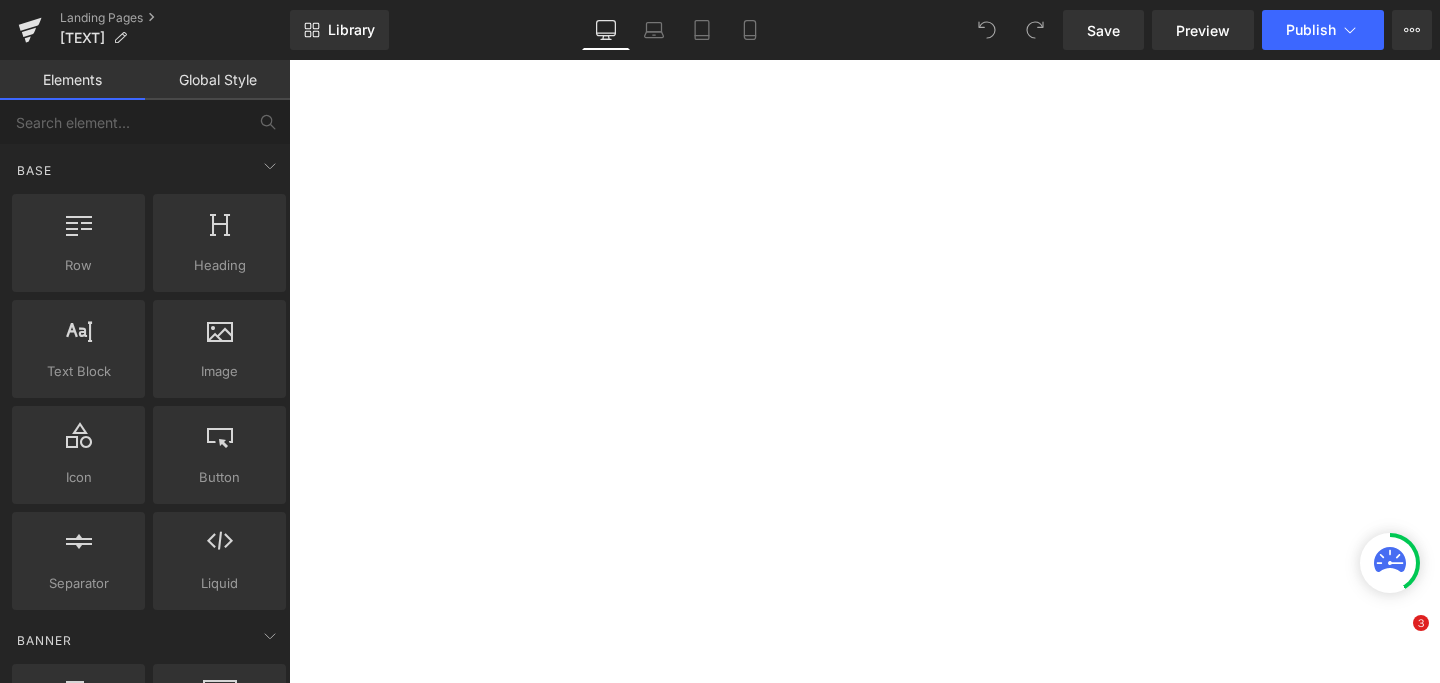 scroll, scrollTop: 0, scrollLeft: 0, axis: both 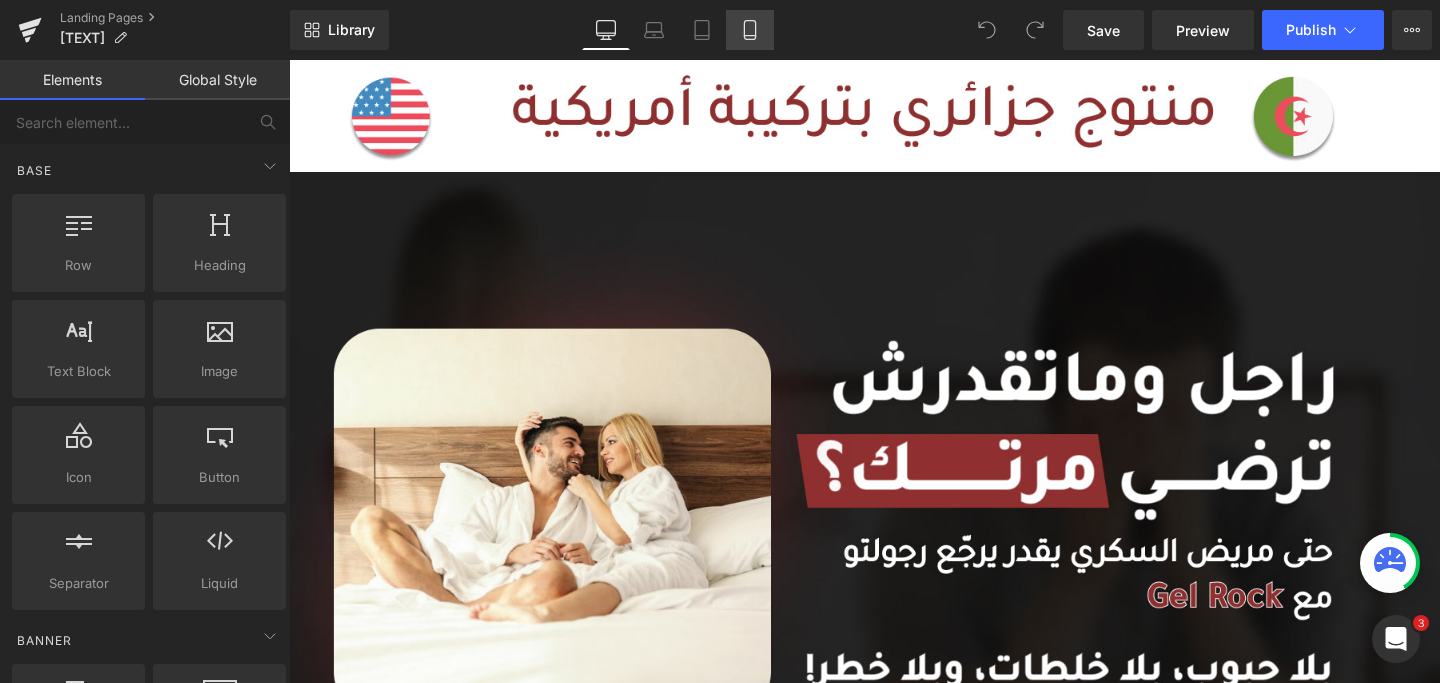 click 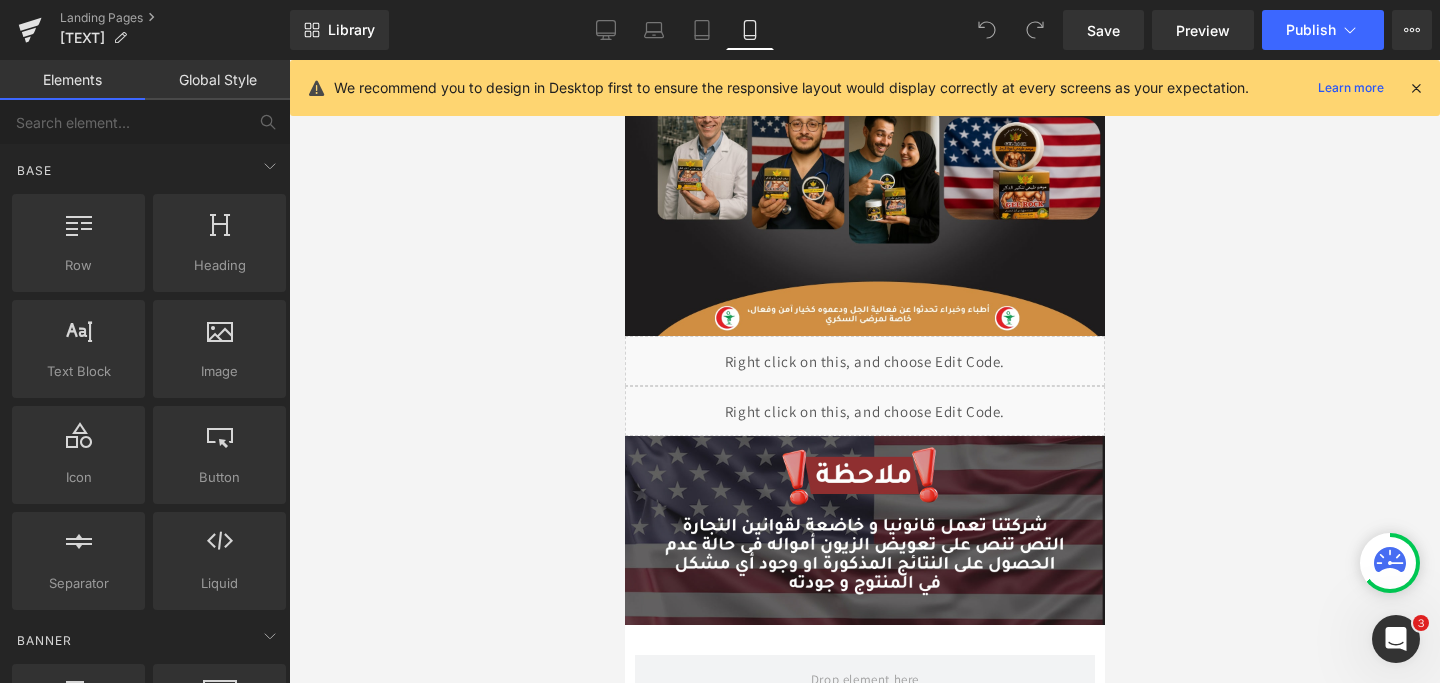 scroll, scrollTop: 3231, scrollLeft: 0, axis: vertical 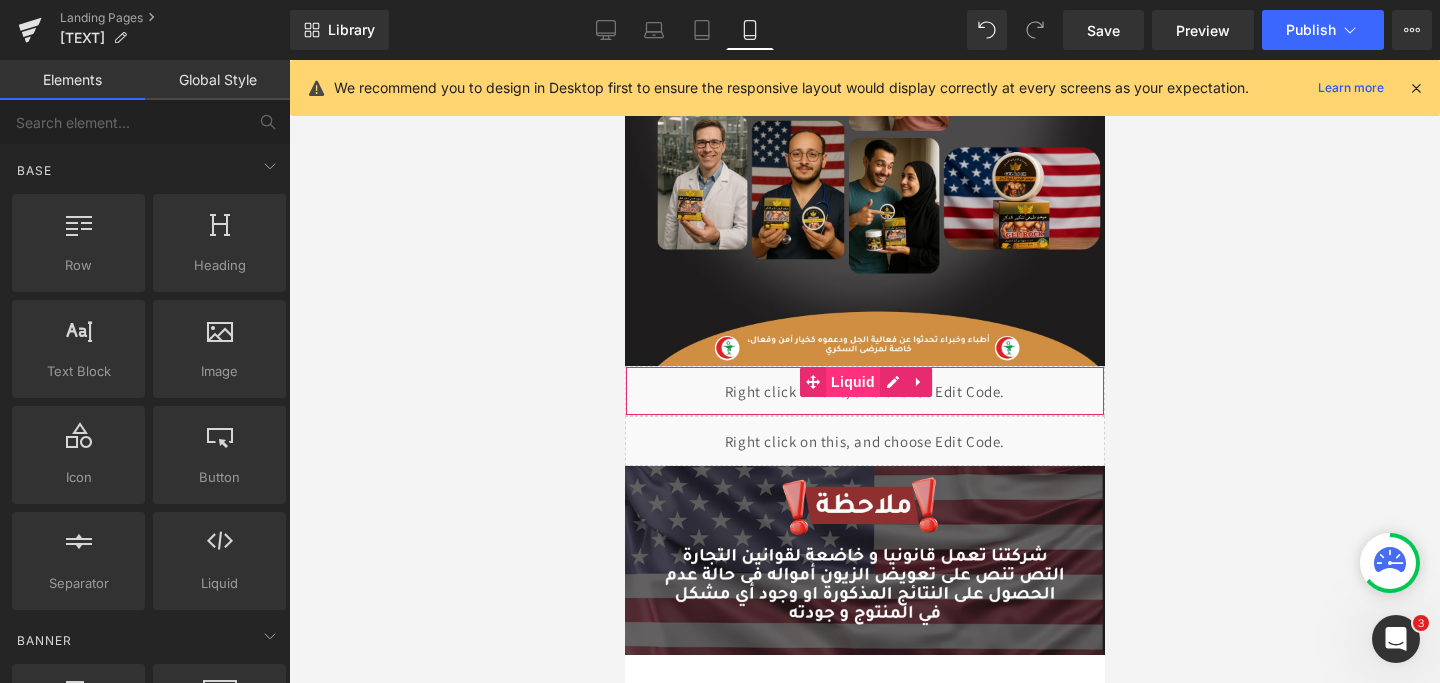 click on "Liquid" at bounding box center [852, 382] 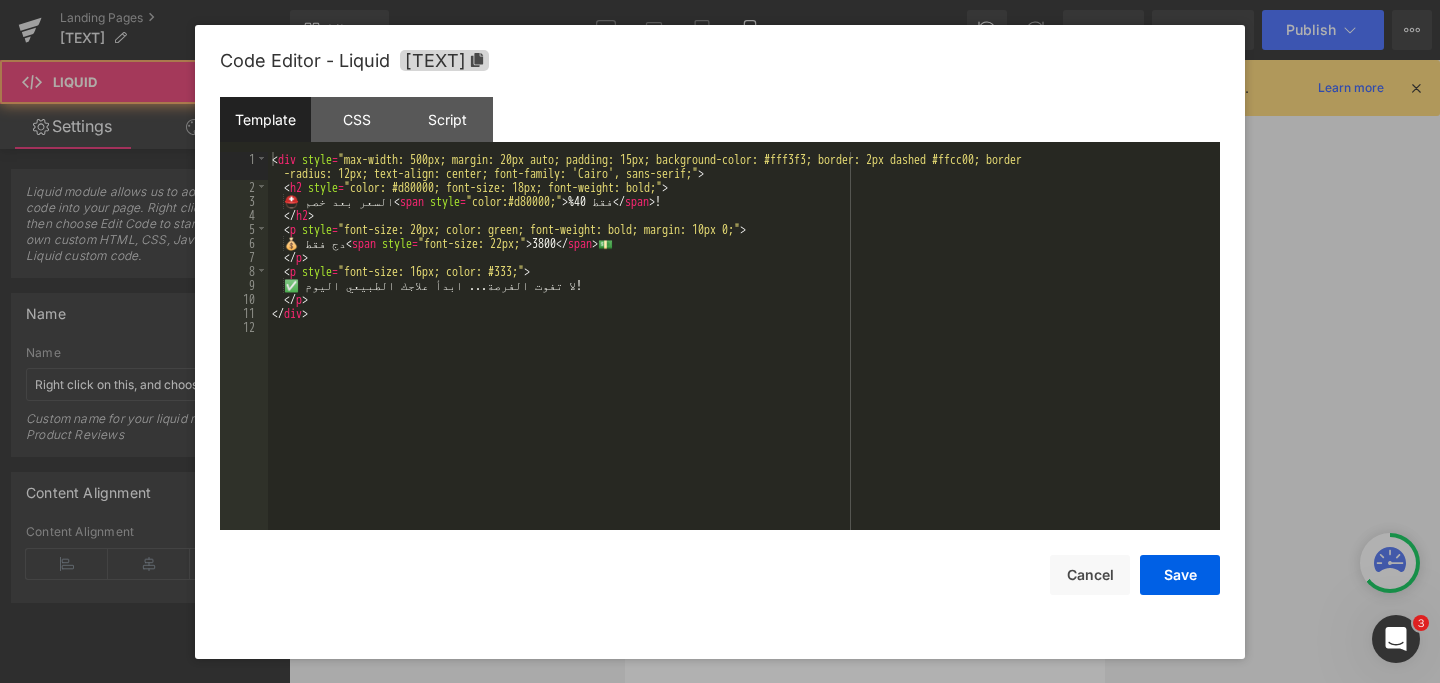 click on "Liquid" at bounding box center [864, 391] 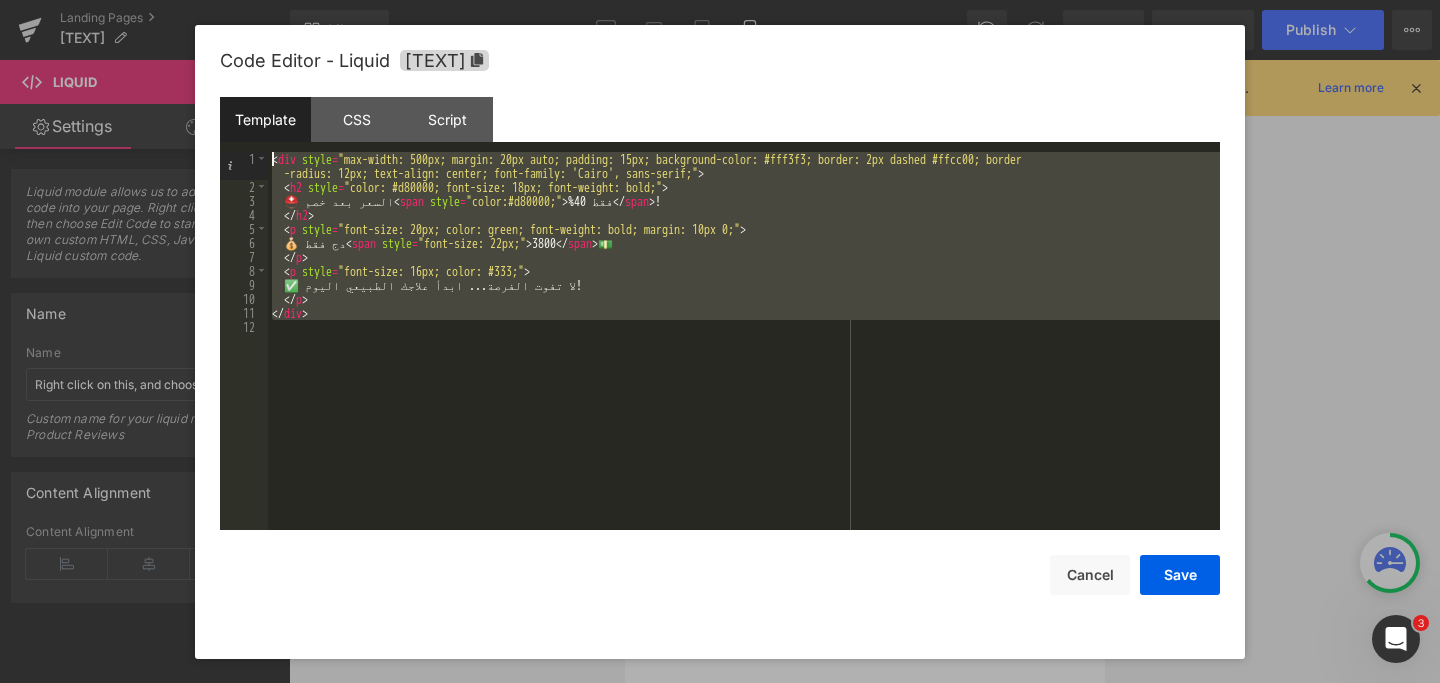 drag, startPoint x: 466, startPoint y: 331, endPoint x: 137, endPoint y: 72, distance: 418.7147 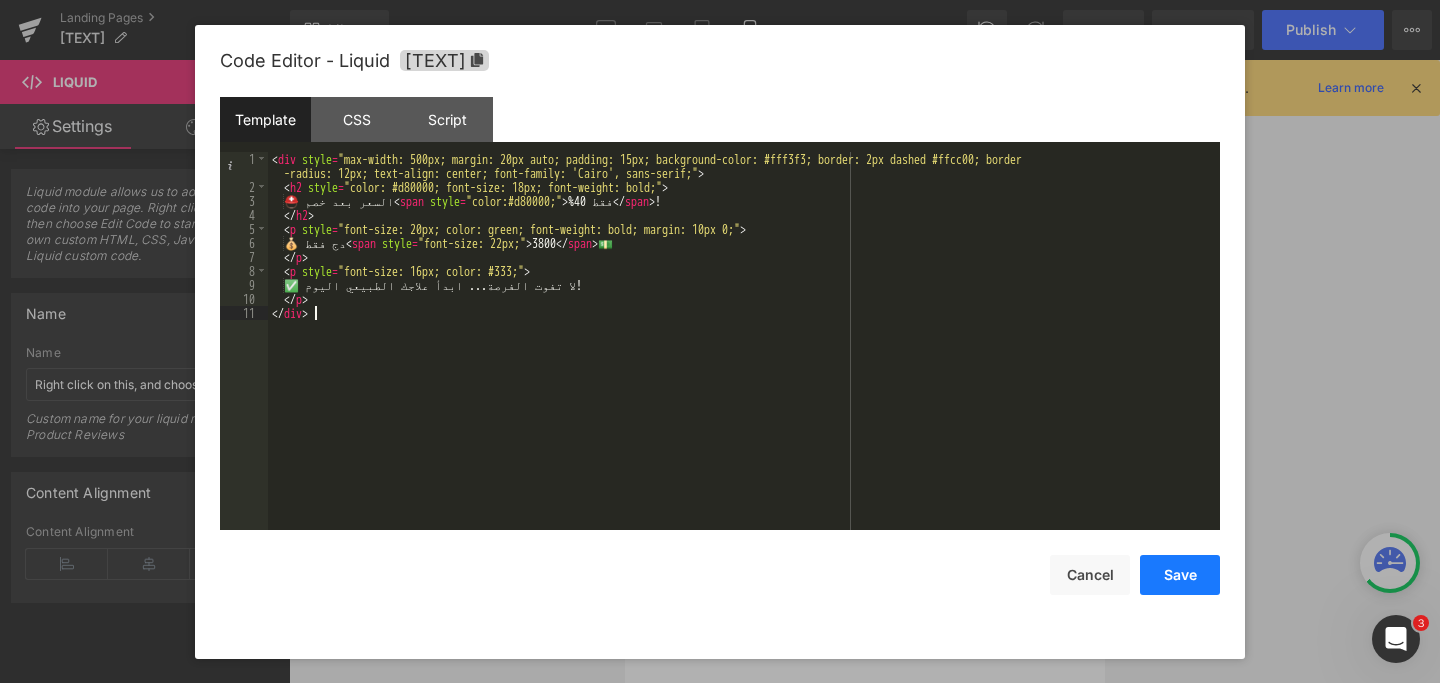click on "Save" at bounding box center (1180, 575) 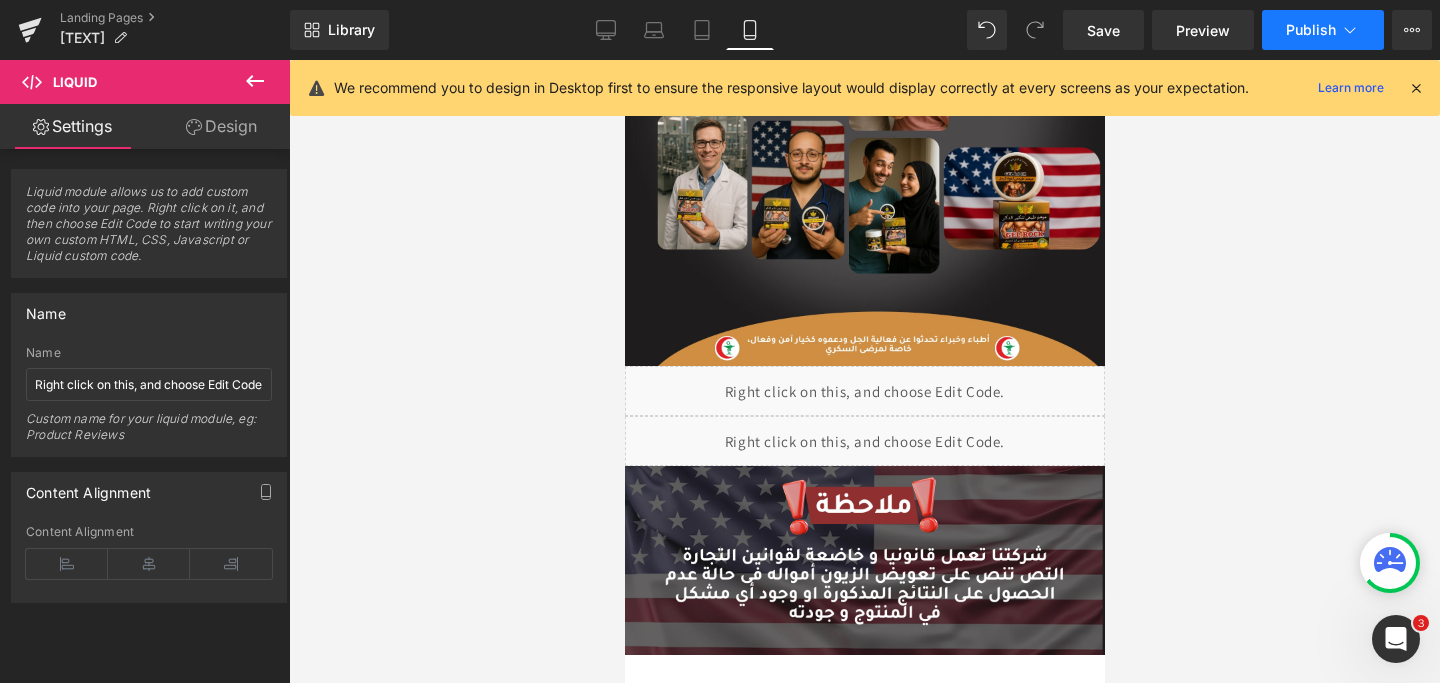 click on "Publish" at bounding box center [1311, 30] 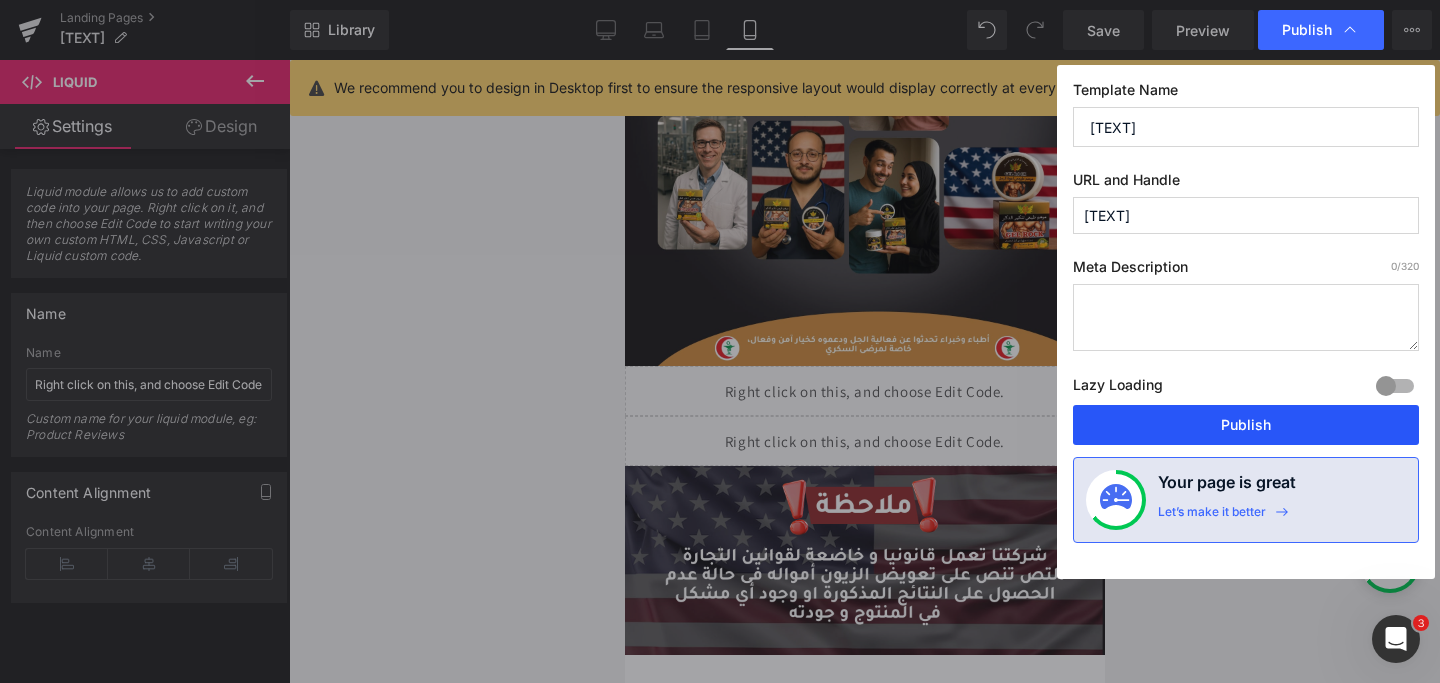 click on "Publish" at bounding box center (1246, 425) 